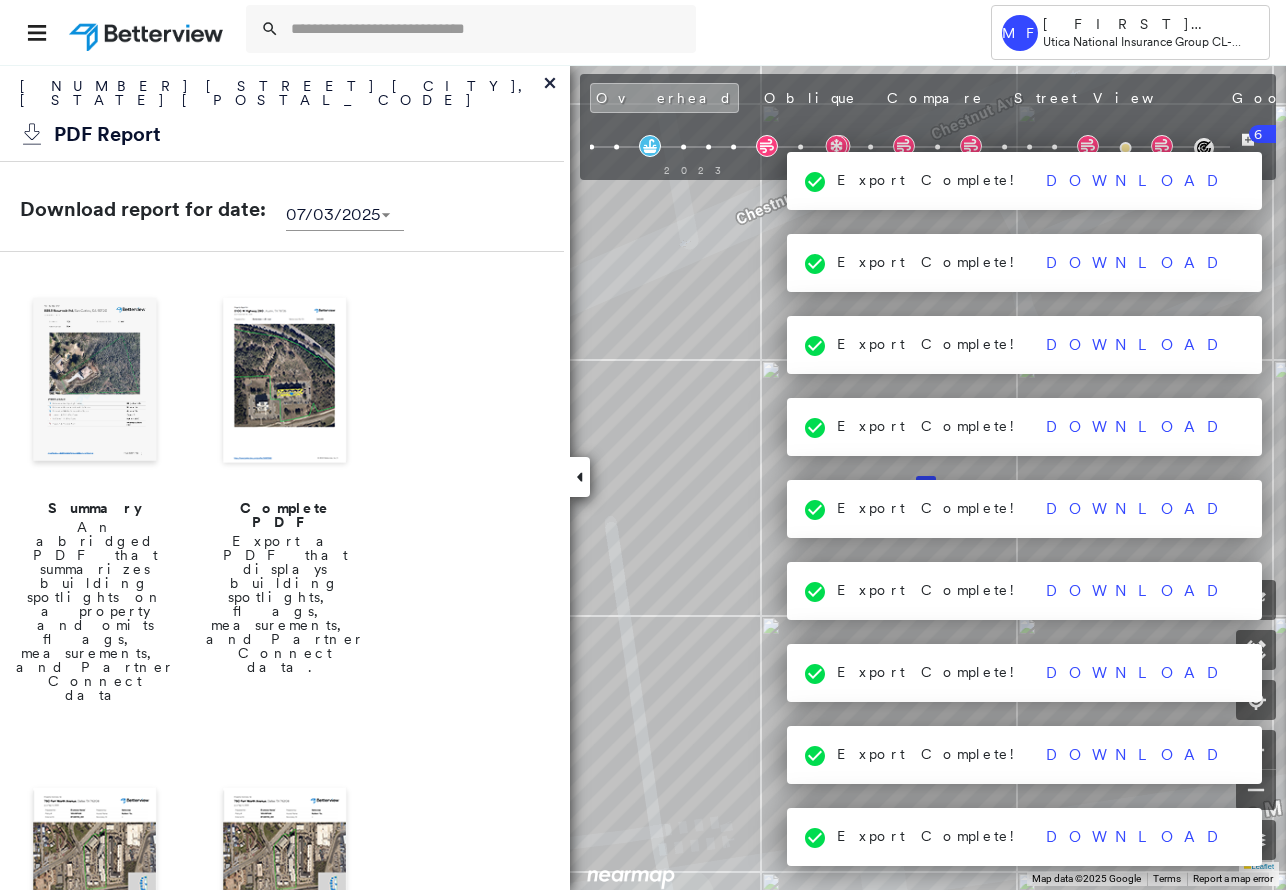 scroll, scrollTop: 0, scrollLeft: 0, axis: both 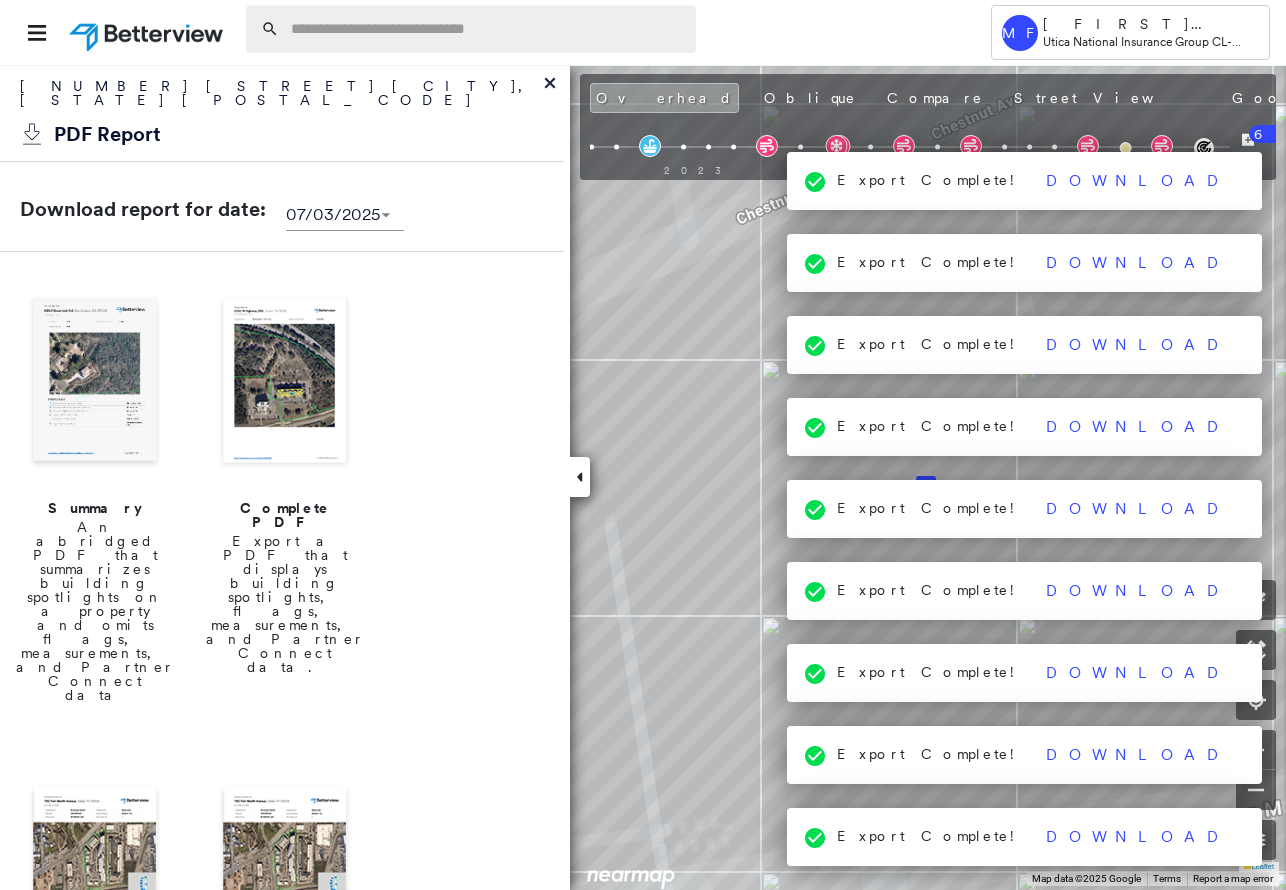 click at bounding box center (487, 29) 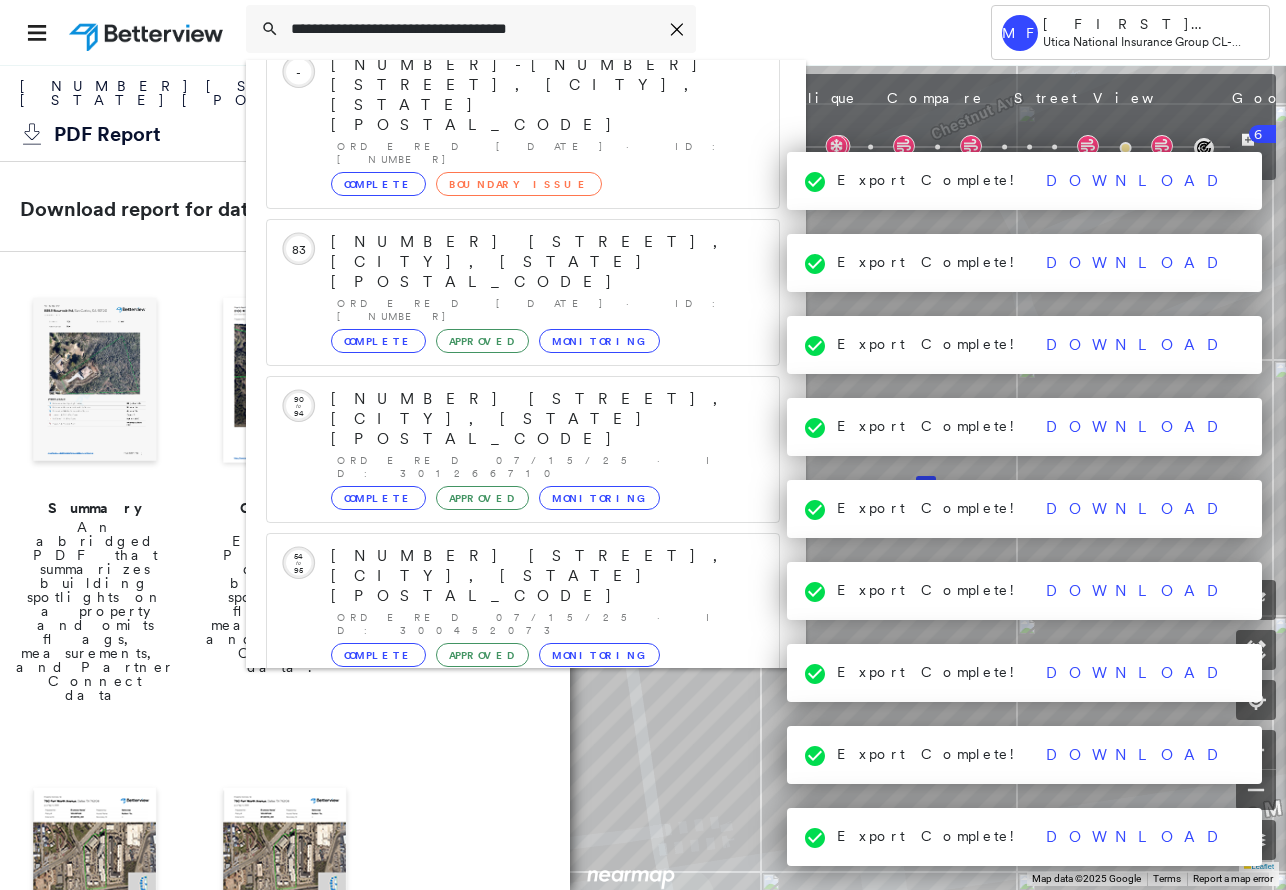 scroll, scrollTop: 258, scrollLeft: 0, axis: vertical 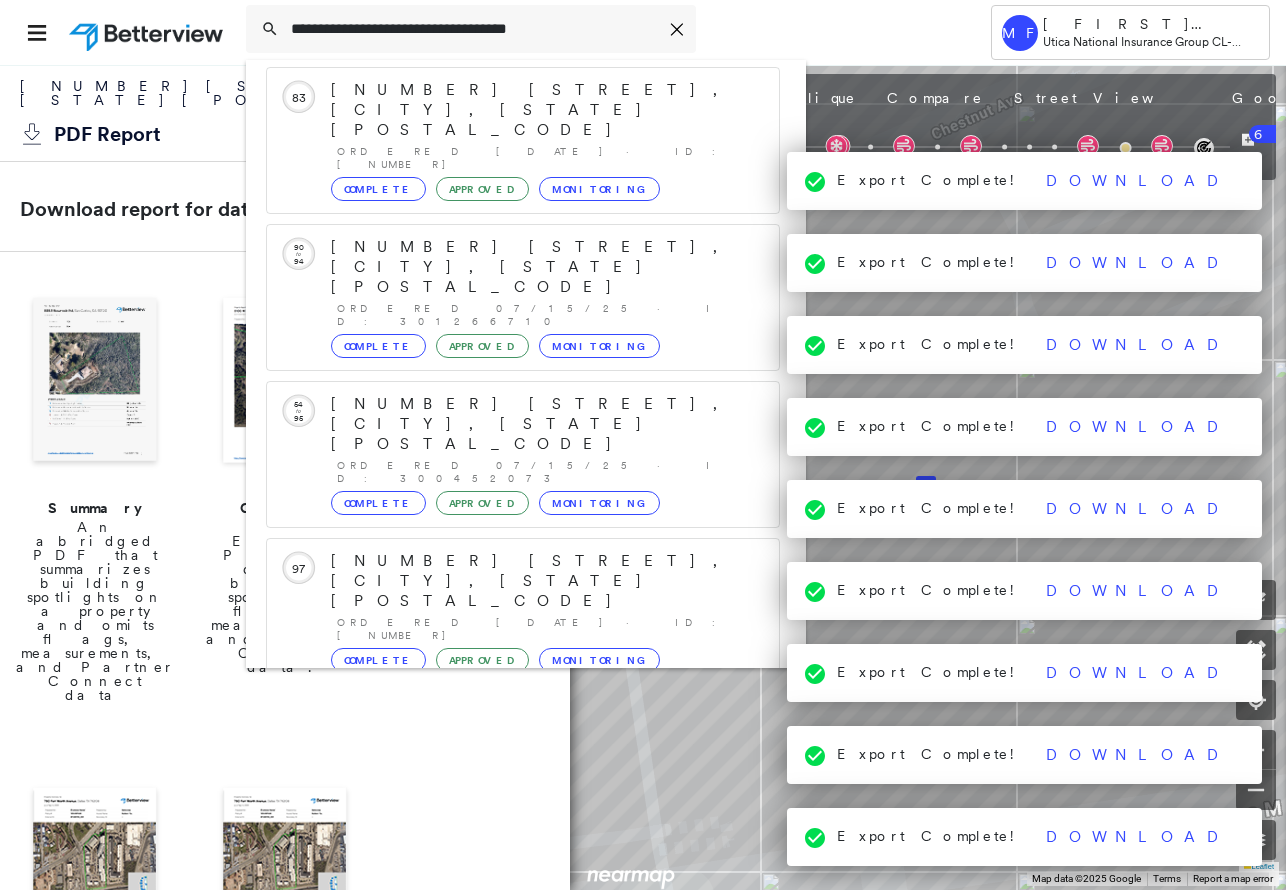 type on "**********" 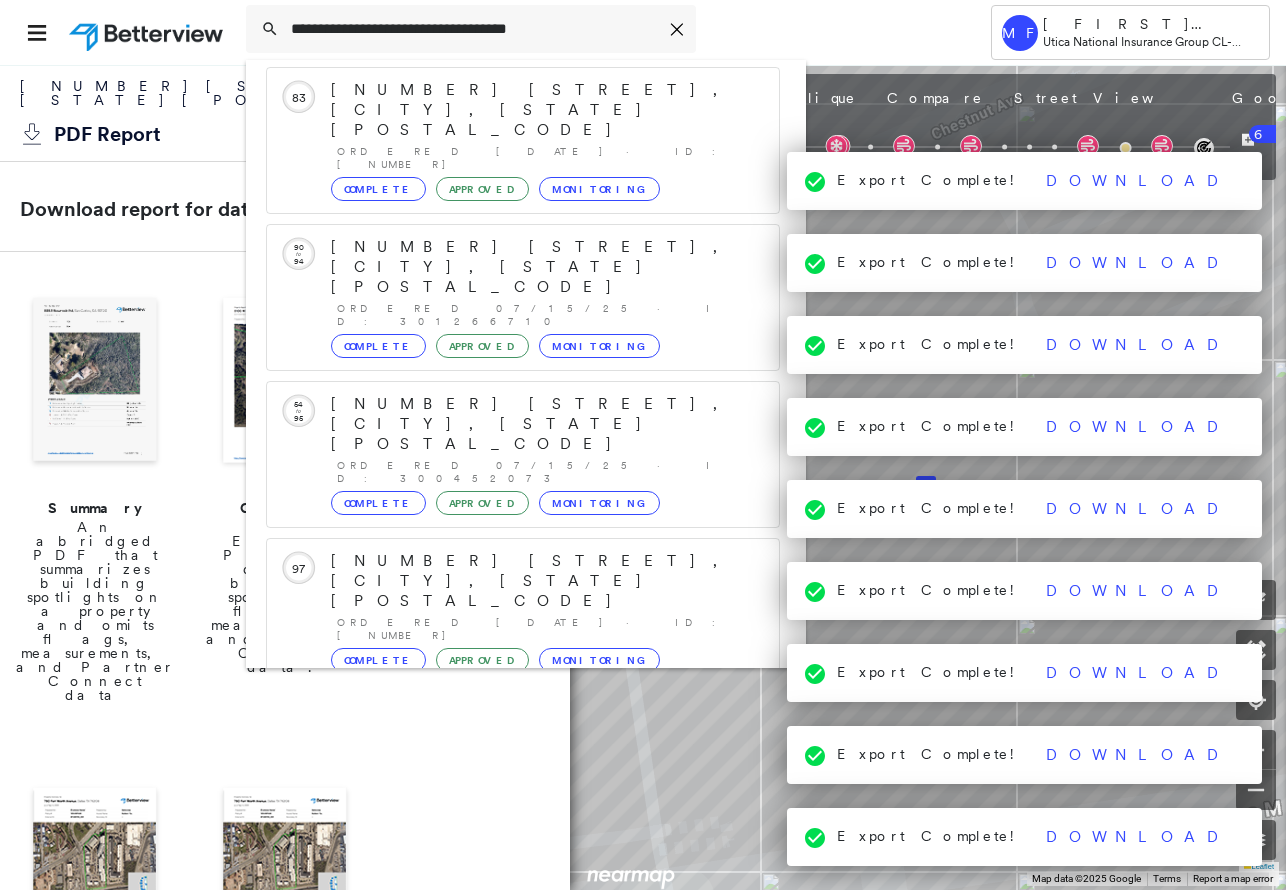 click 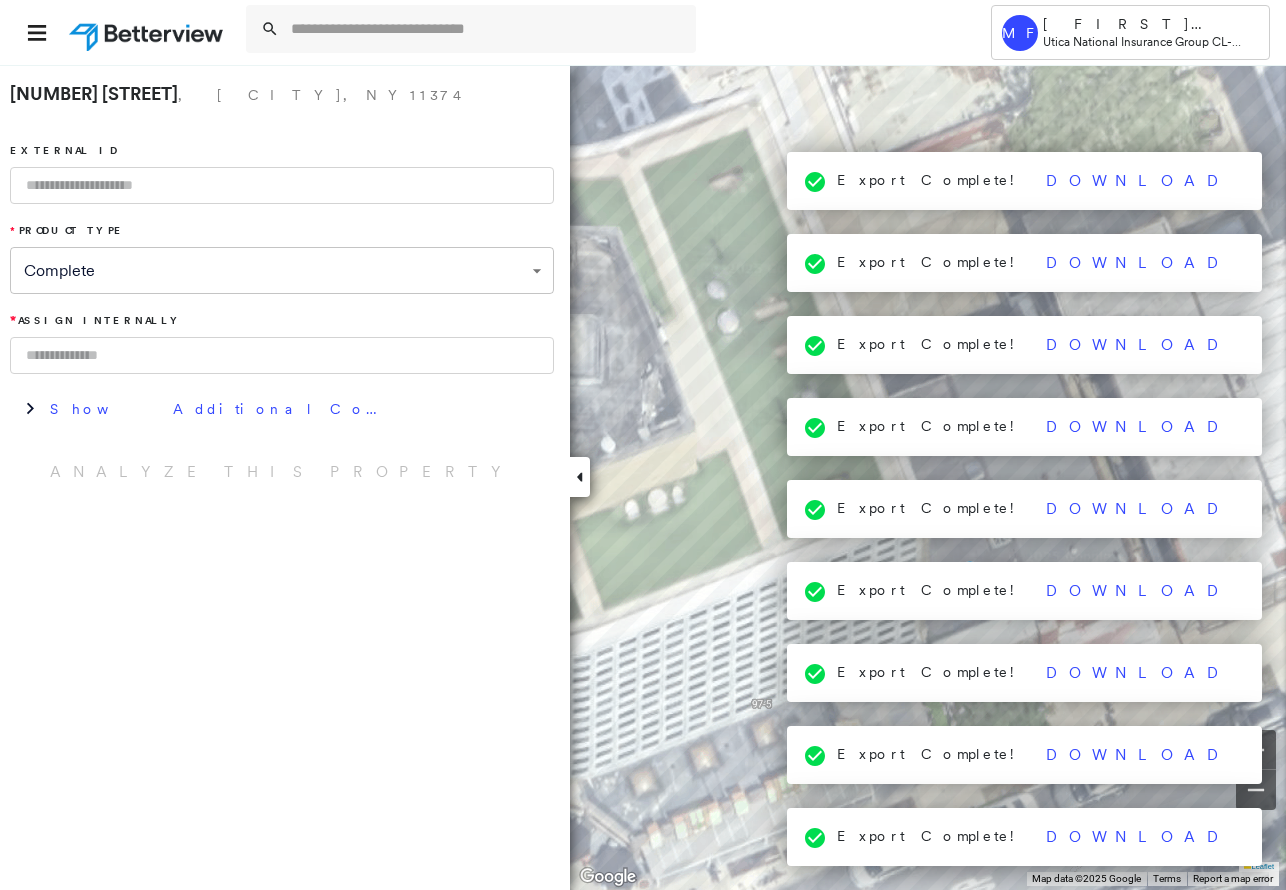 click at bounding box center [282, 185] 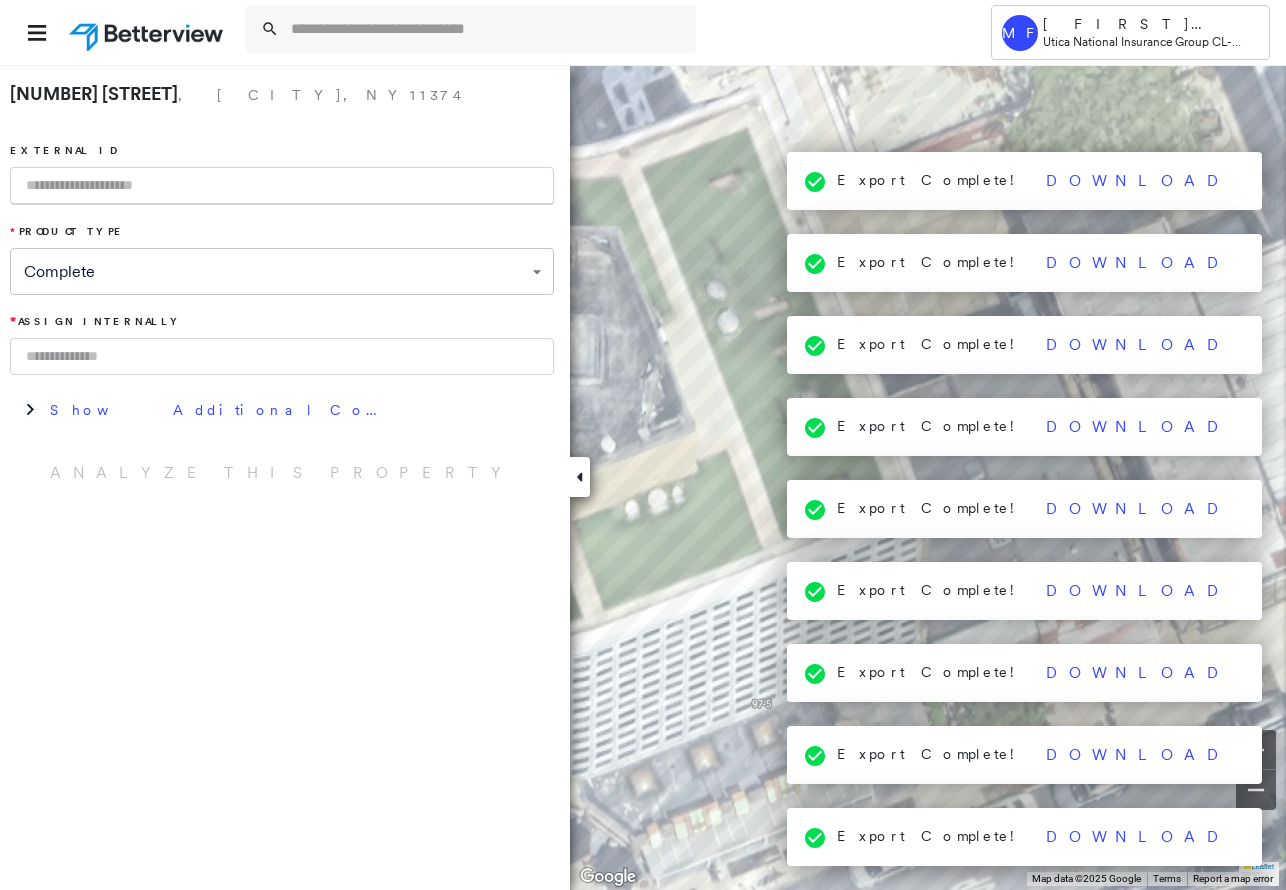 paste on "*********" 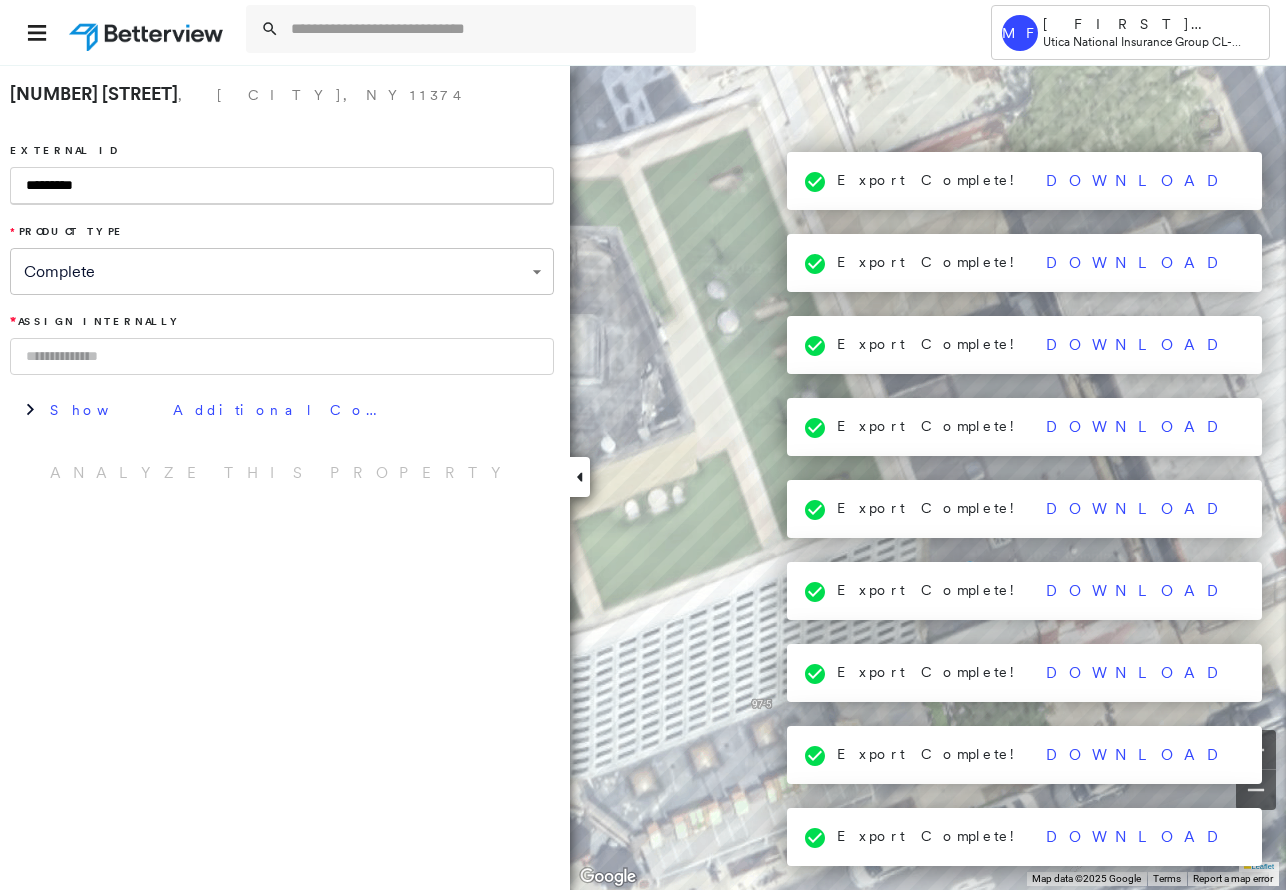 type on "*********" 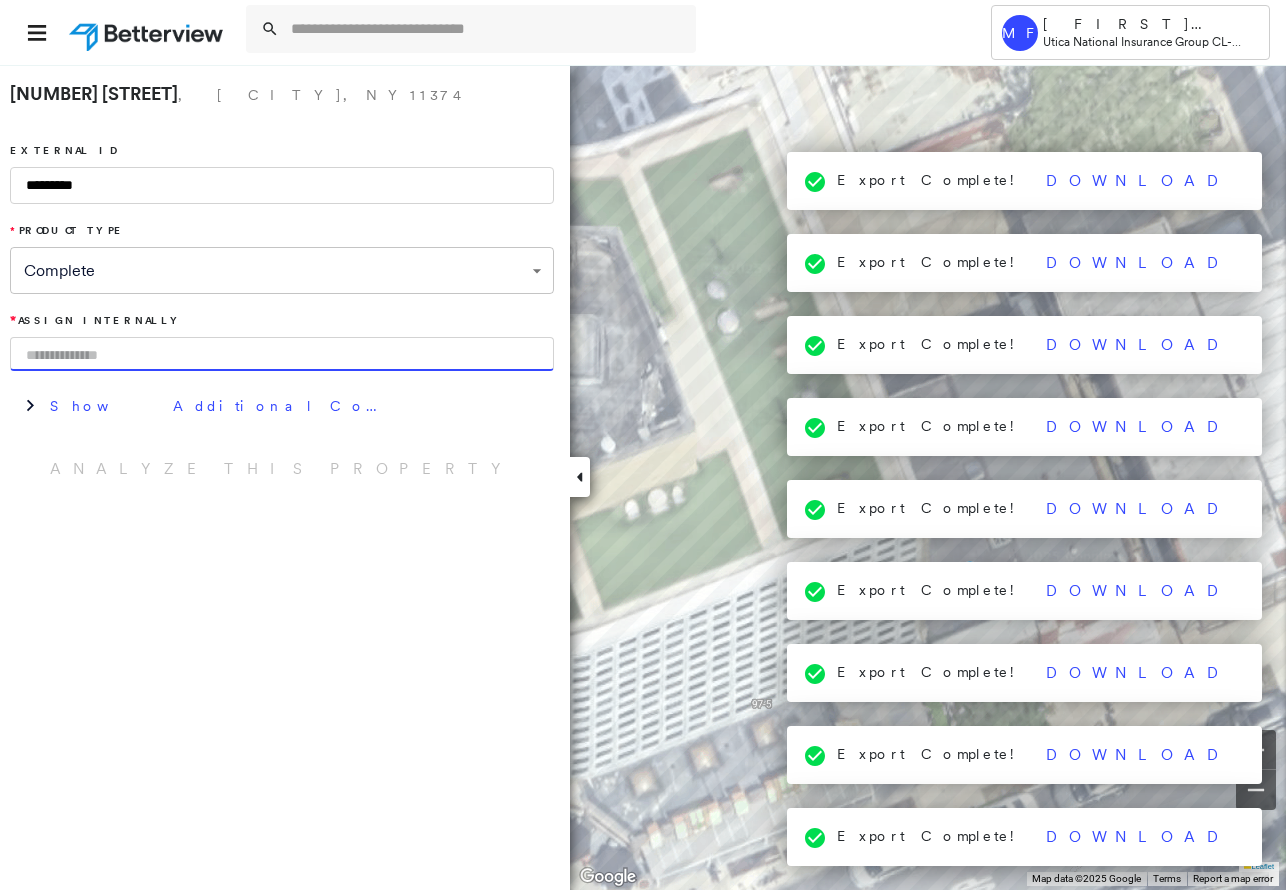 click at bounding box center [282, 354] 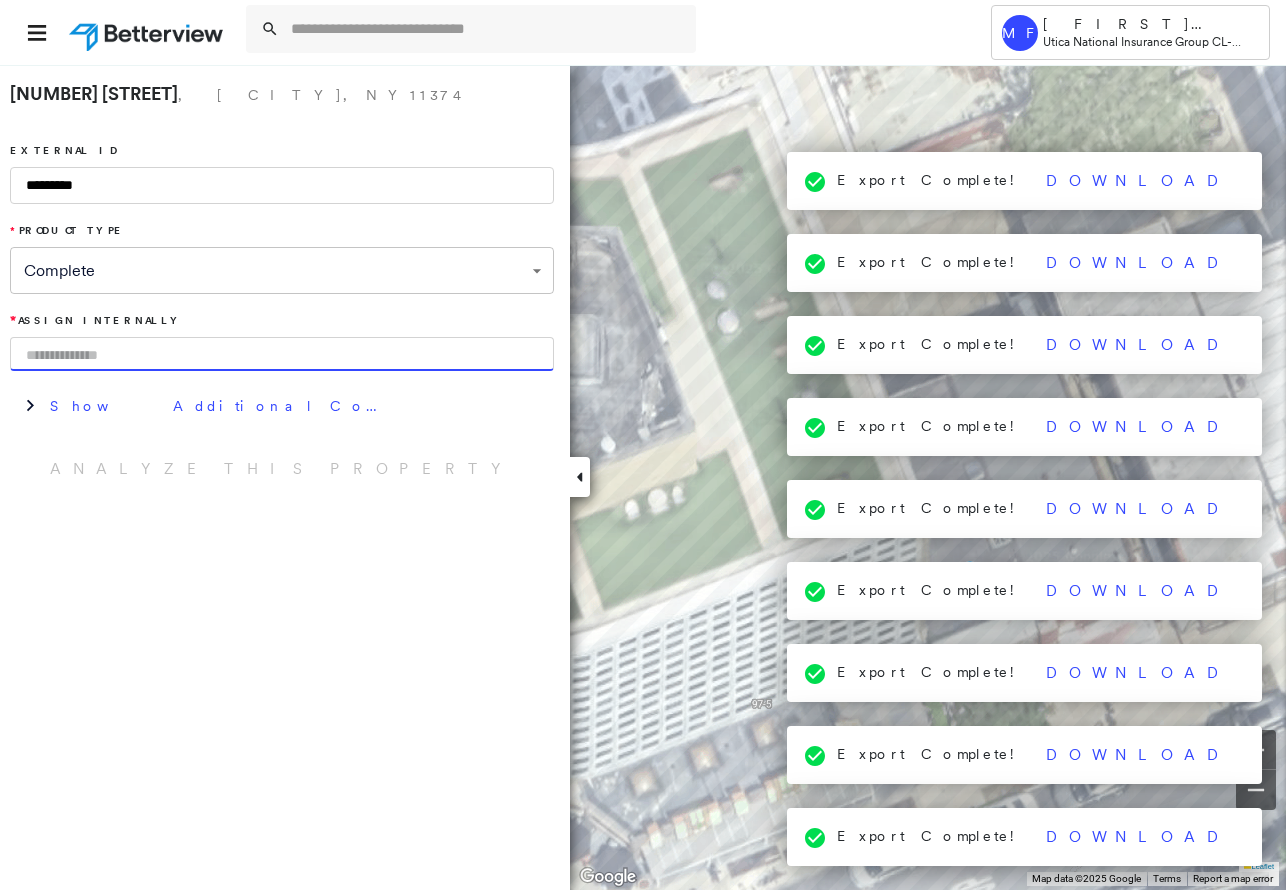 click at bounding box center [282, 354] 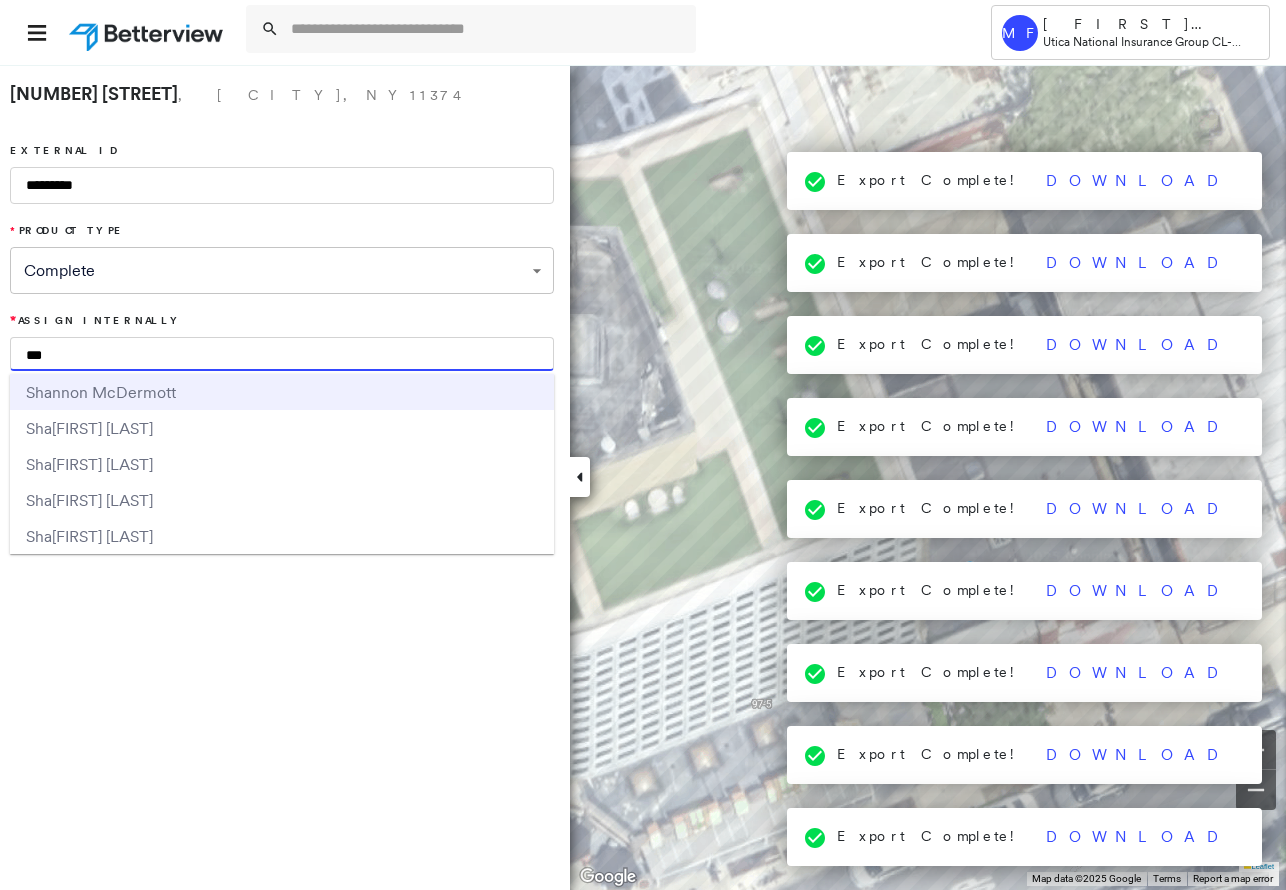 type on "***" 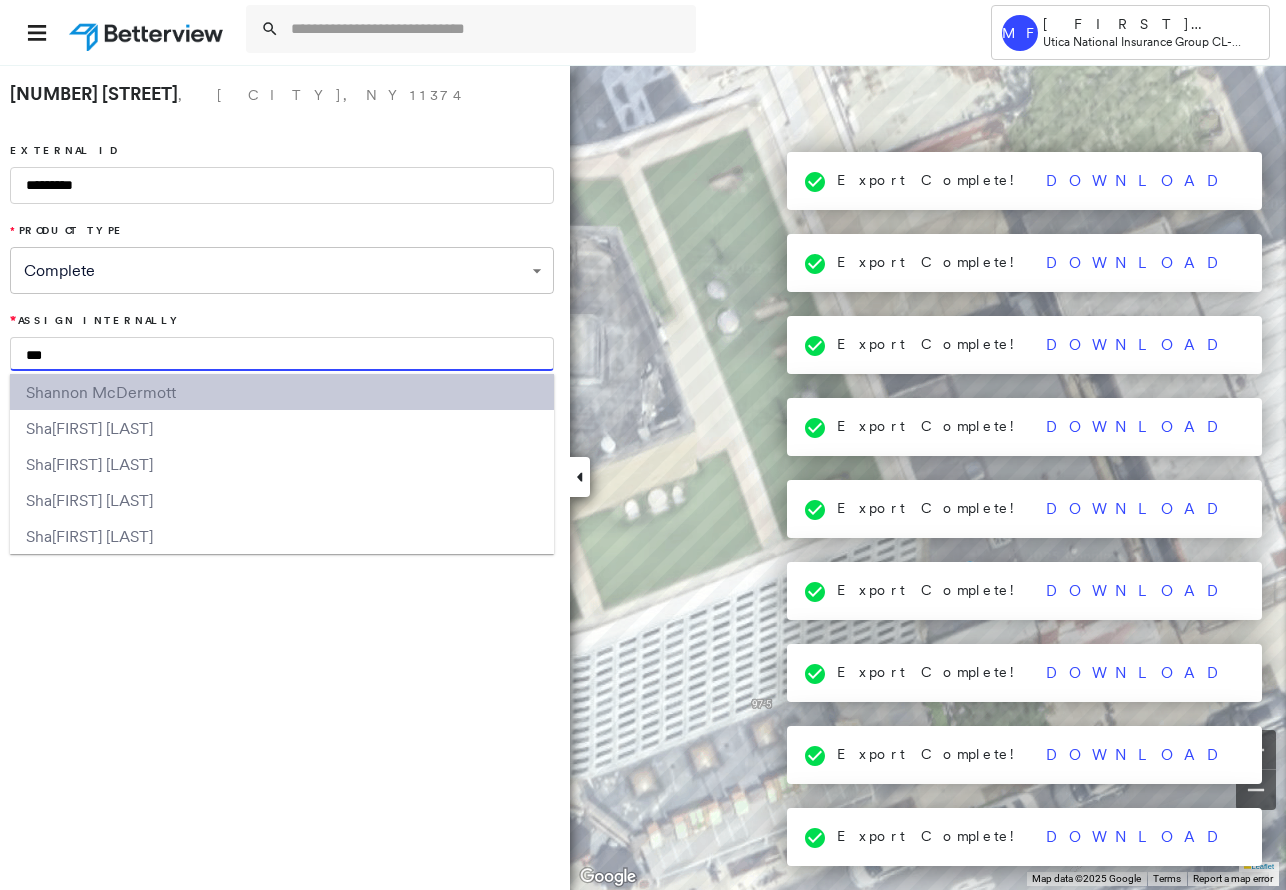 click on "nnon McDermott" at bounding box center (114, 392) 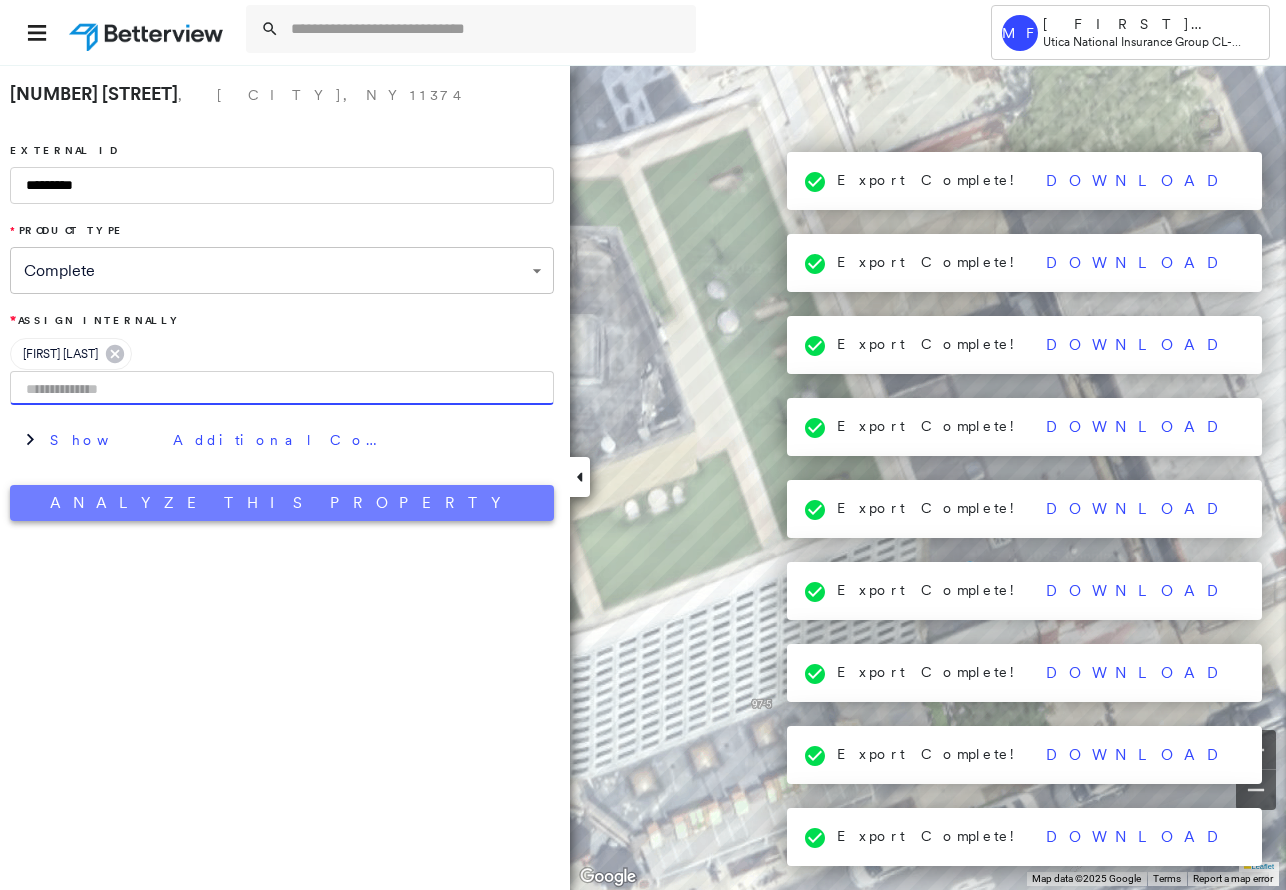 click on "Analyze This Property" at bounding box center (282, 503) 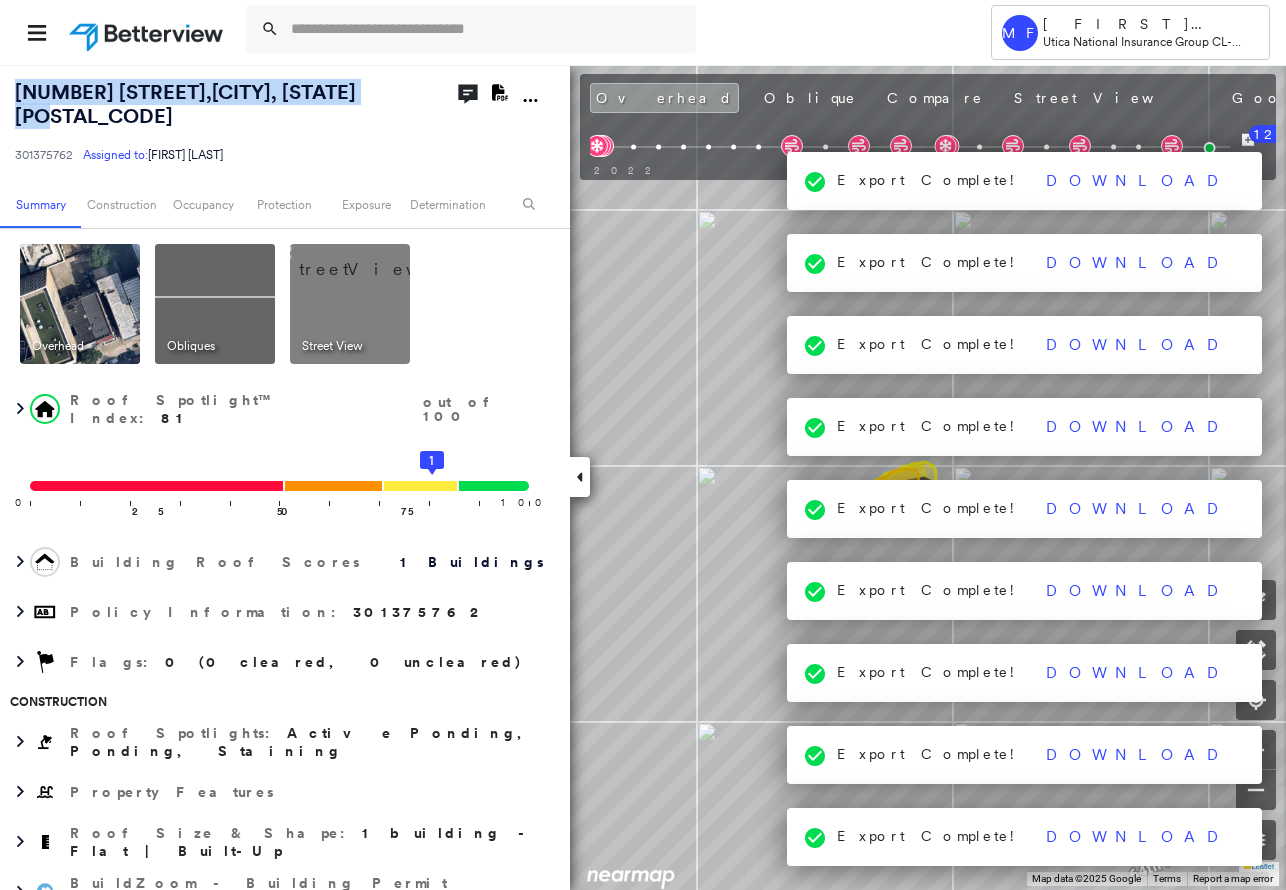 drag, startPoint x: 348, startPoint y: 91, endPoint x: 7, endPoint y: 80, distance: 341.17737 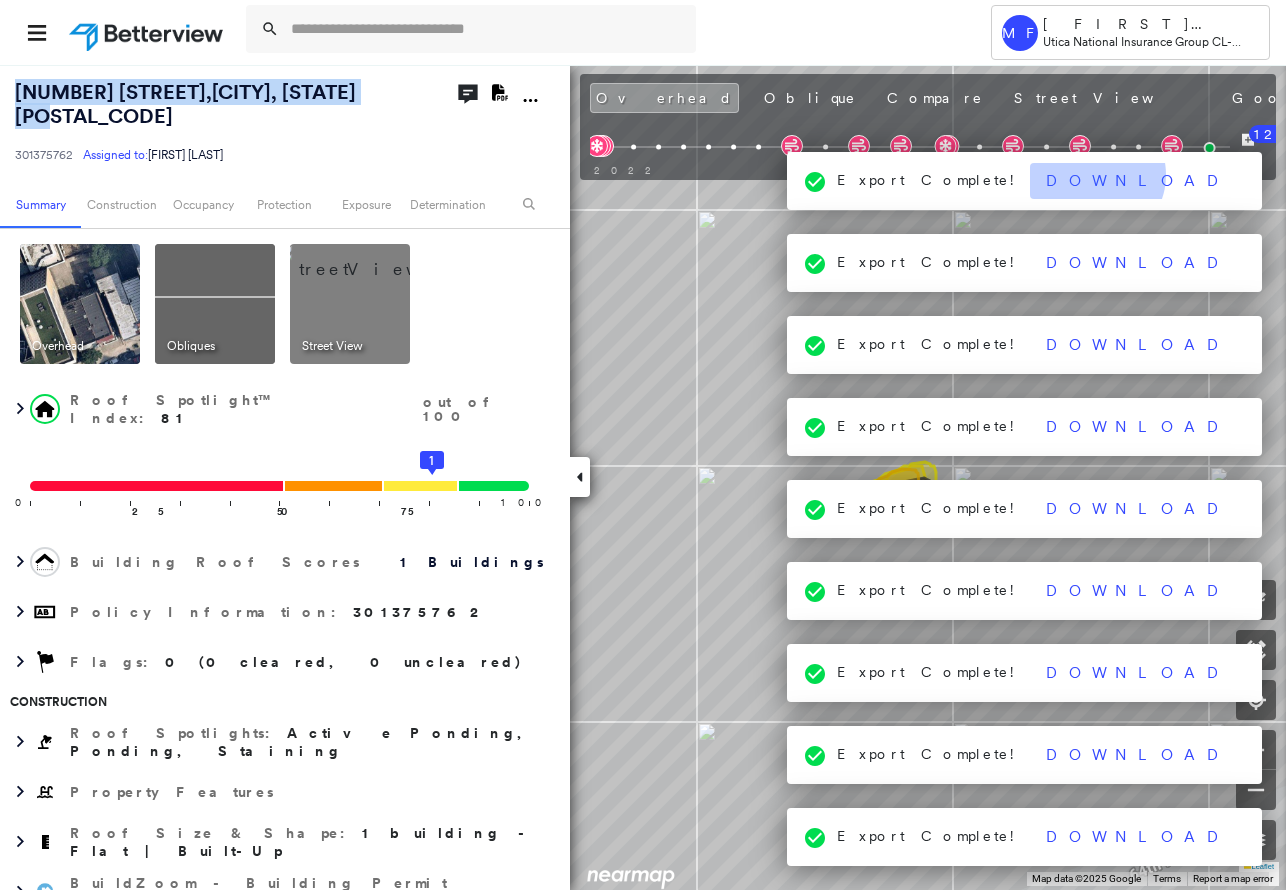 click on "Download" at bounding box center (1138, 181) 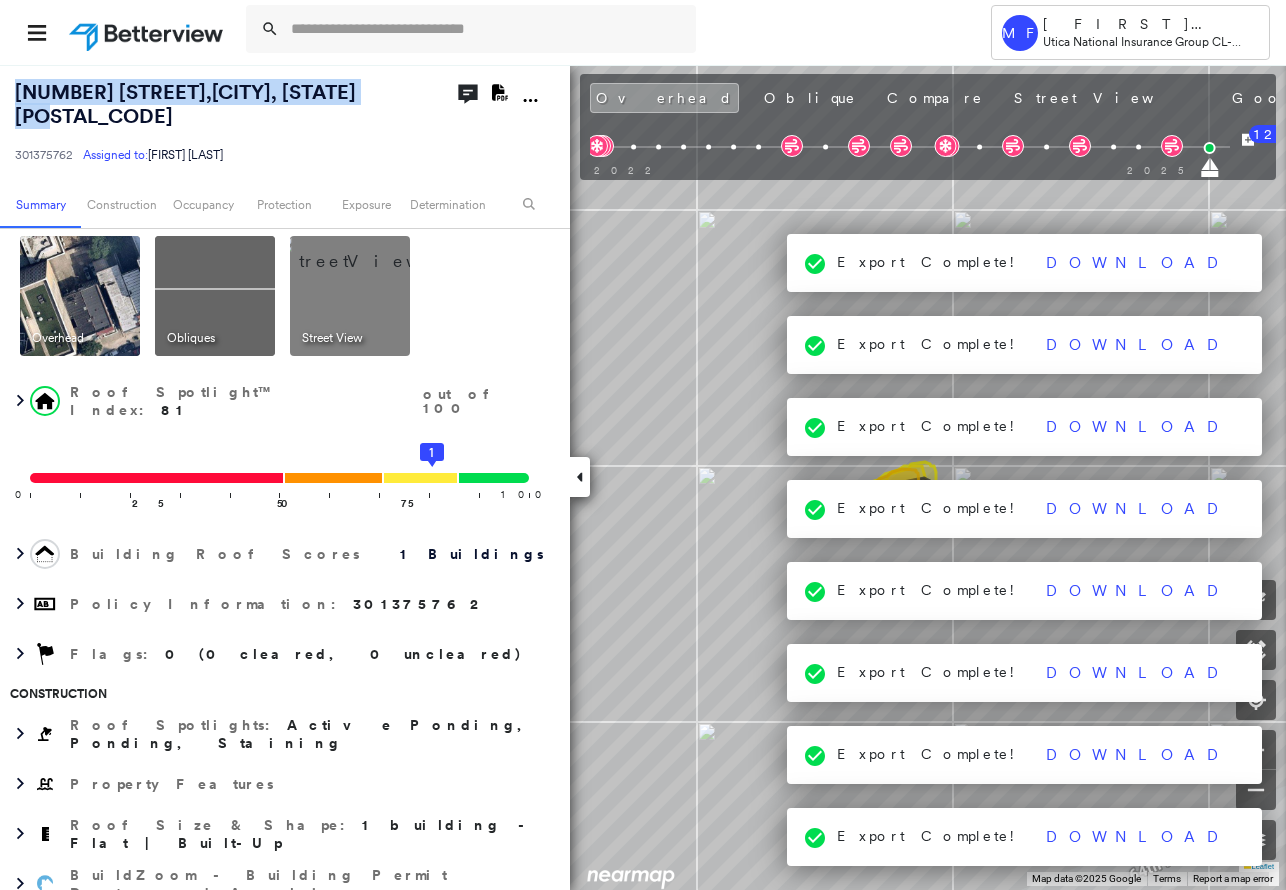 scroll, scrollTop: 0, scrollLeft: 0, axis: both 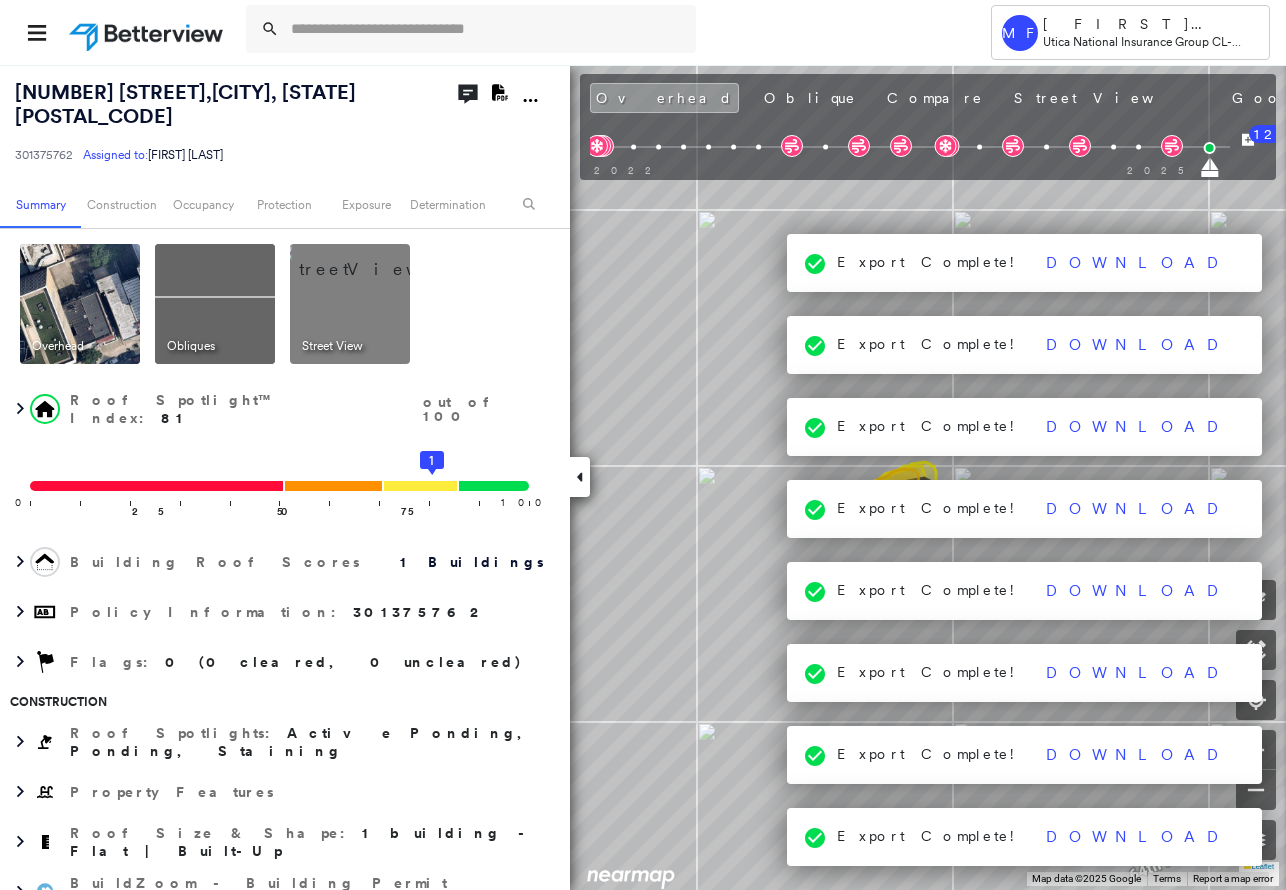 click on "Download PDF Report" 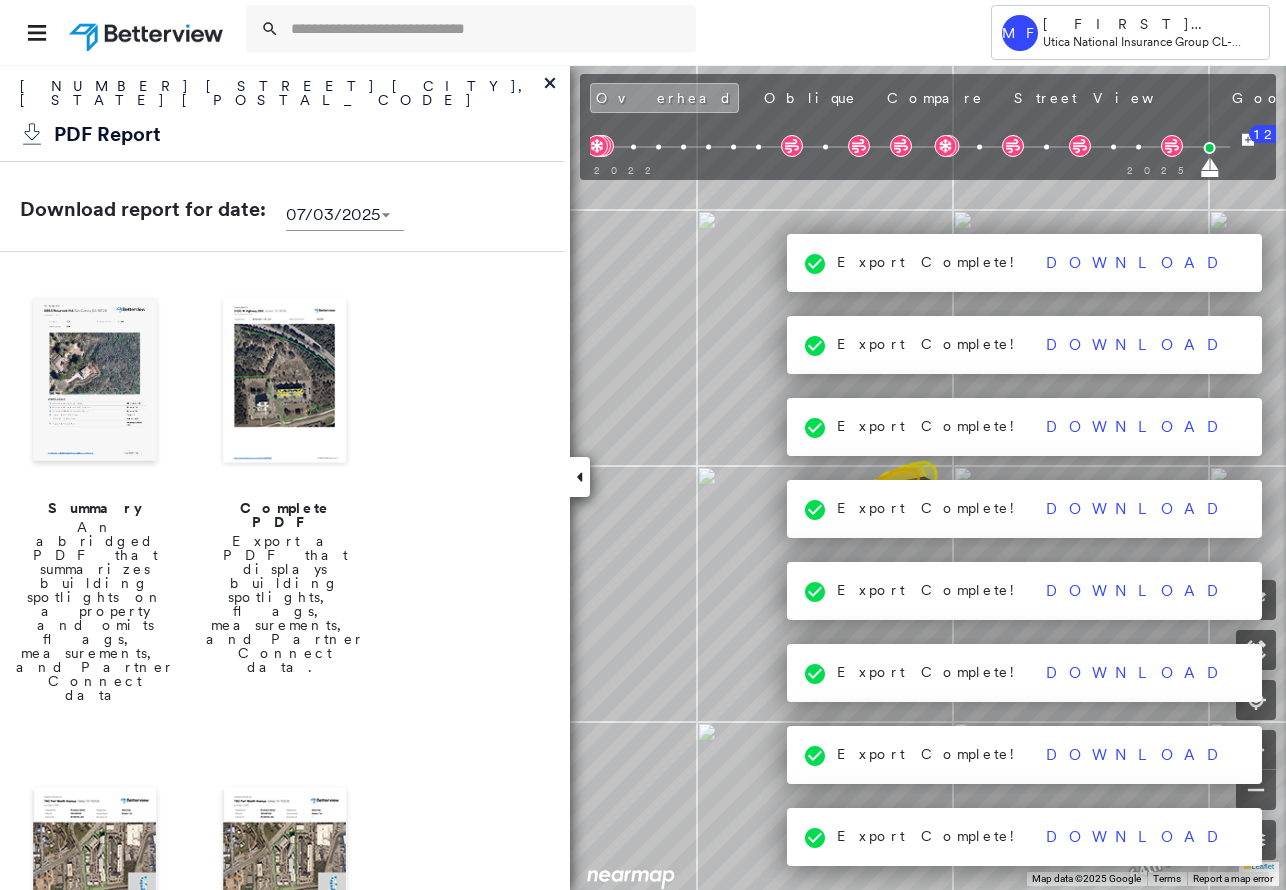 click on "Complete PDF" at bounding box center [285, 515] 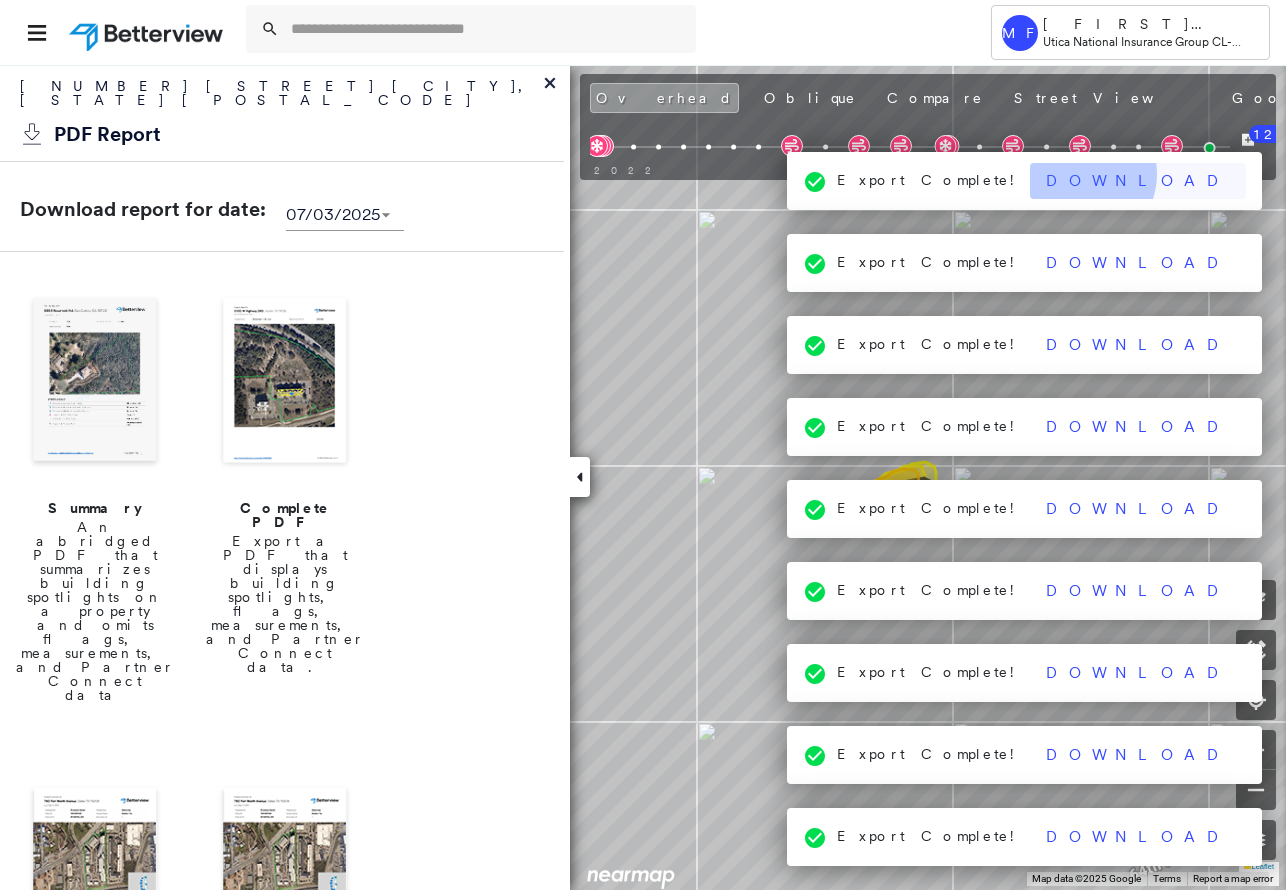 click on "Download" at bounding box center (1138, 181) 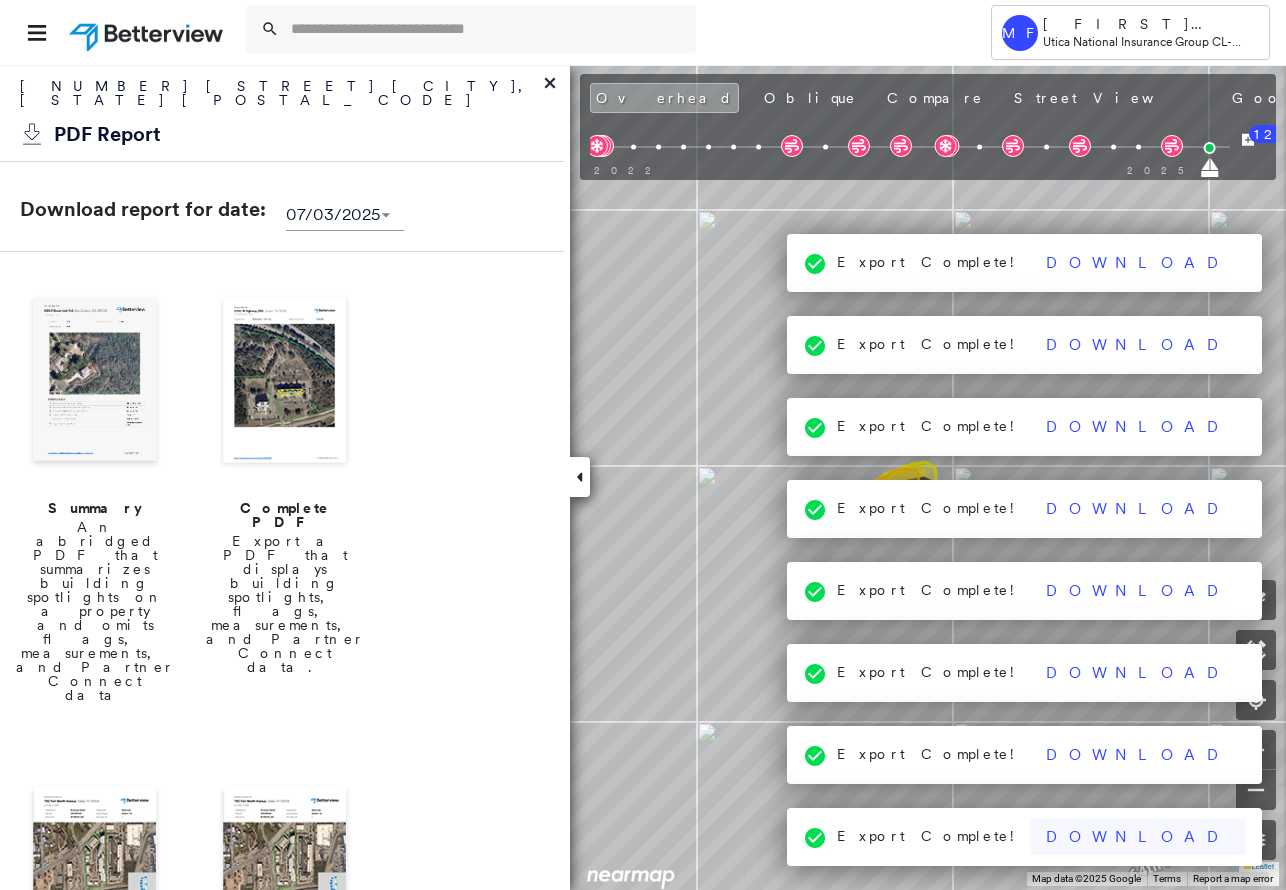 click on "Download" at bounding box center (1138, 837) 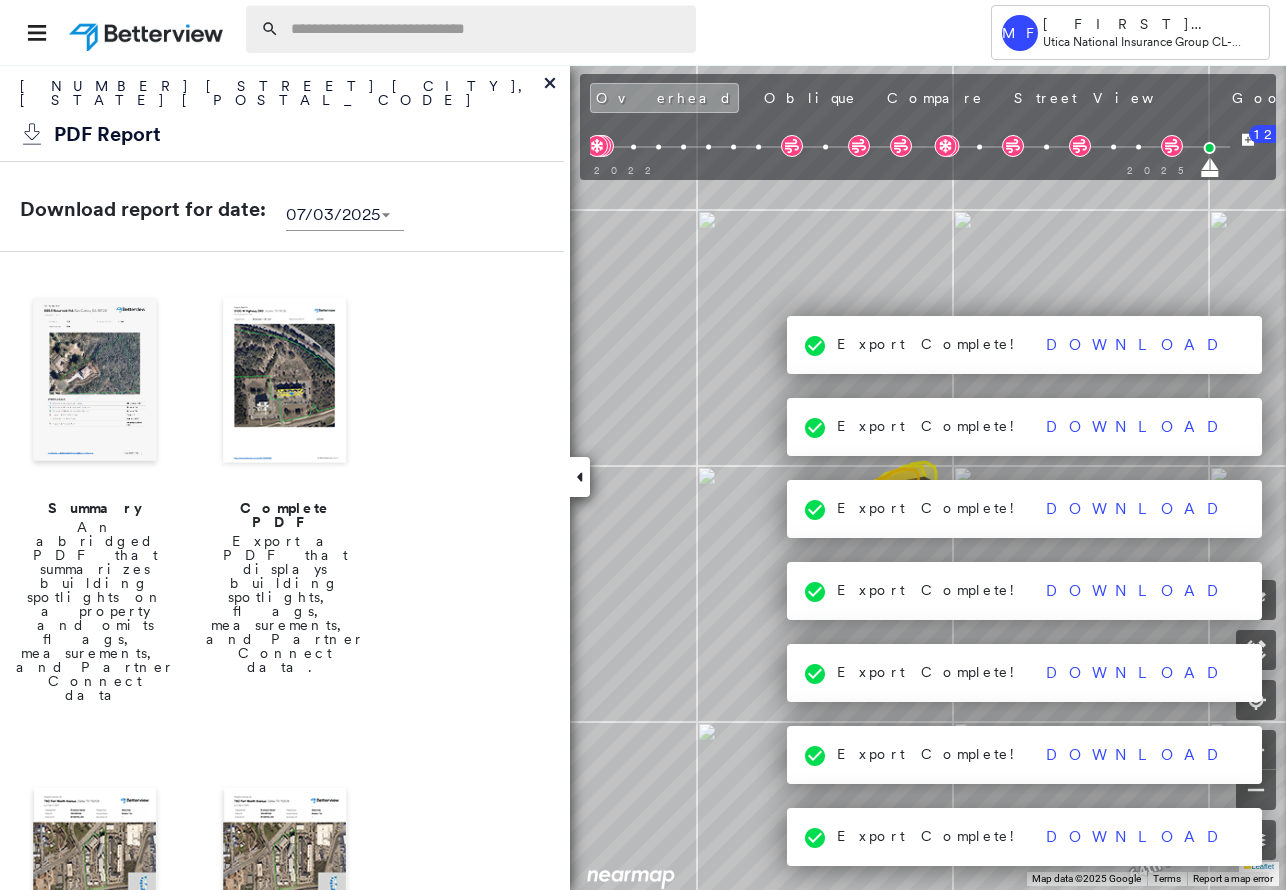 click at bounding box center [487, 29] 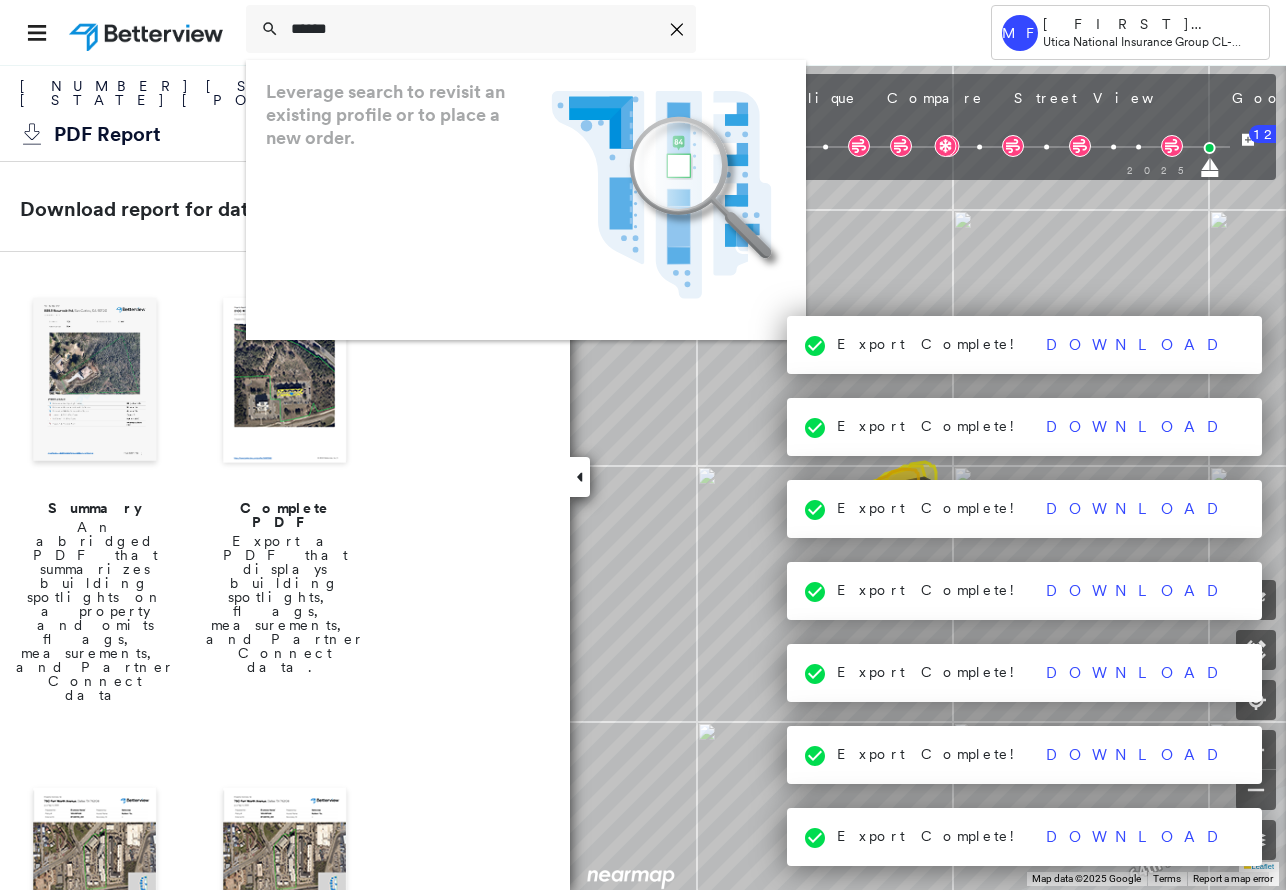 paste on "**********" 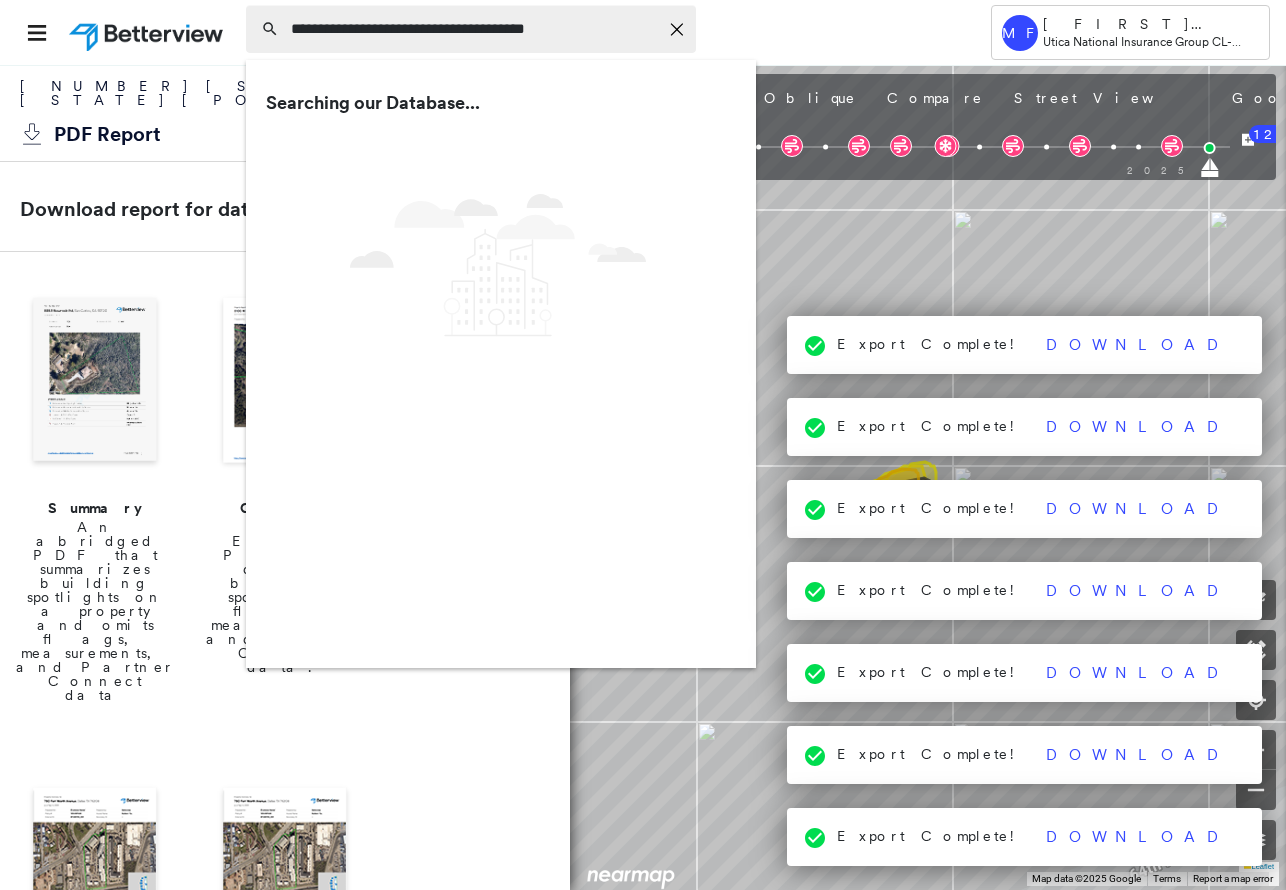 click on "**********" at bounding box center [474, 29] 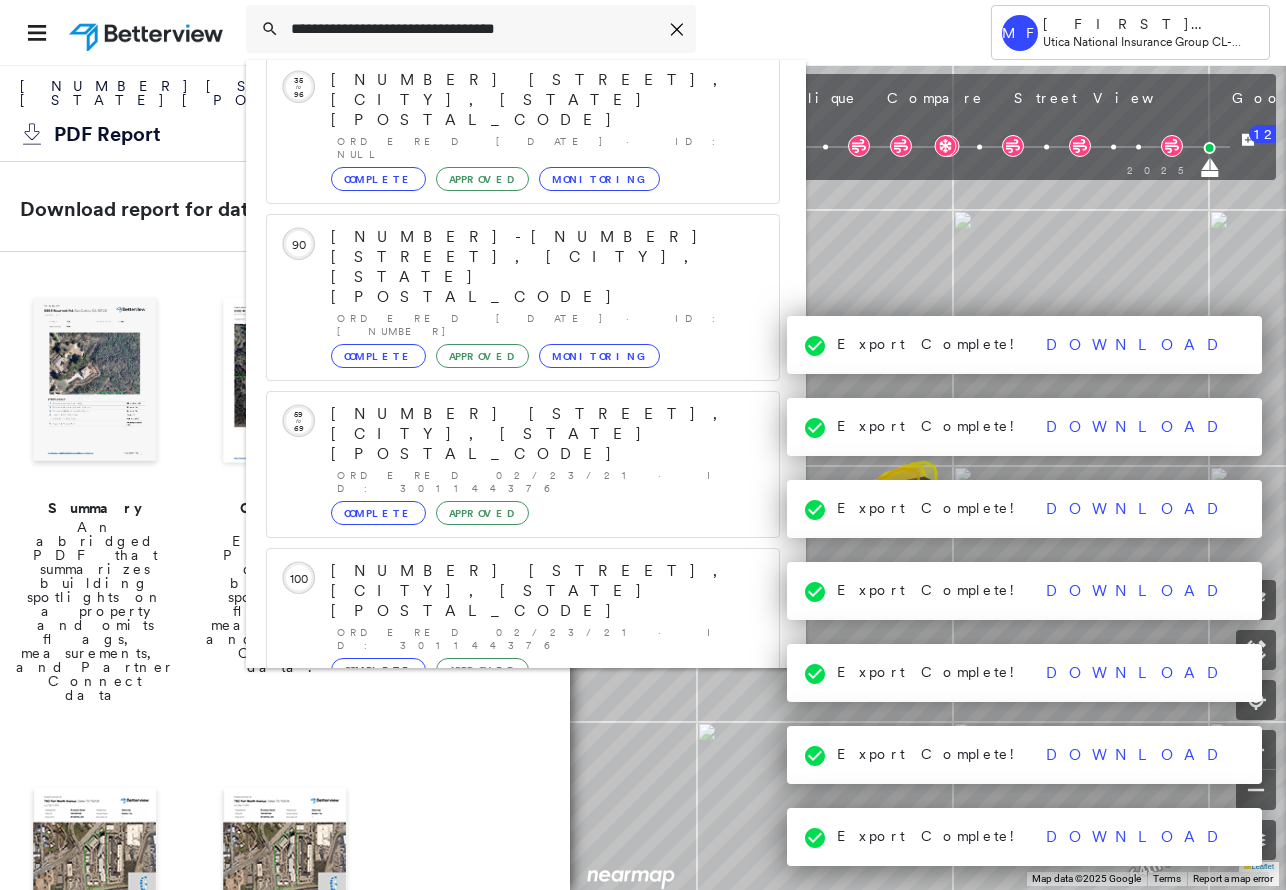 scroll, scrollTop: 258, scrollLeft: 0, axis: vertical 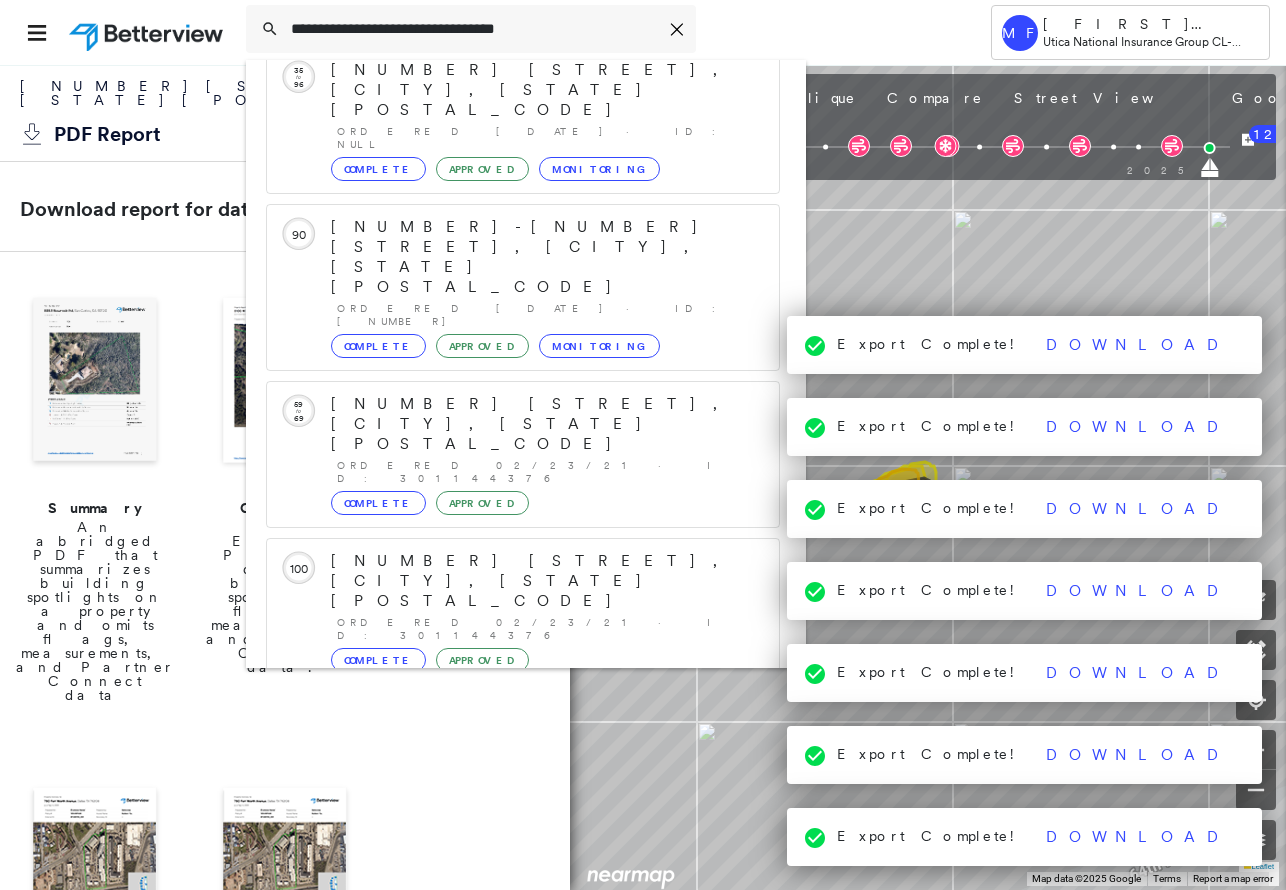 type on "**********" 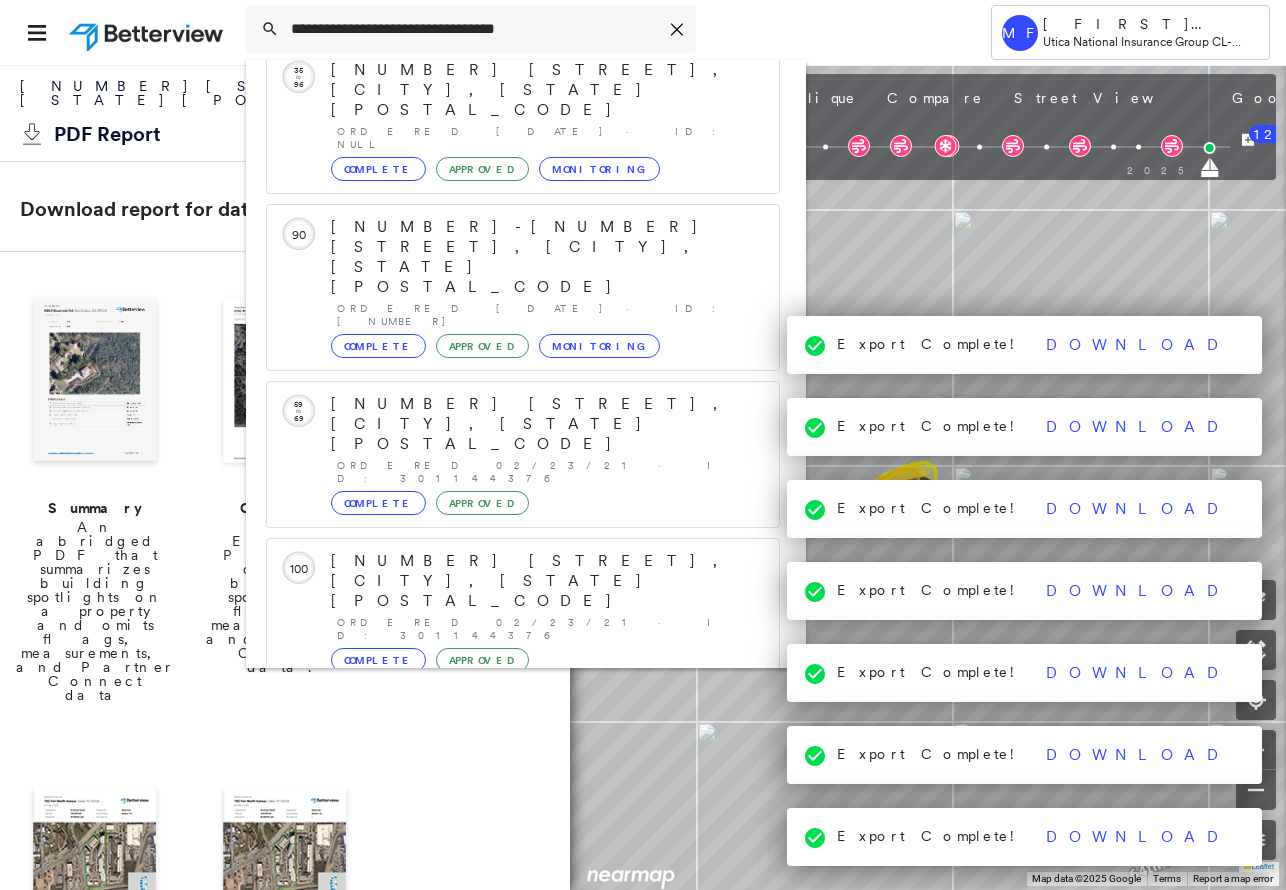 click 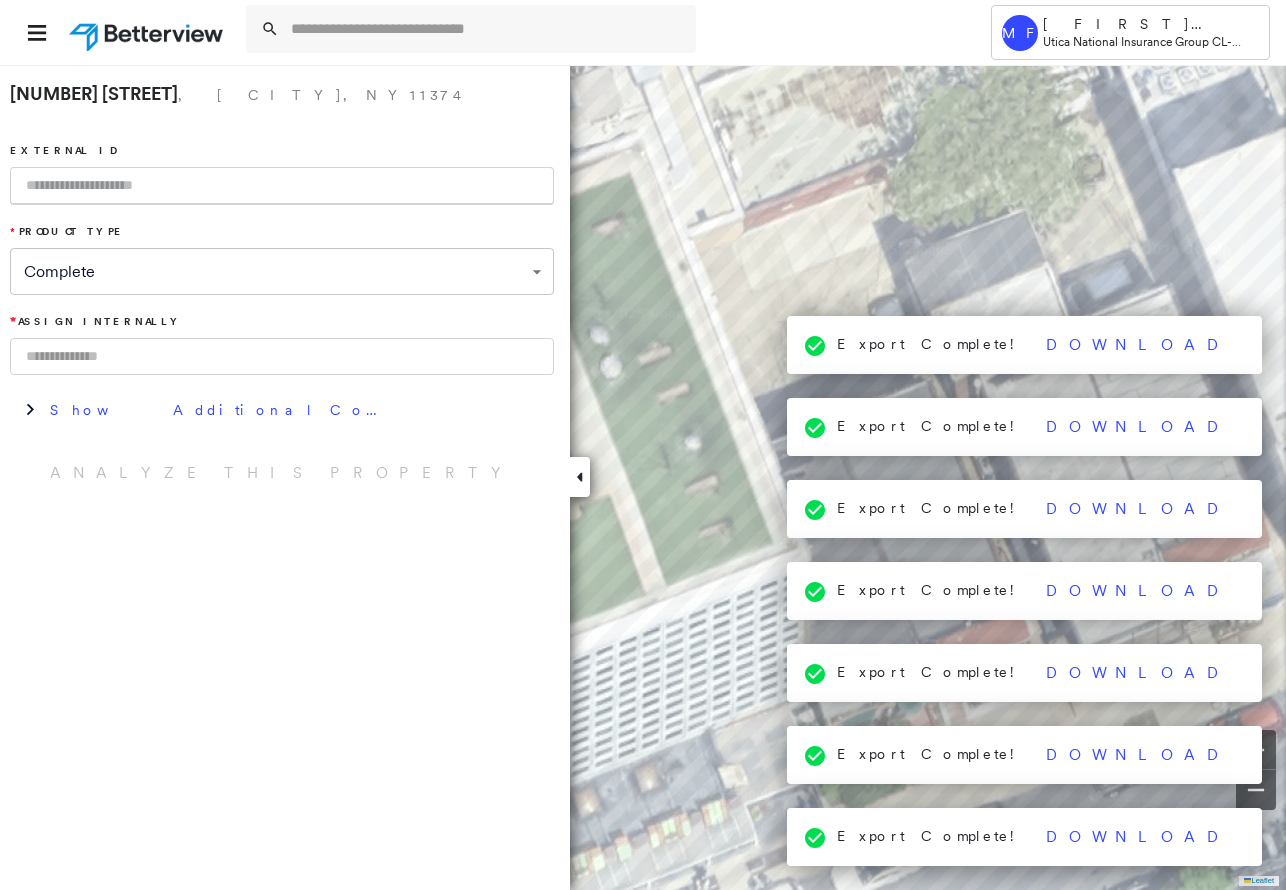 click on "Export Complete!" at bounding box center (930, 344) 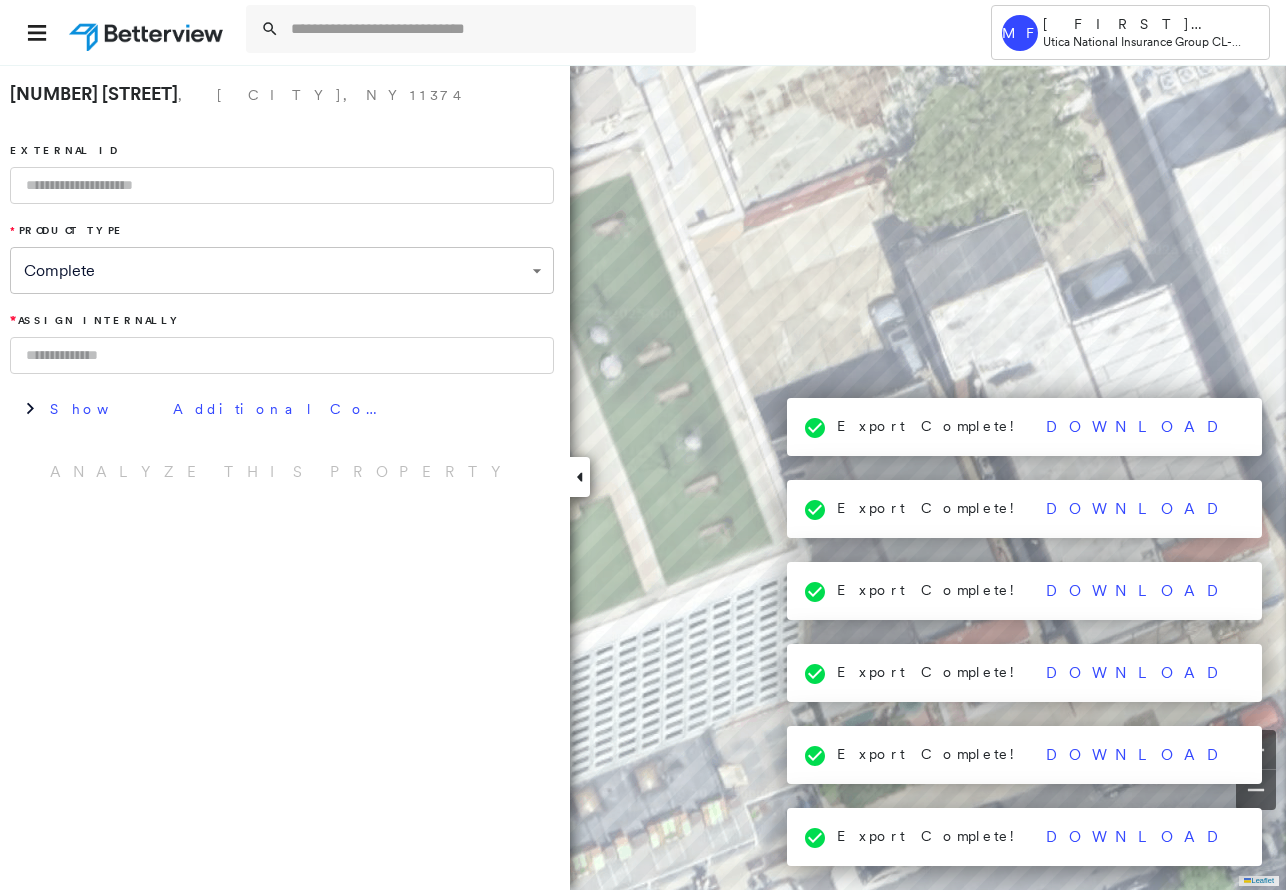 click on "Export Complete! Download" at bounding box center (1025, 427) 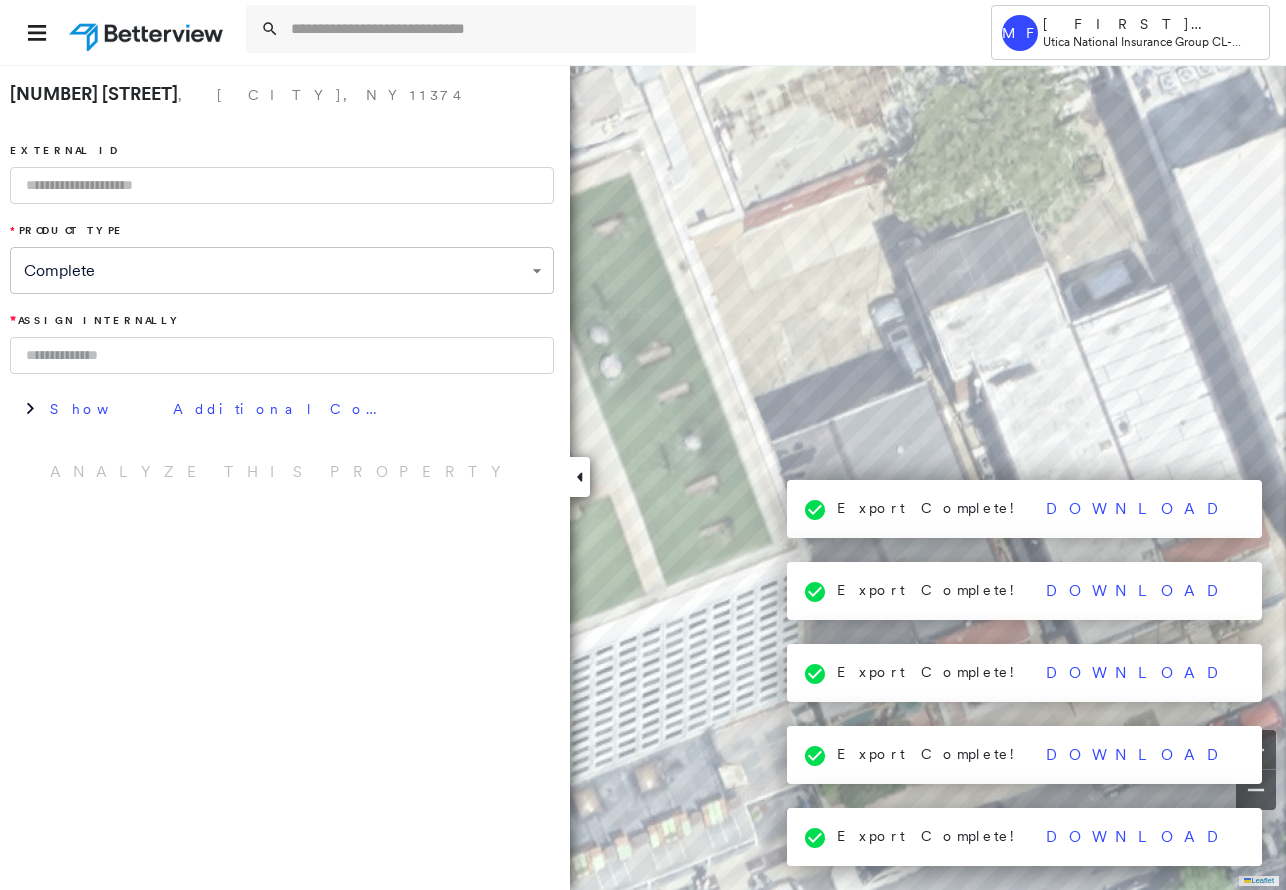 click on "Export Complete!" at bounding box center (930, 508) 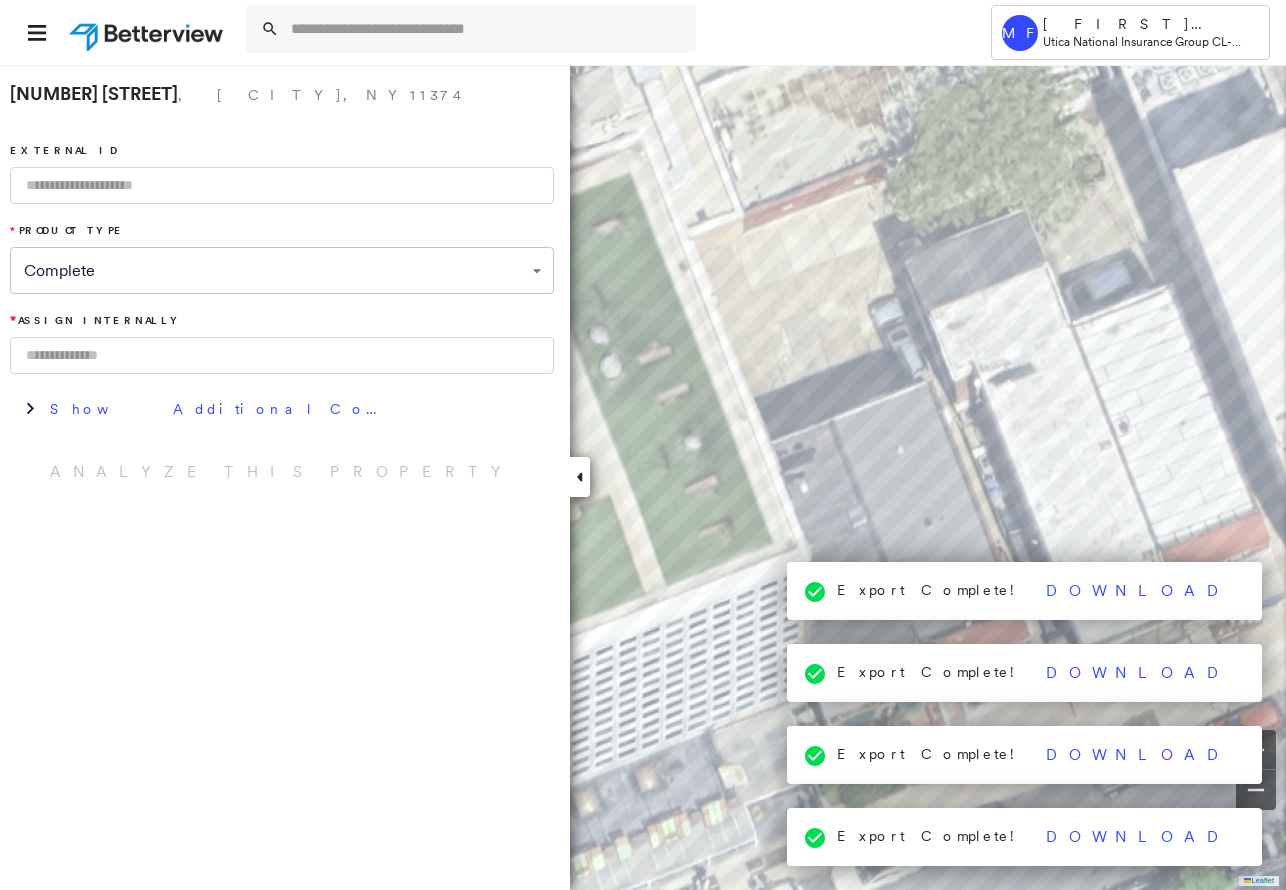 click on "Export Complete!" at bounding box center (930, 590) 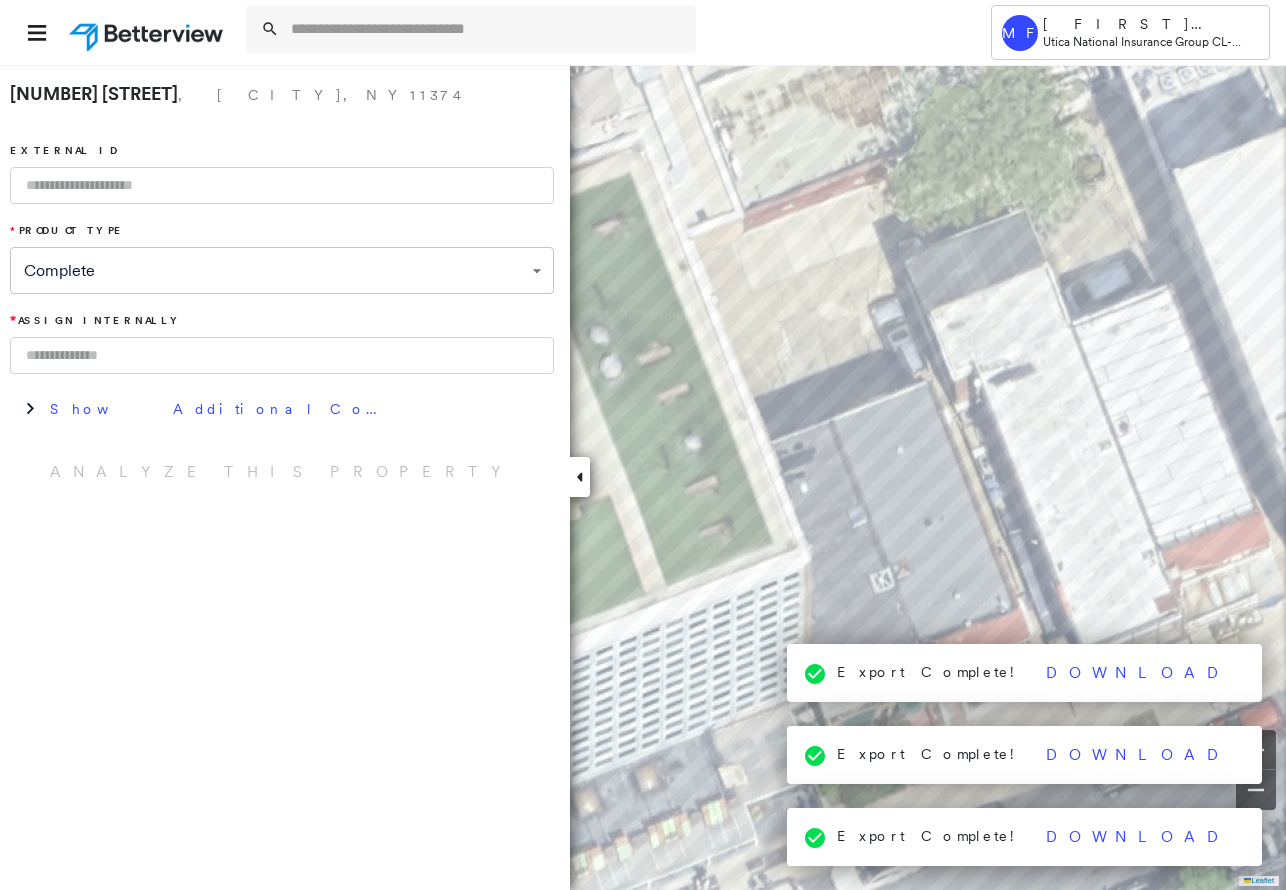 click on "Export Complete!" at bounding box center (930, 672) 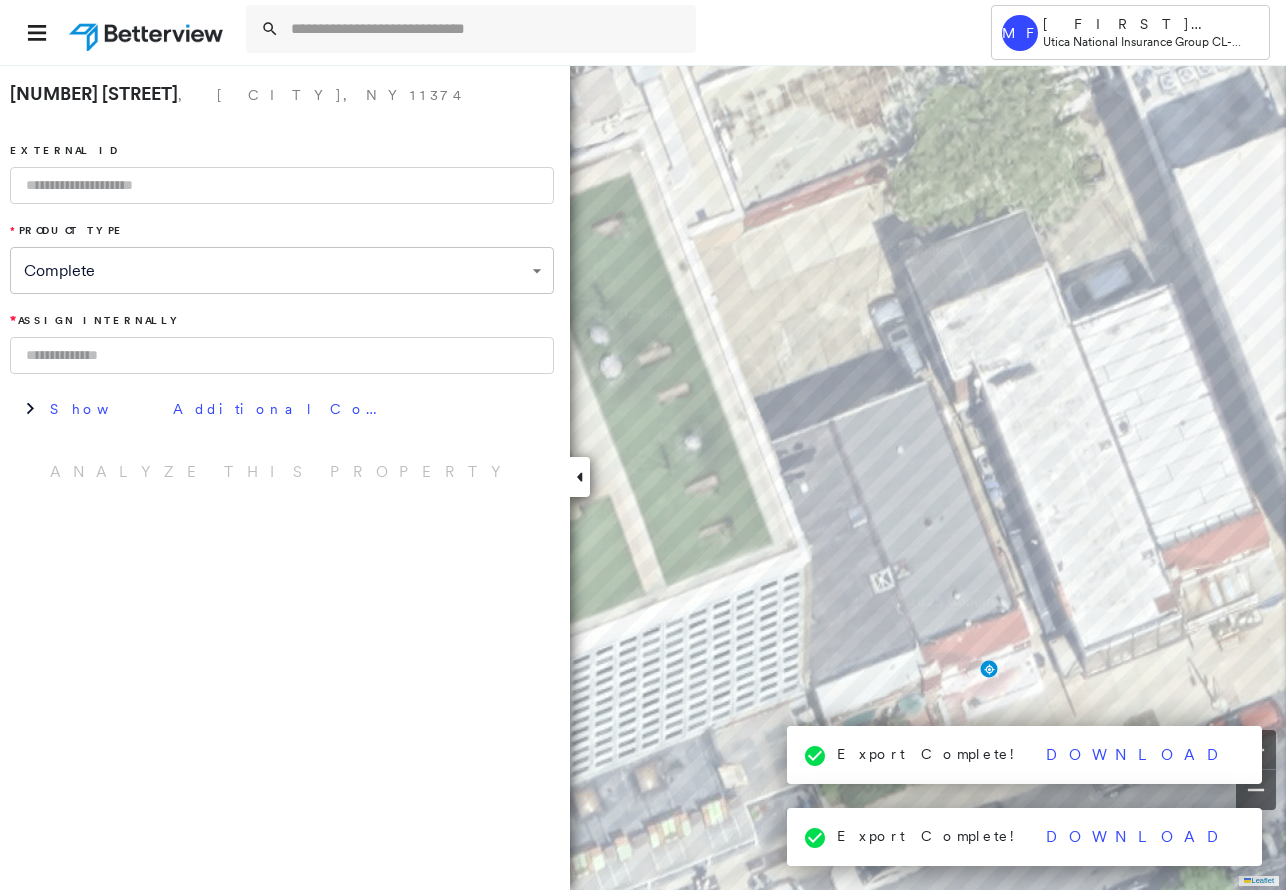 click on "Export Complete!" at bounding box center [930, 754] 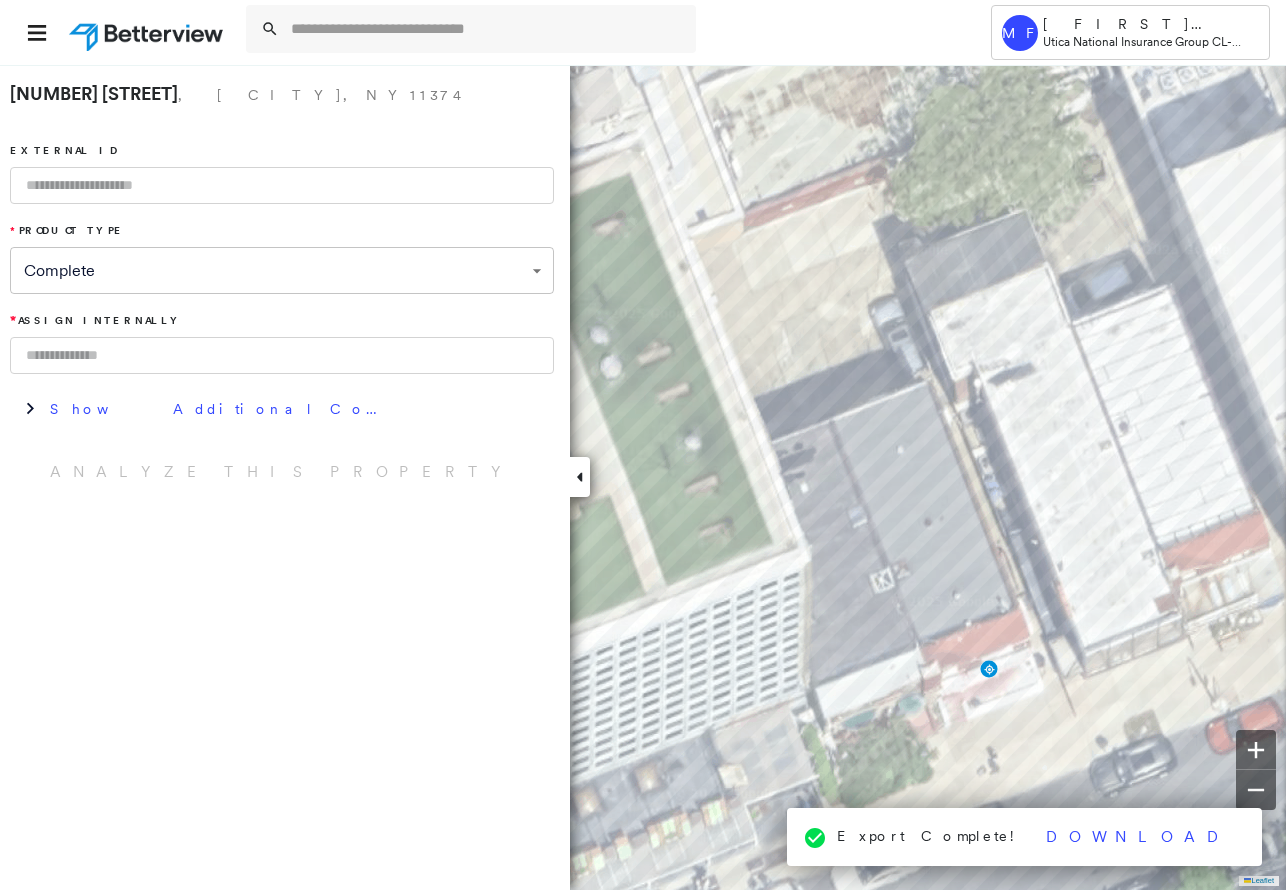 click on "Export Complete! Download" at bounding box center [1025, 837] 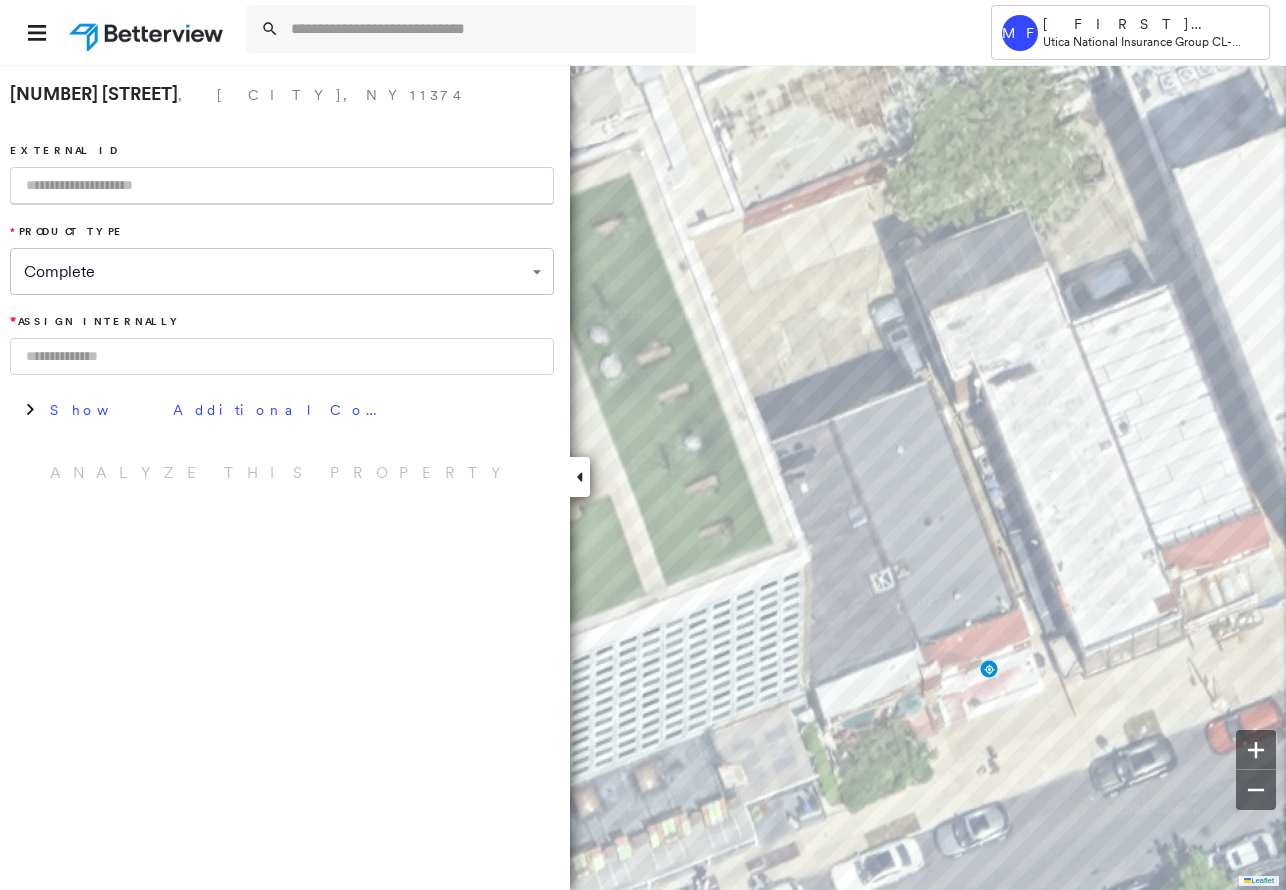 click at bounding box center [282, 186] 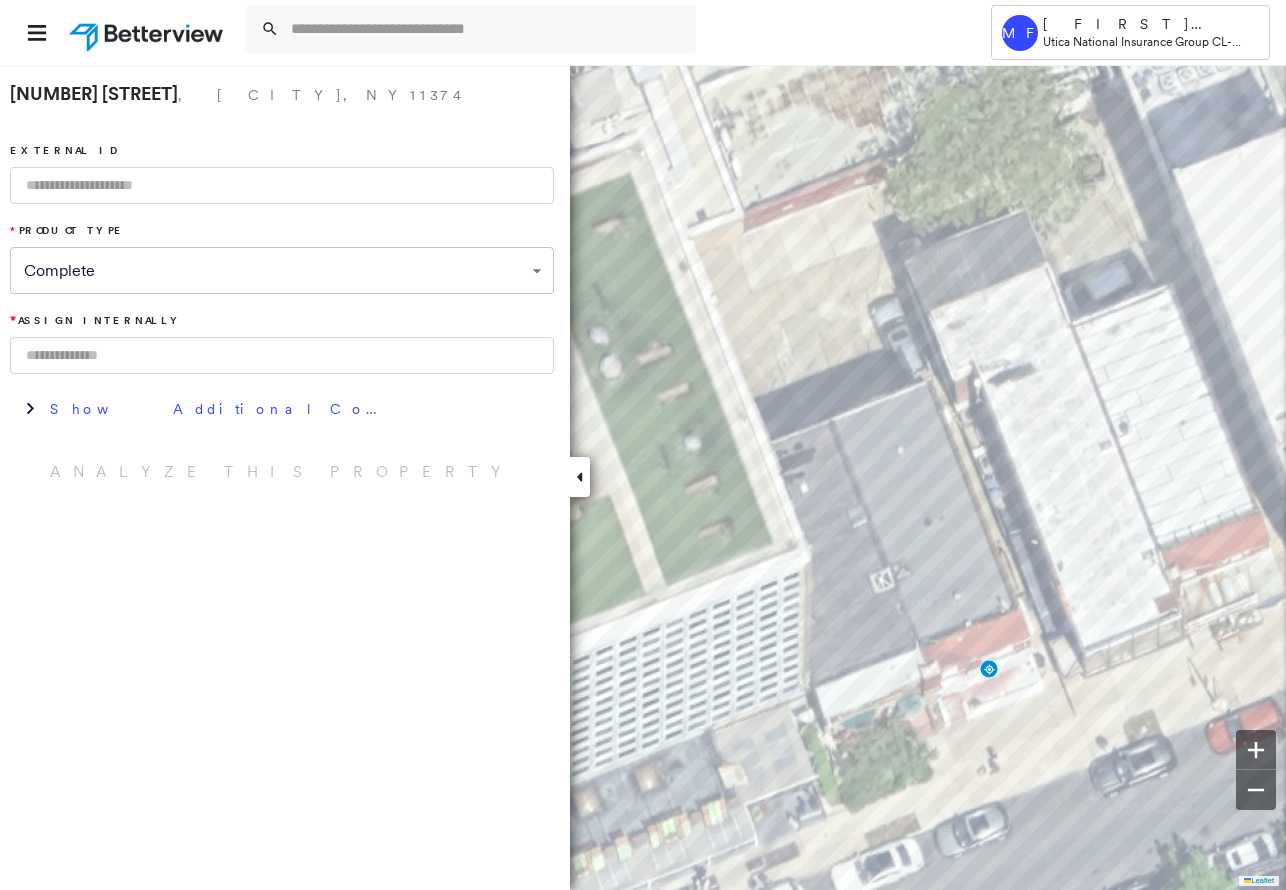 drag, startPoint x: 29, startPoint y: 179, endPoint x: 41, endPoint y: 183, distance: 12.649111 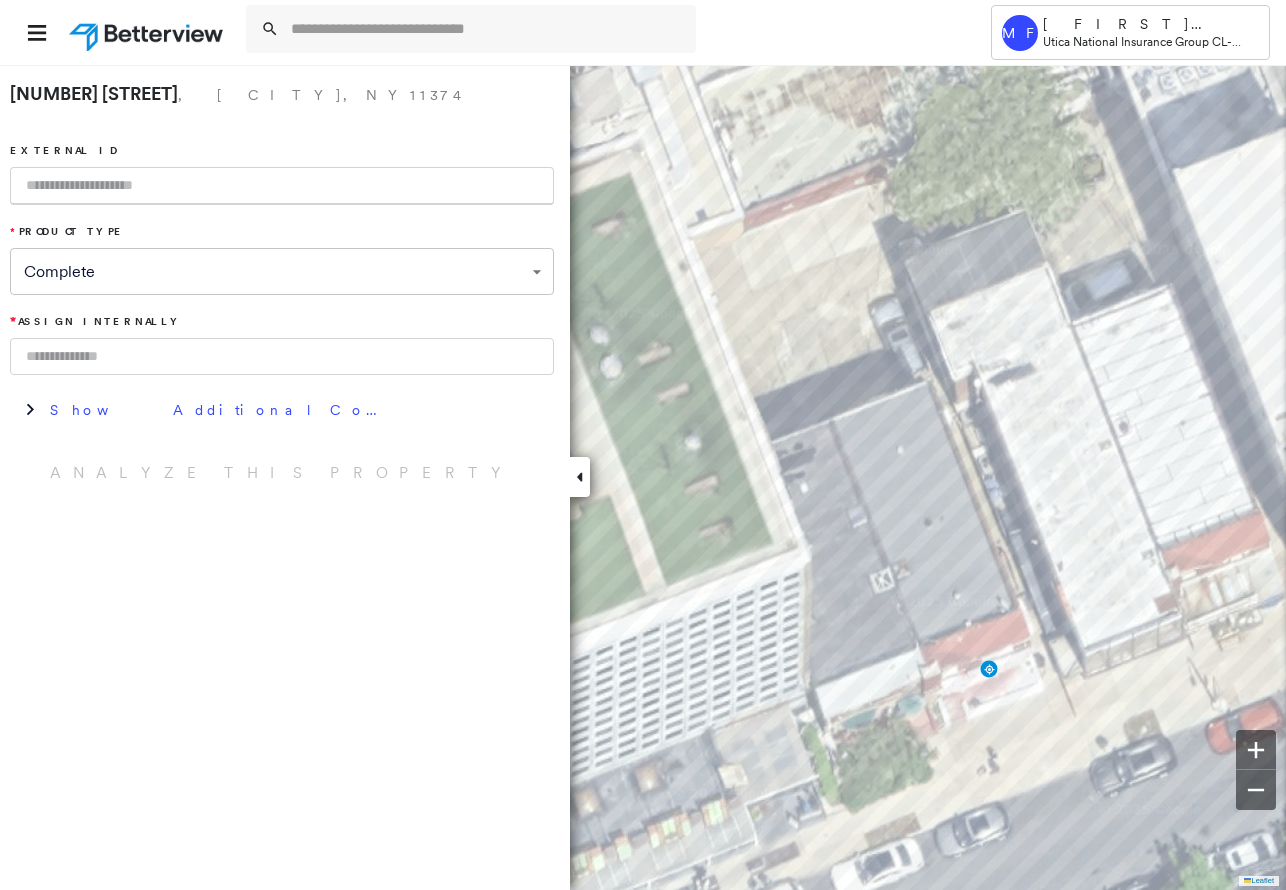 paste on "*********" 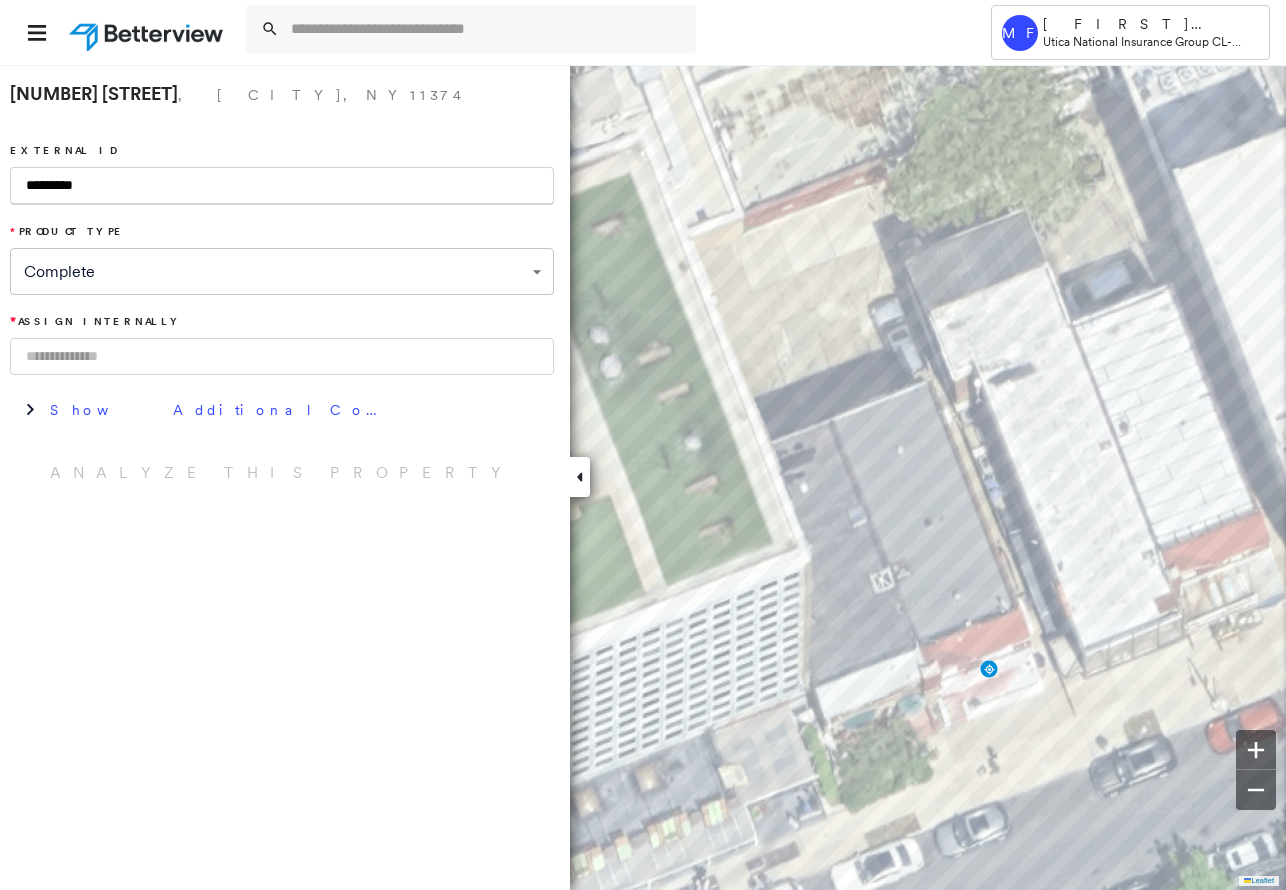 type on "*********" 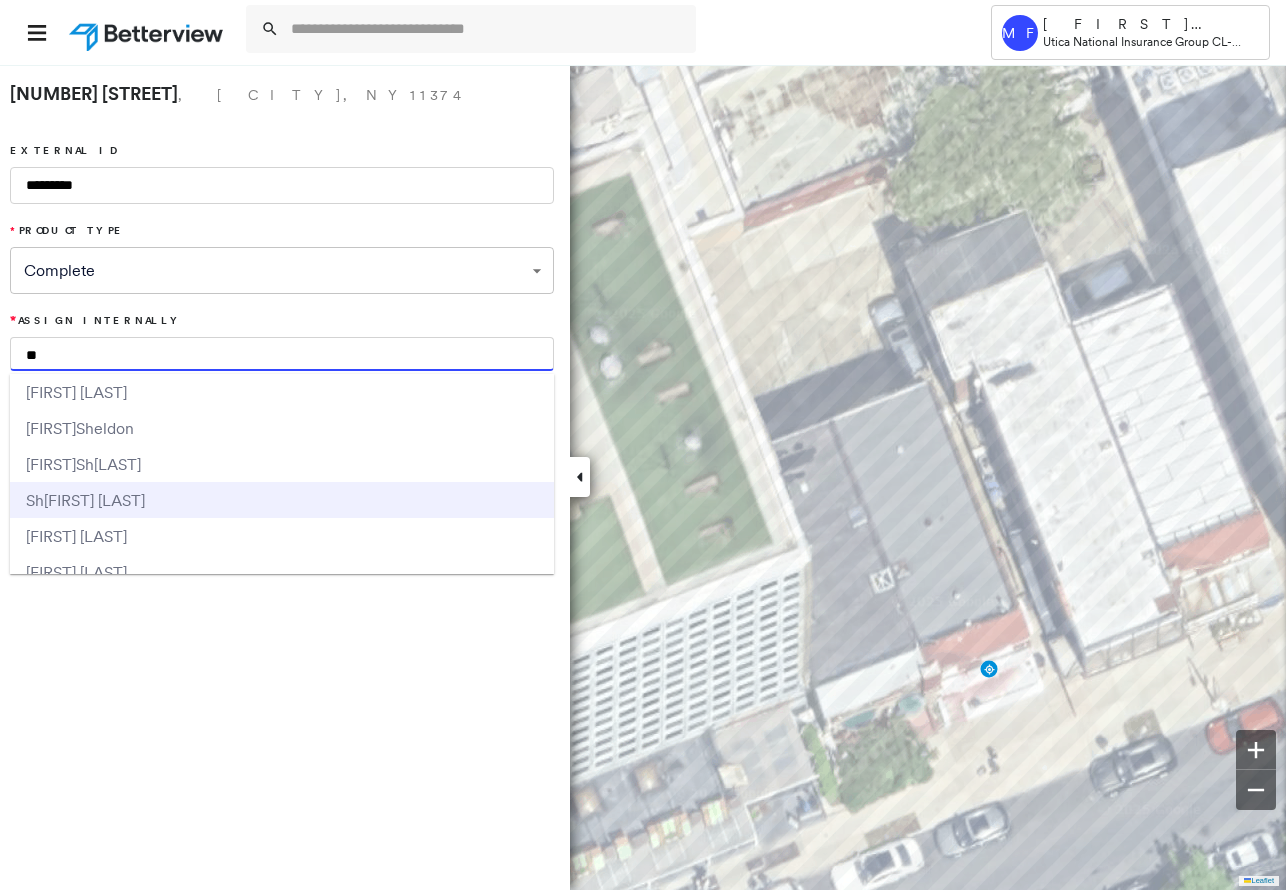 type on "**" 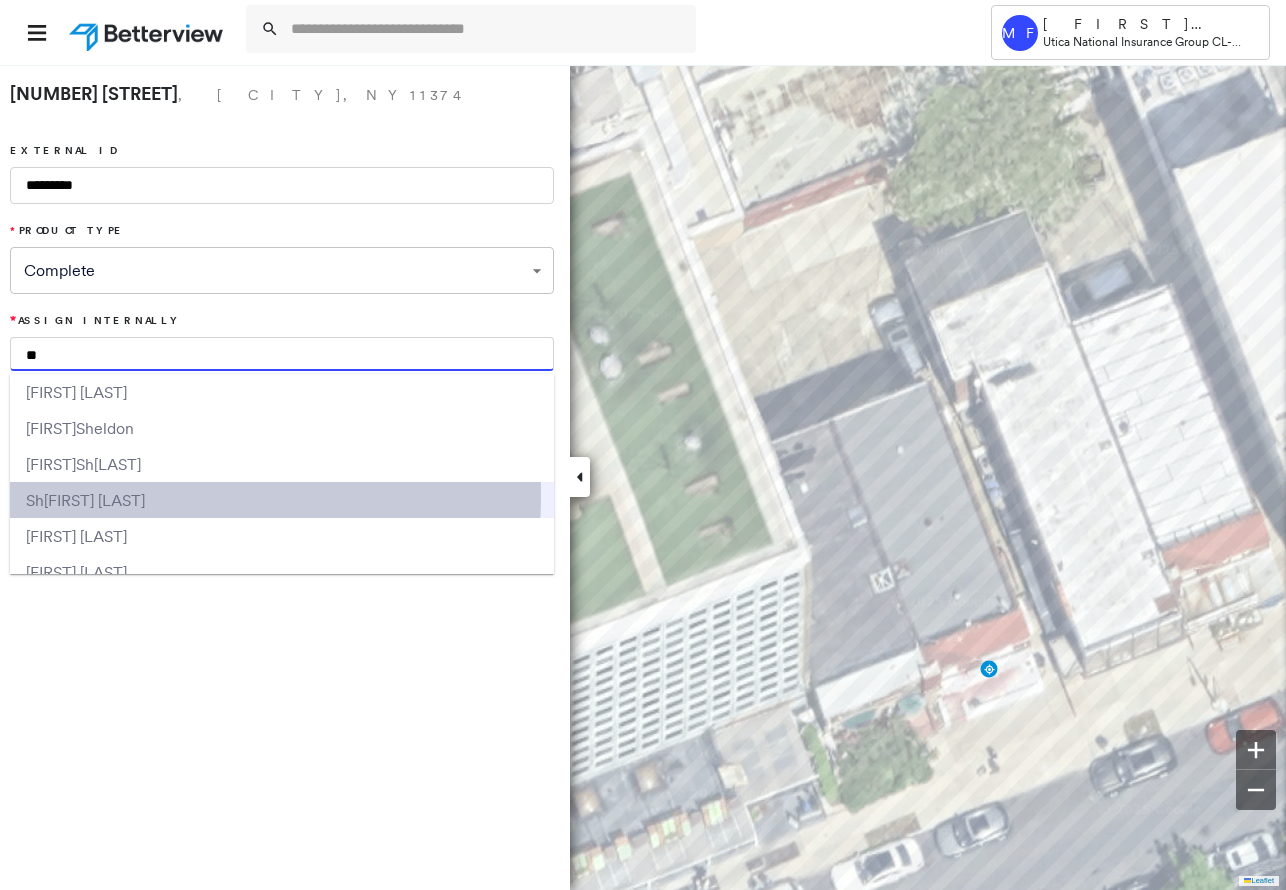 click on "[FIRST] [LAST]" at bounding box center (94, 500) 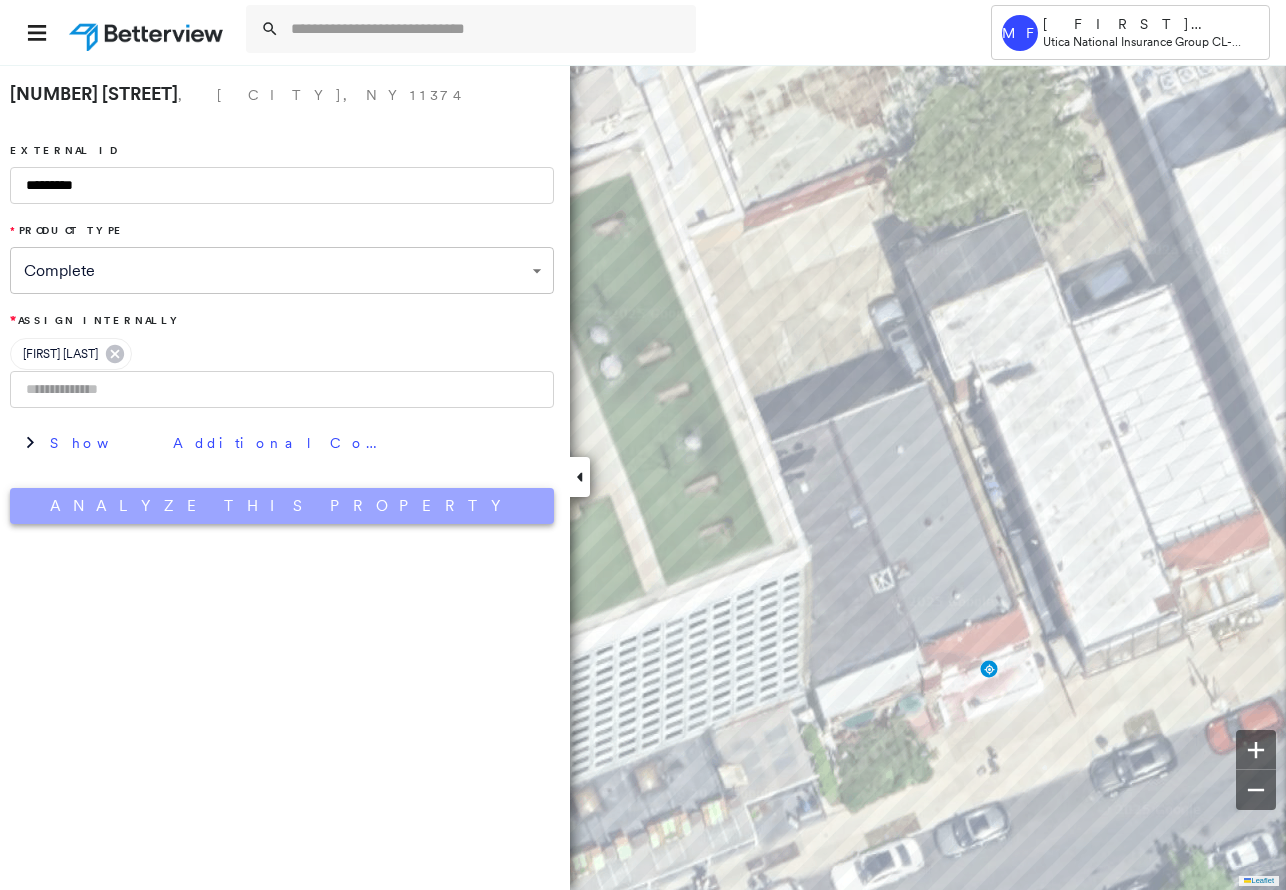 click on "Analyze This Property" at bounding box center (282, 506) 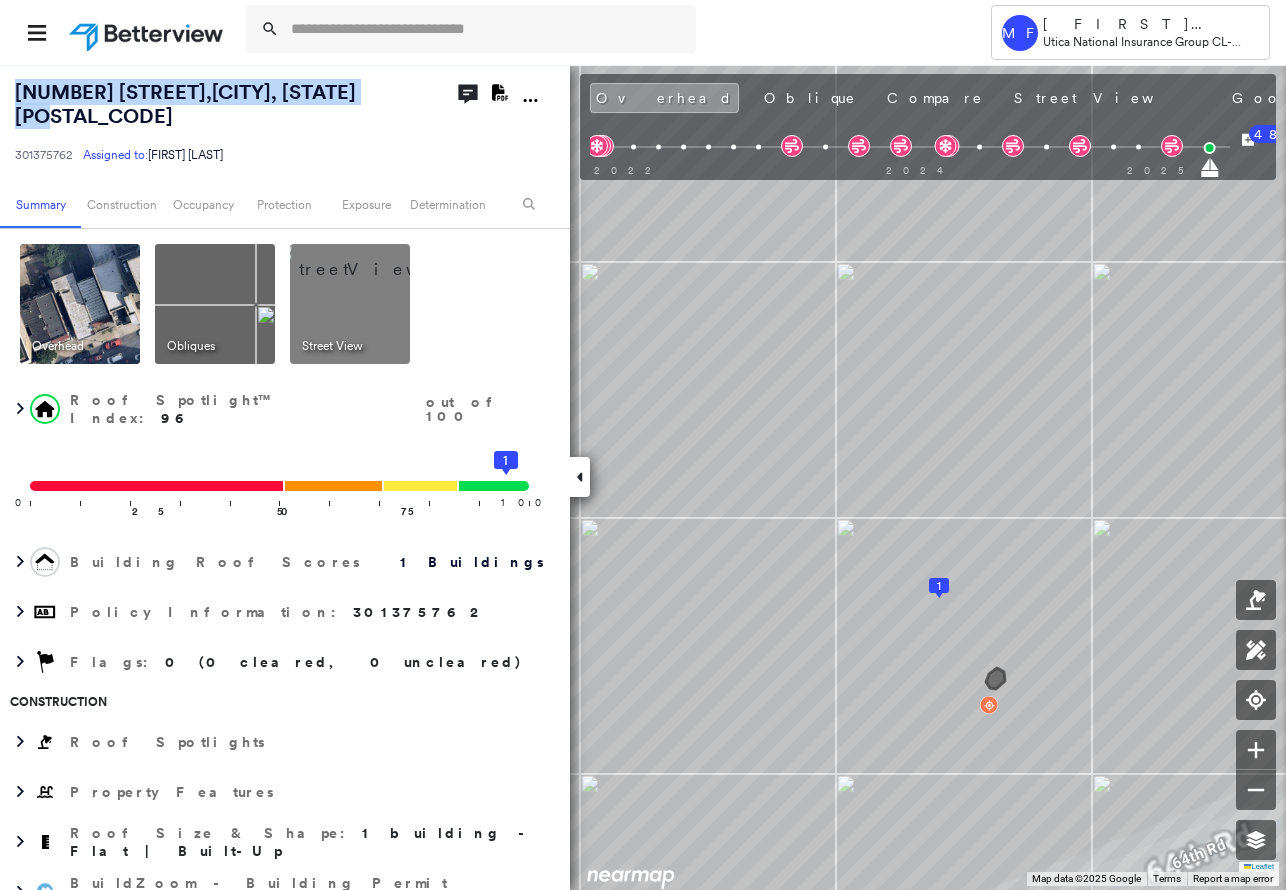 drag, startPoint x: 343, startPoint y: 90, endPoint x: 1, endPoint y: 102, distance: 342.21045 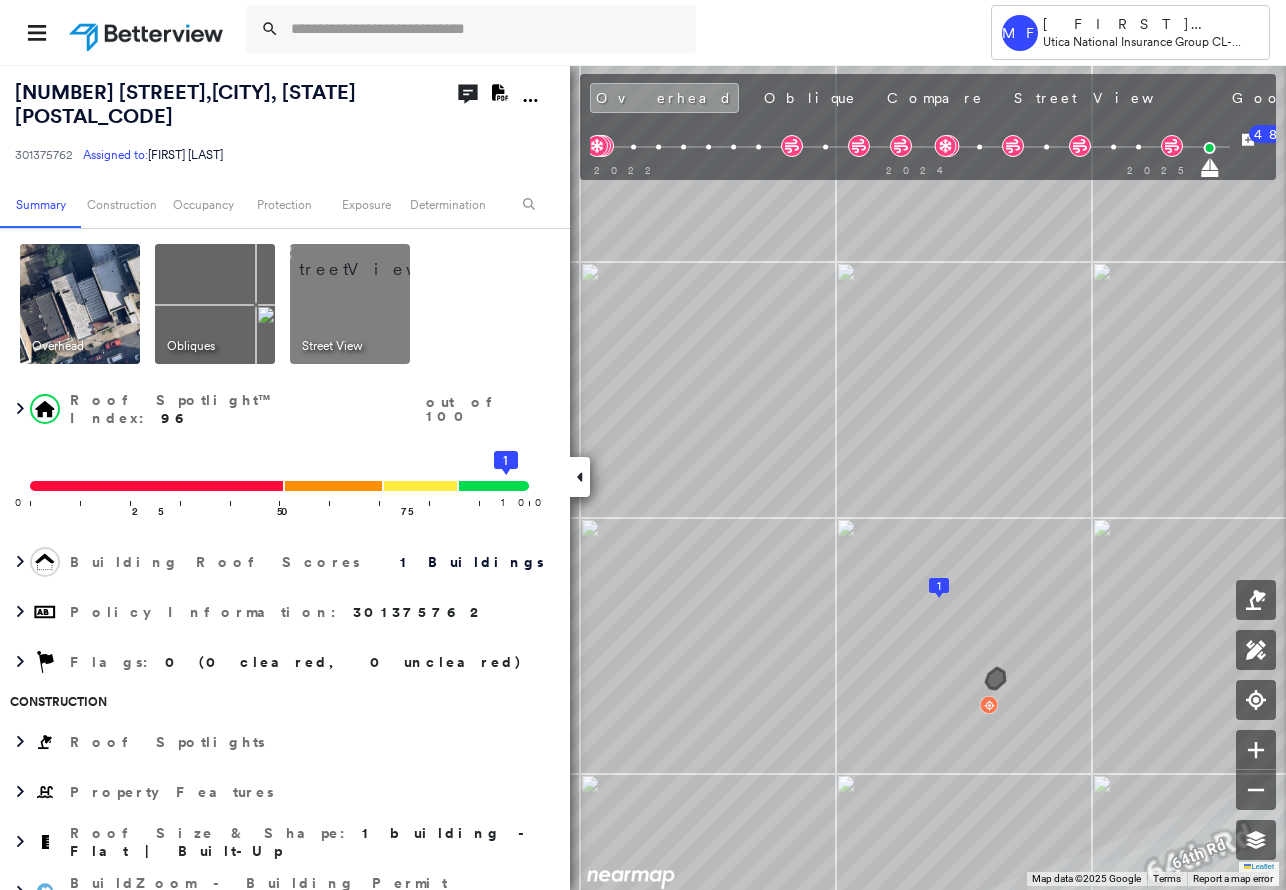 click 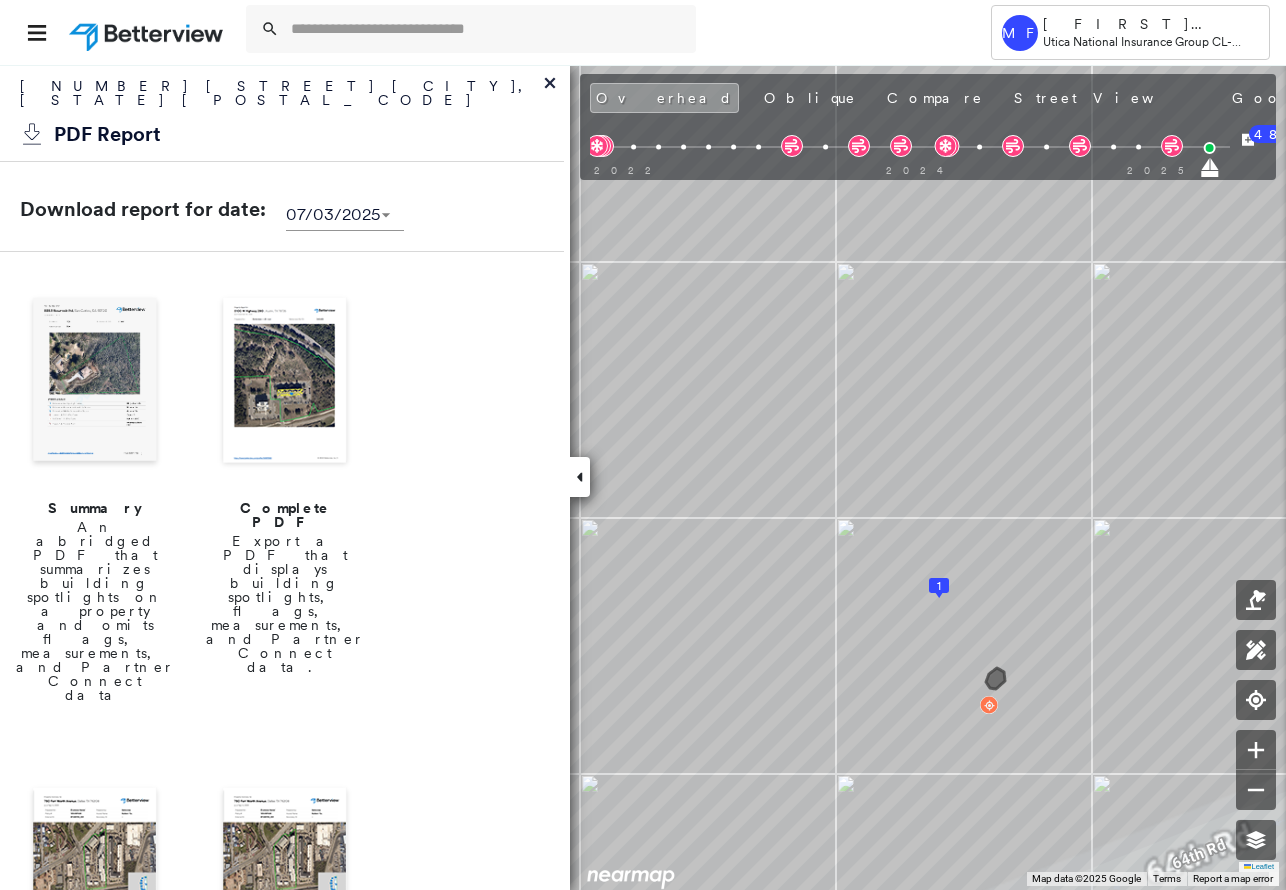 click on "Export a PDF that displays building spotlights, flags, measurements, and Partner Connect data." at bounding box center (285, 604) 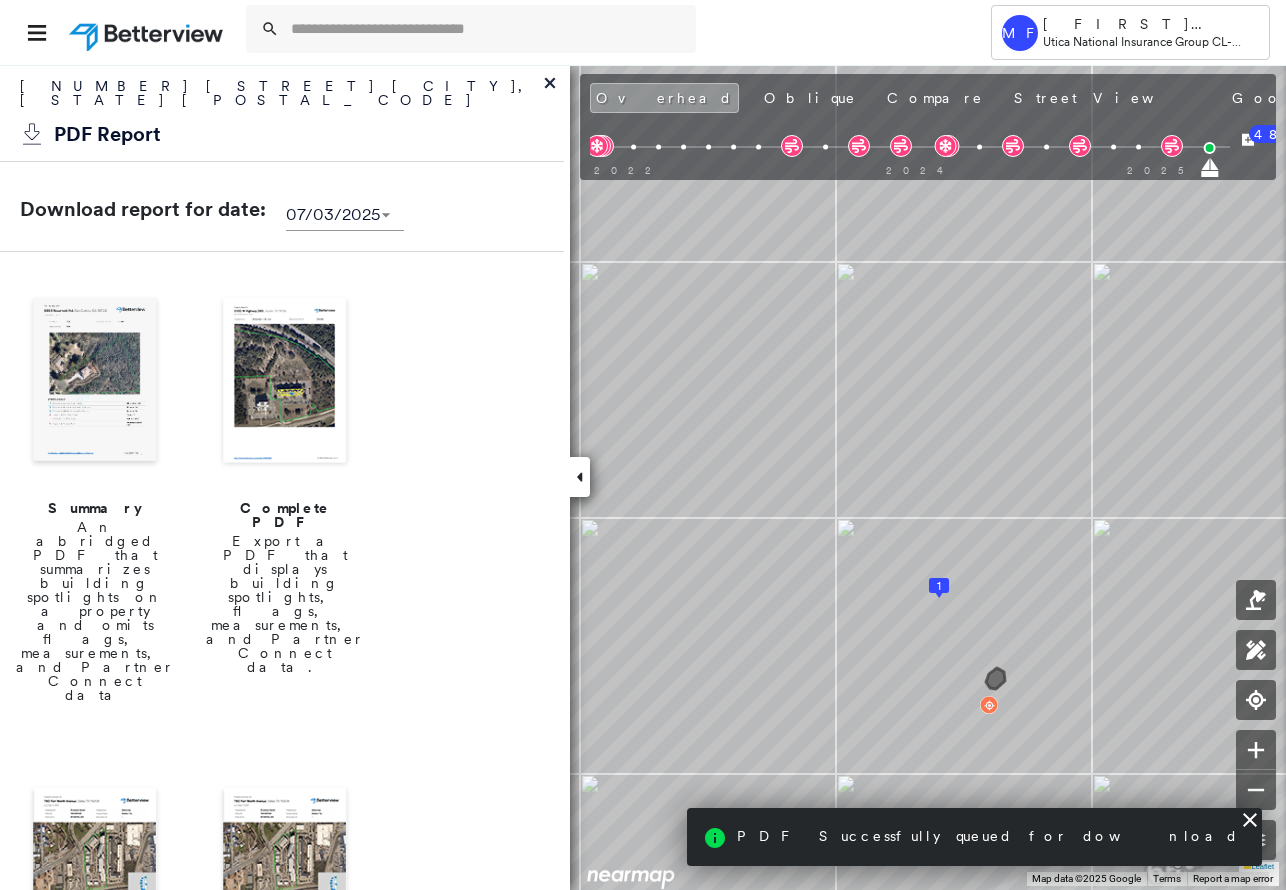 click on "Complete PDF" at bounding box center [285, 515] 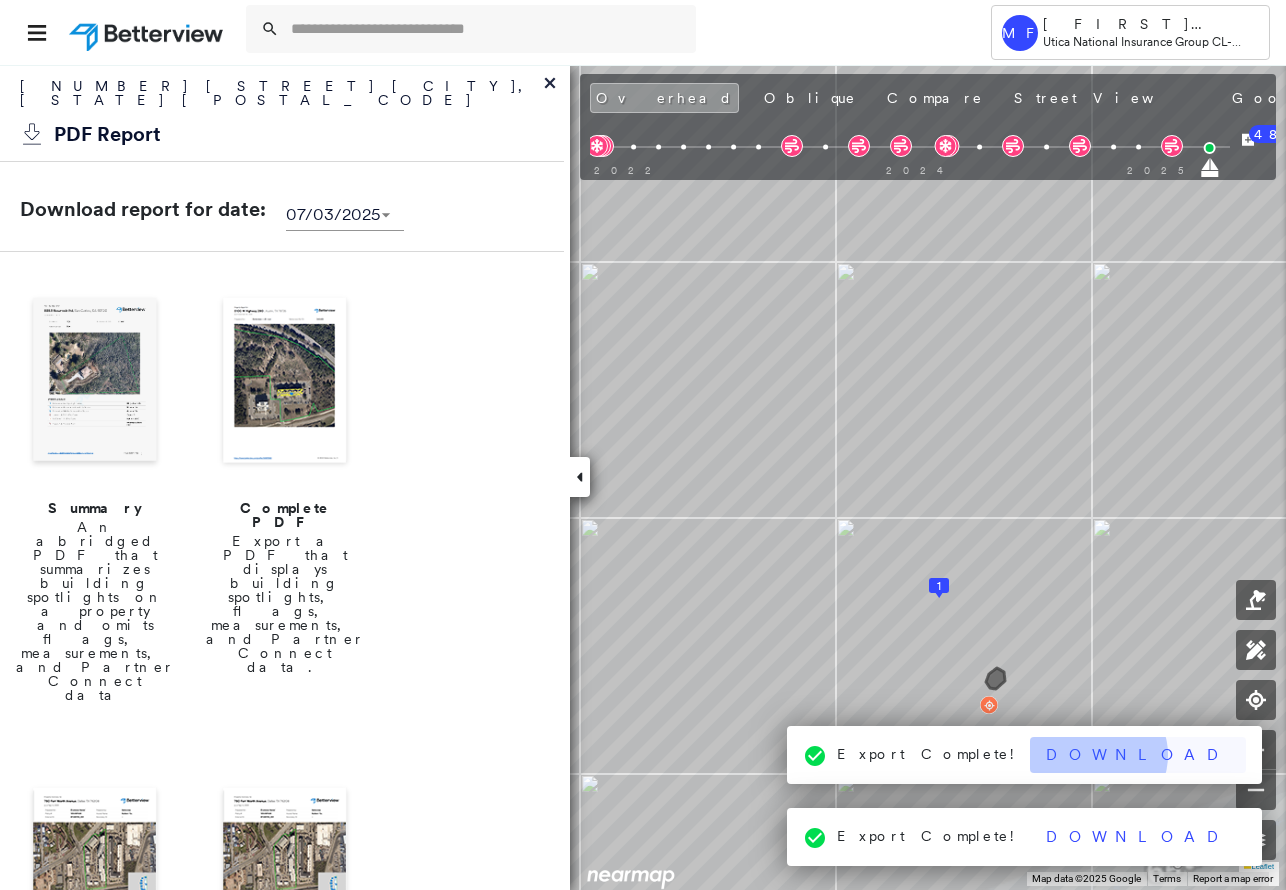 click on "Download" at bounding box center (1138, 755) 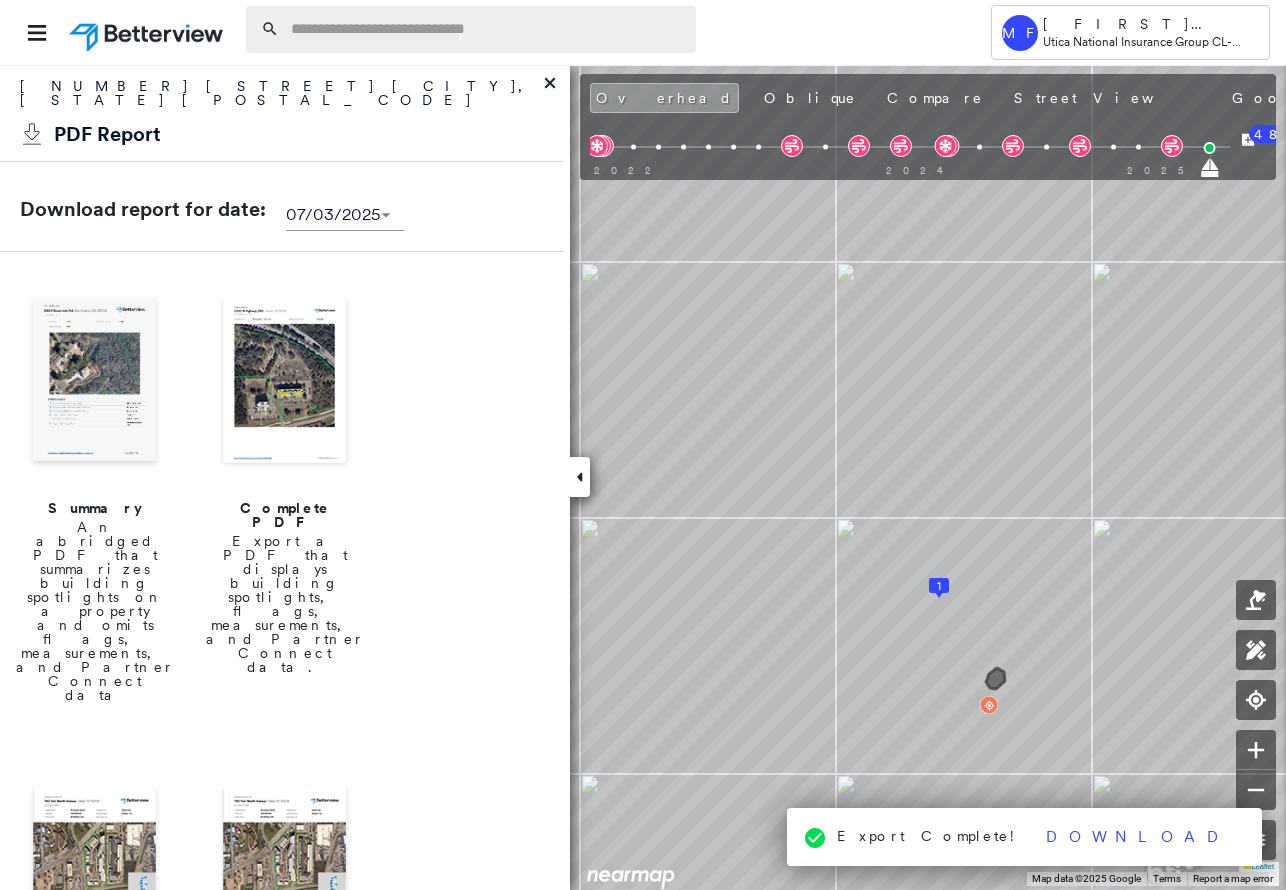 click at bounding box center (487, 29) 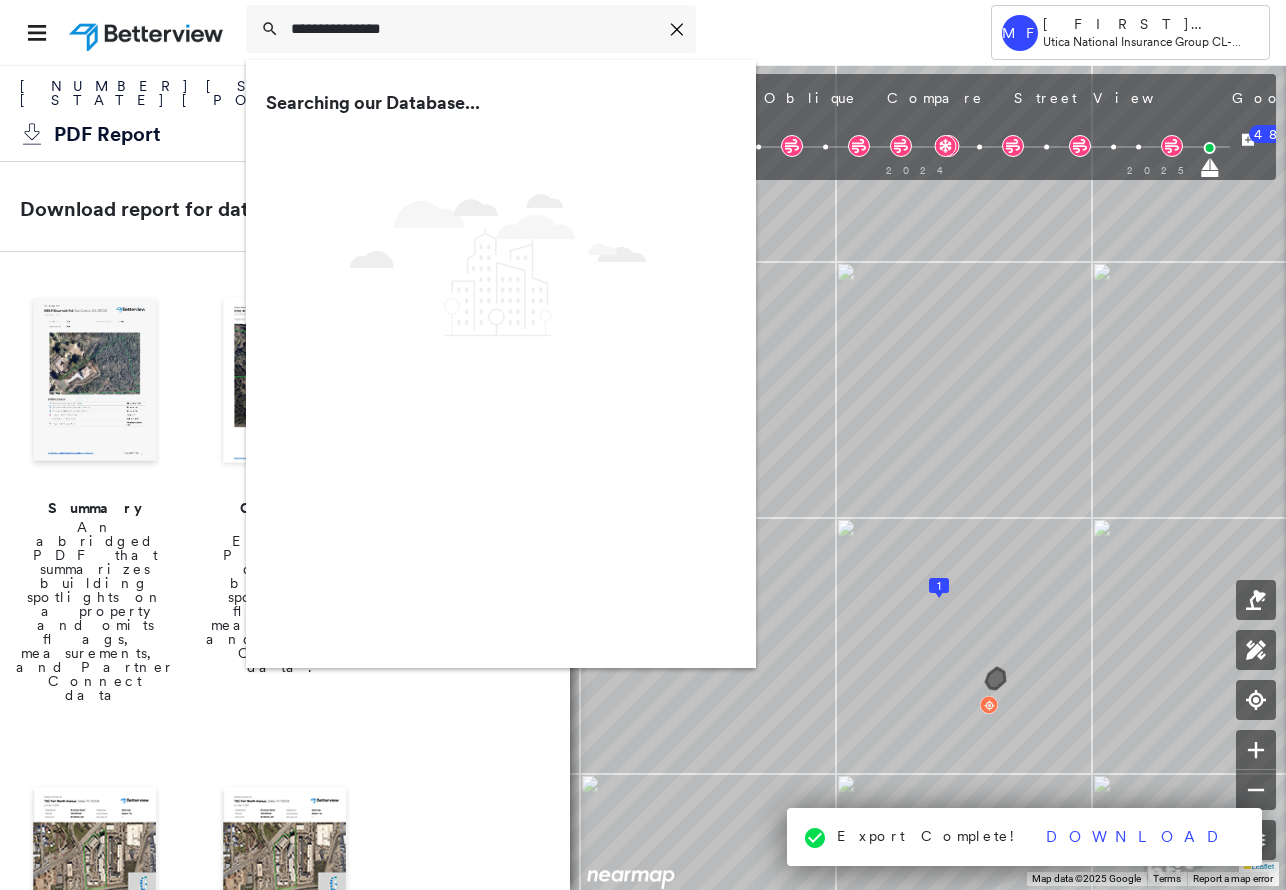 type on "**********" 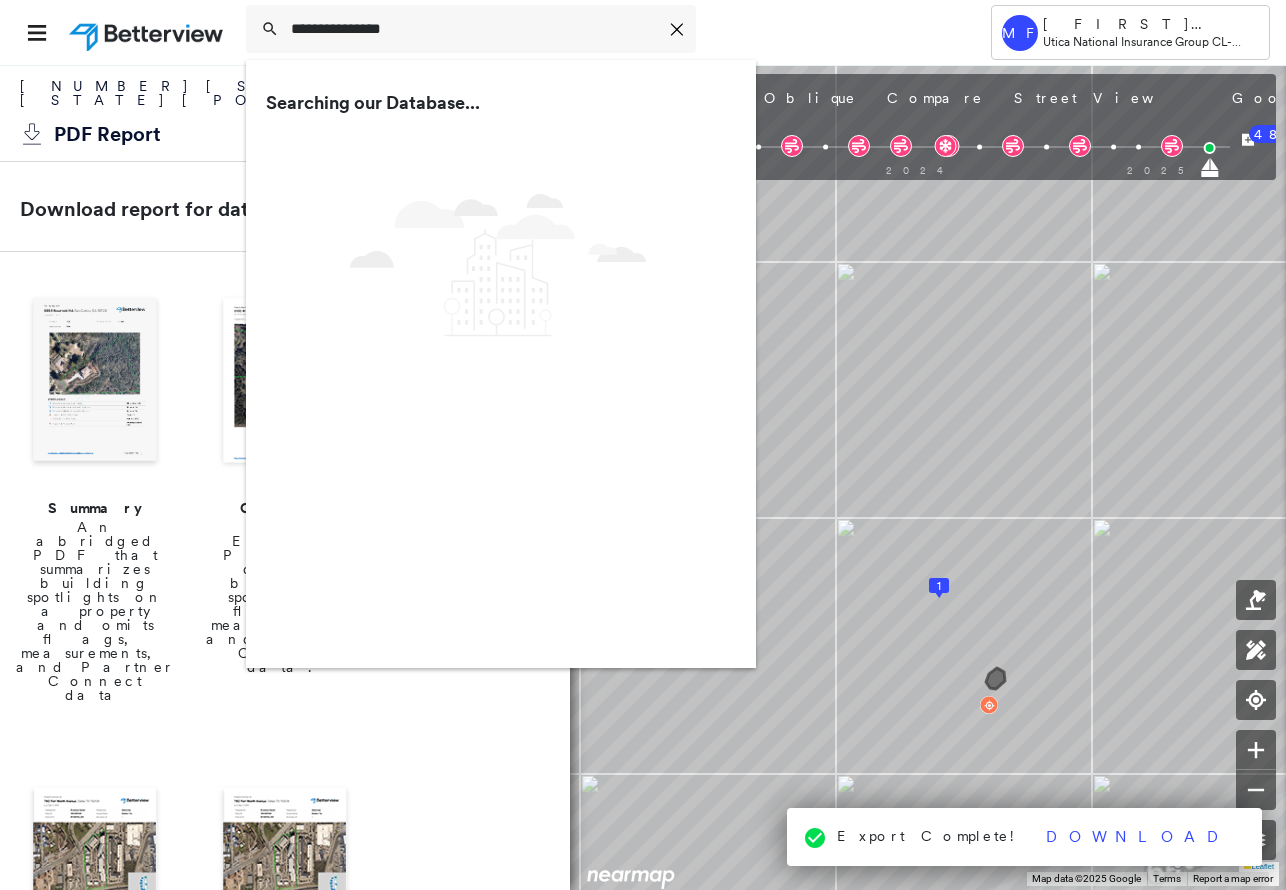 type 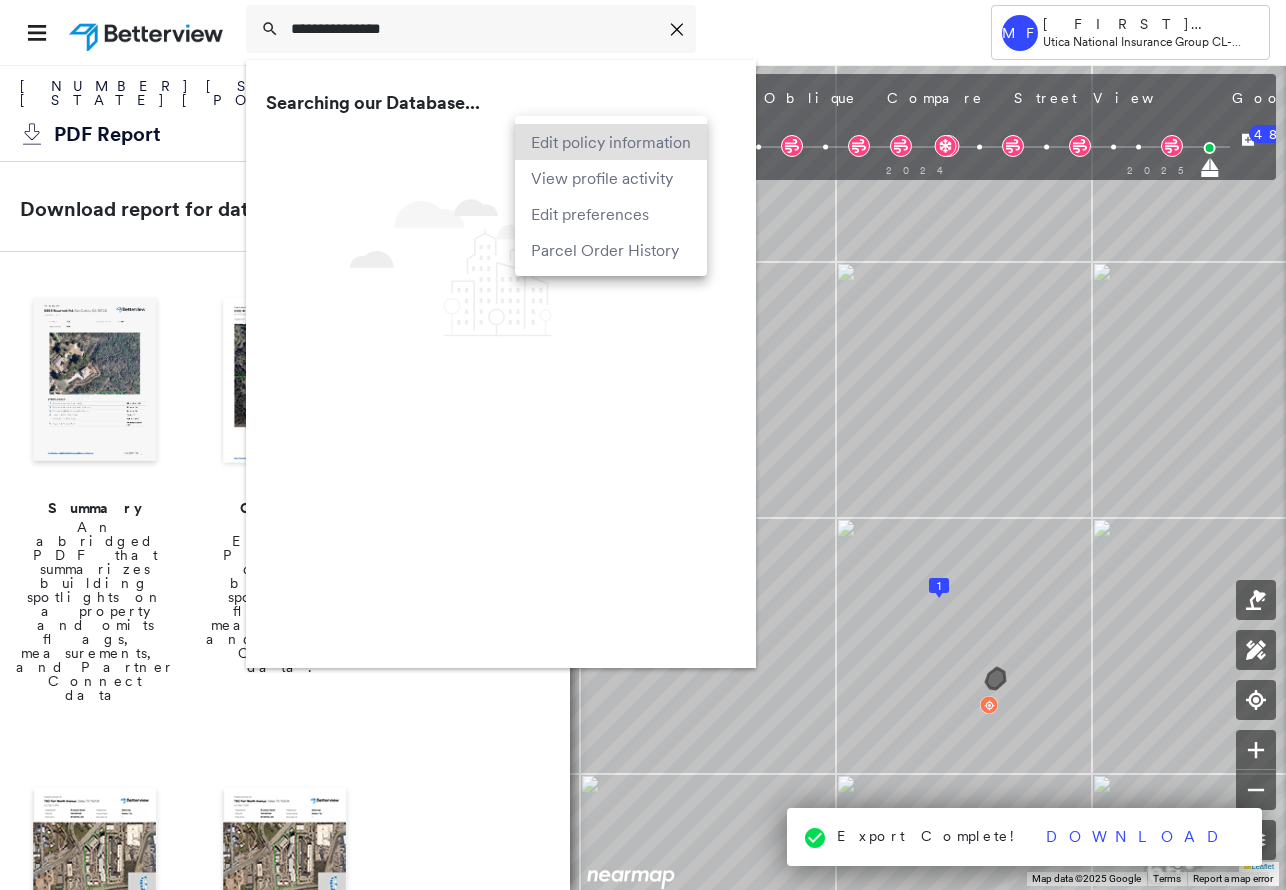 type 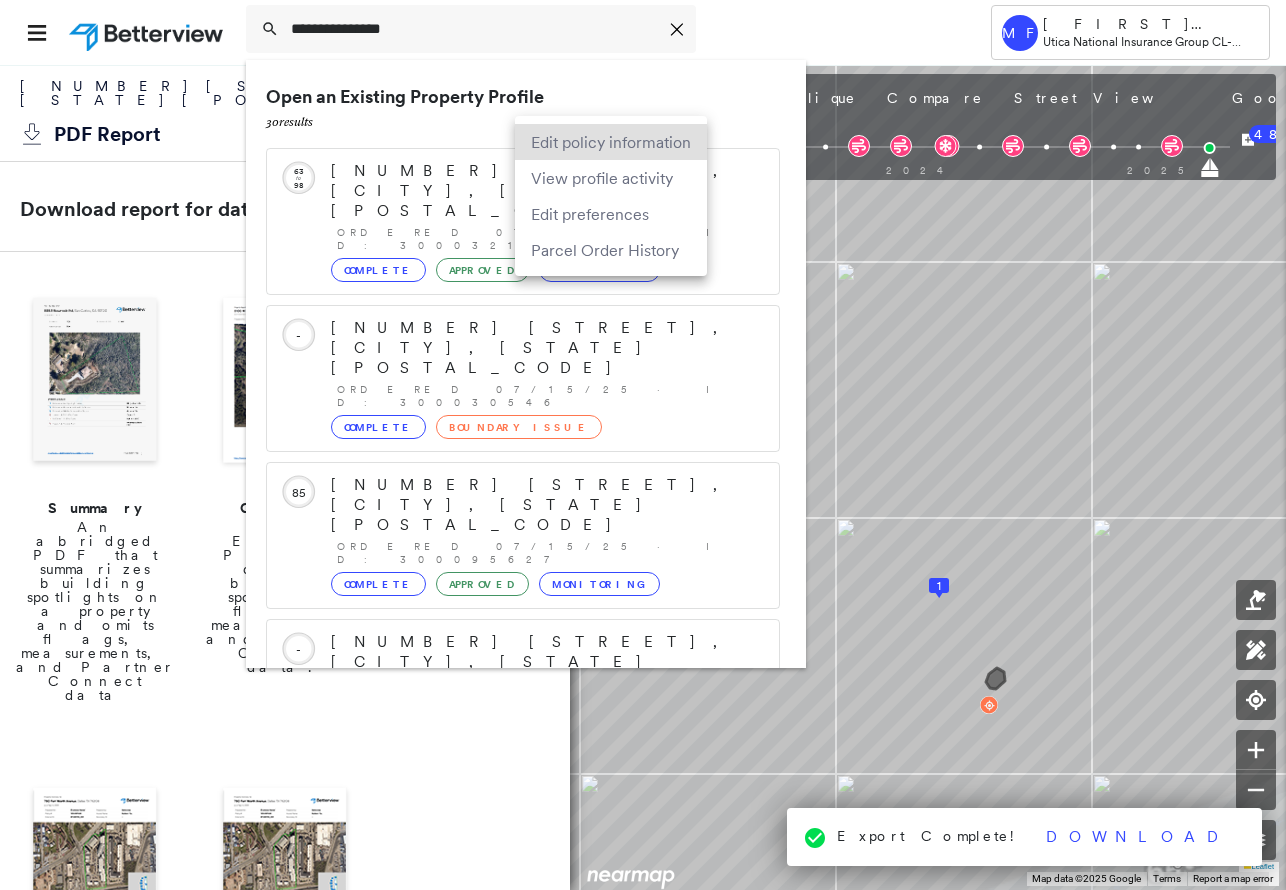 click at bounding box center [643, 445] 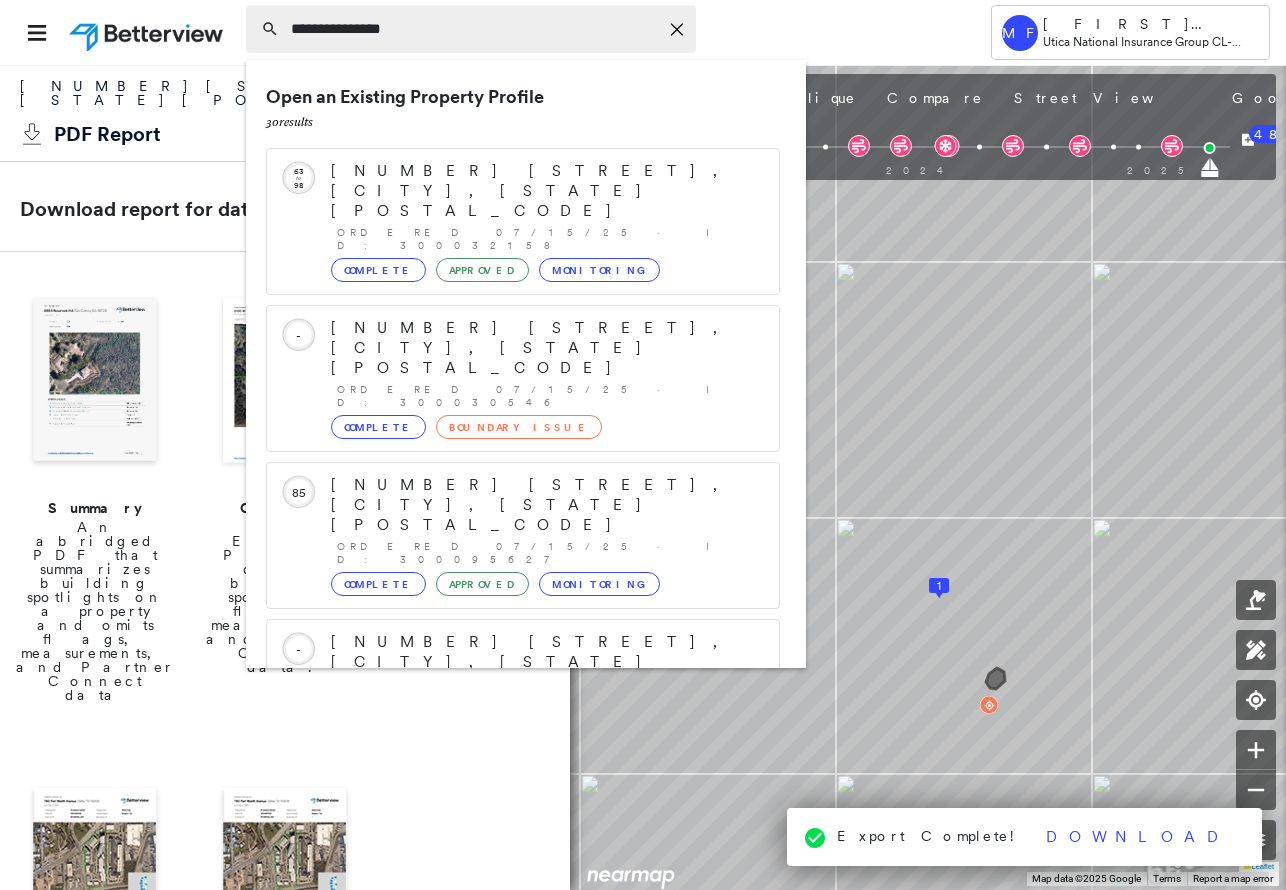 click on "**********" at bounding box center [474, 29] 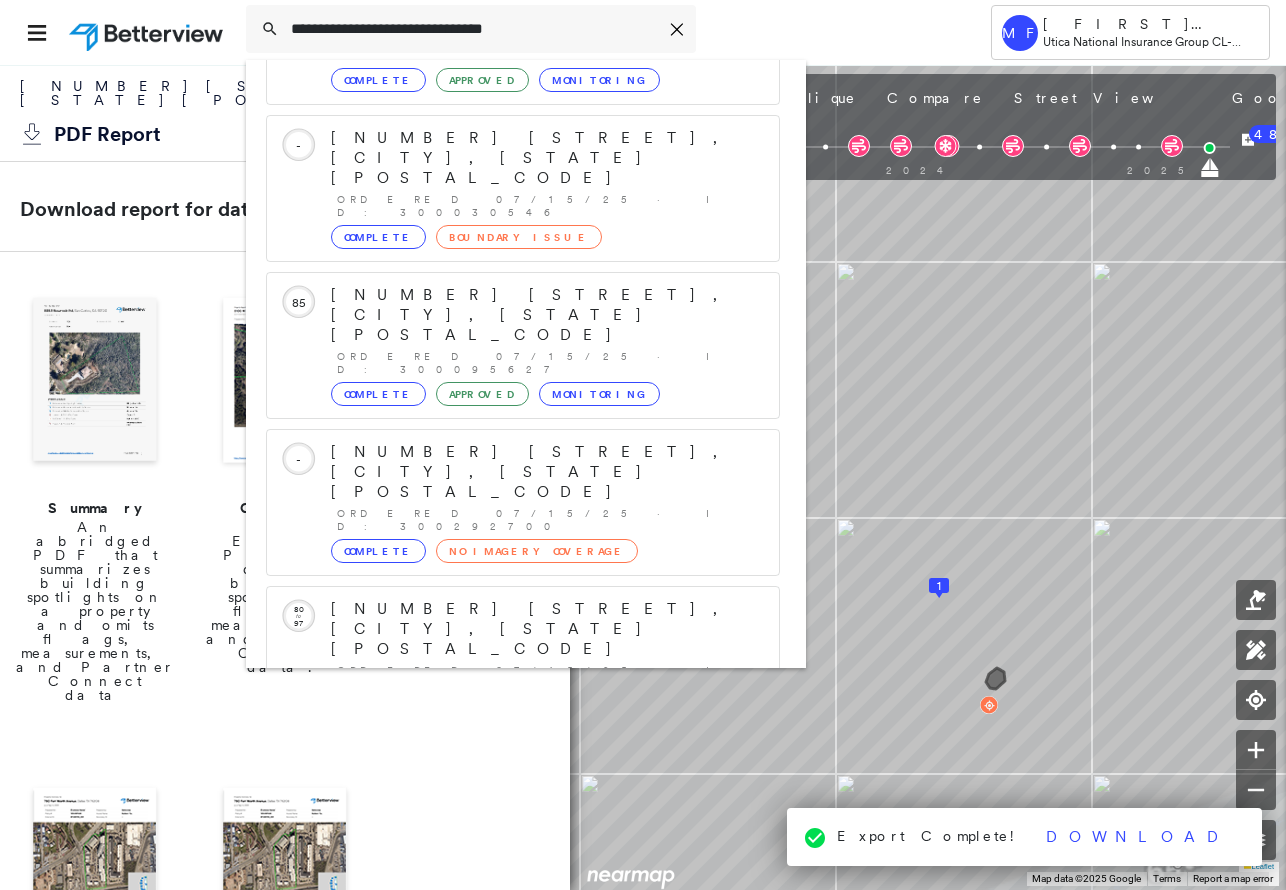 scroll, scrollTop: 213, scrollLeft: 0, axis: vertical 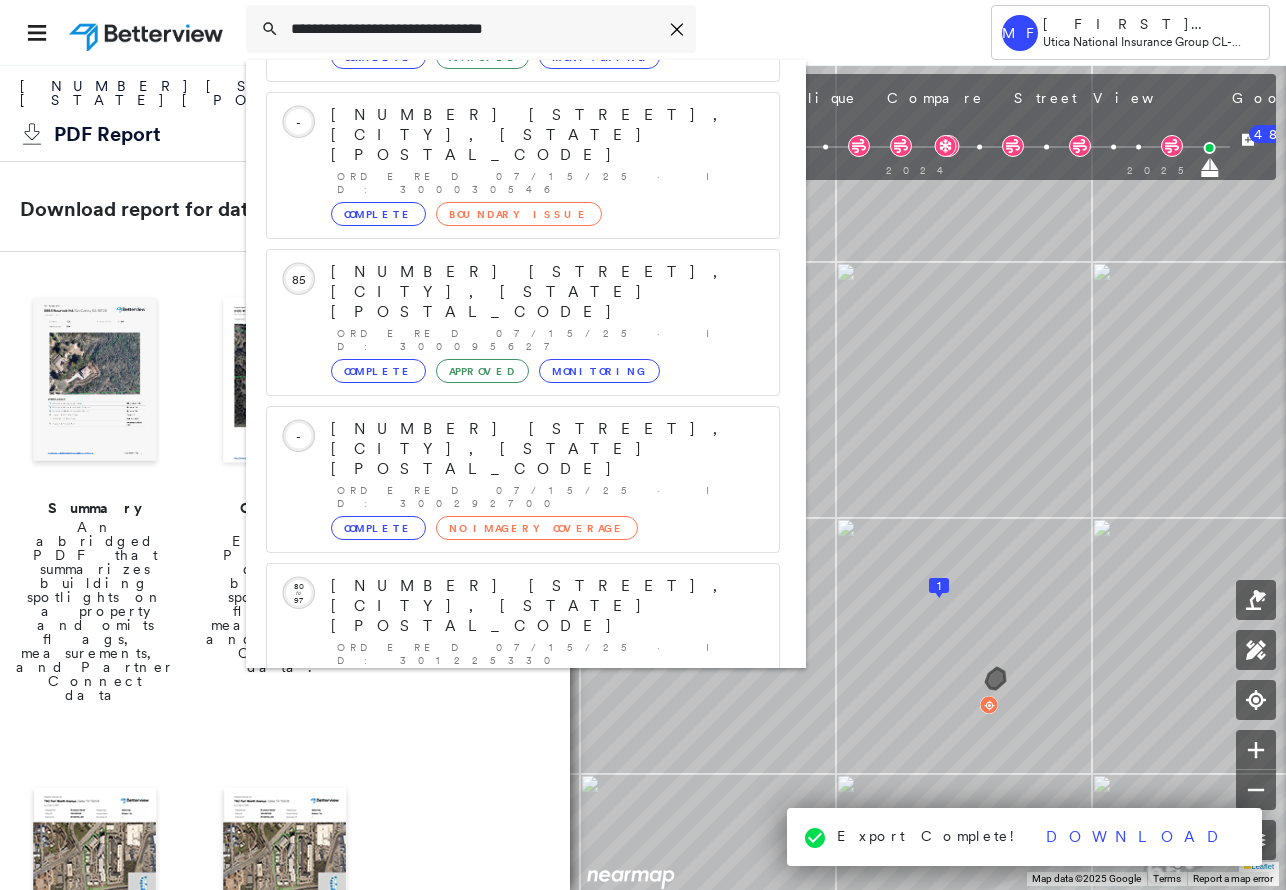 type on "**********" 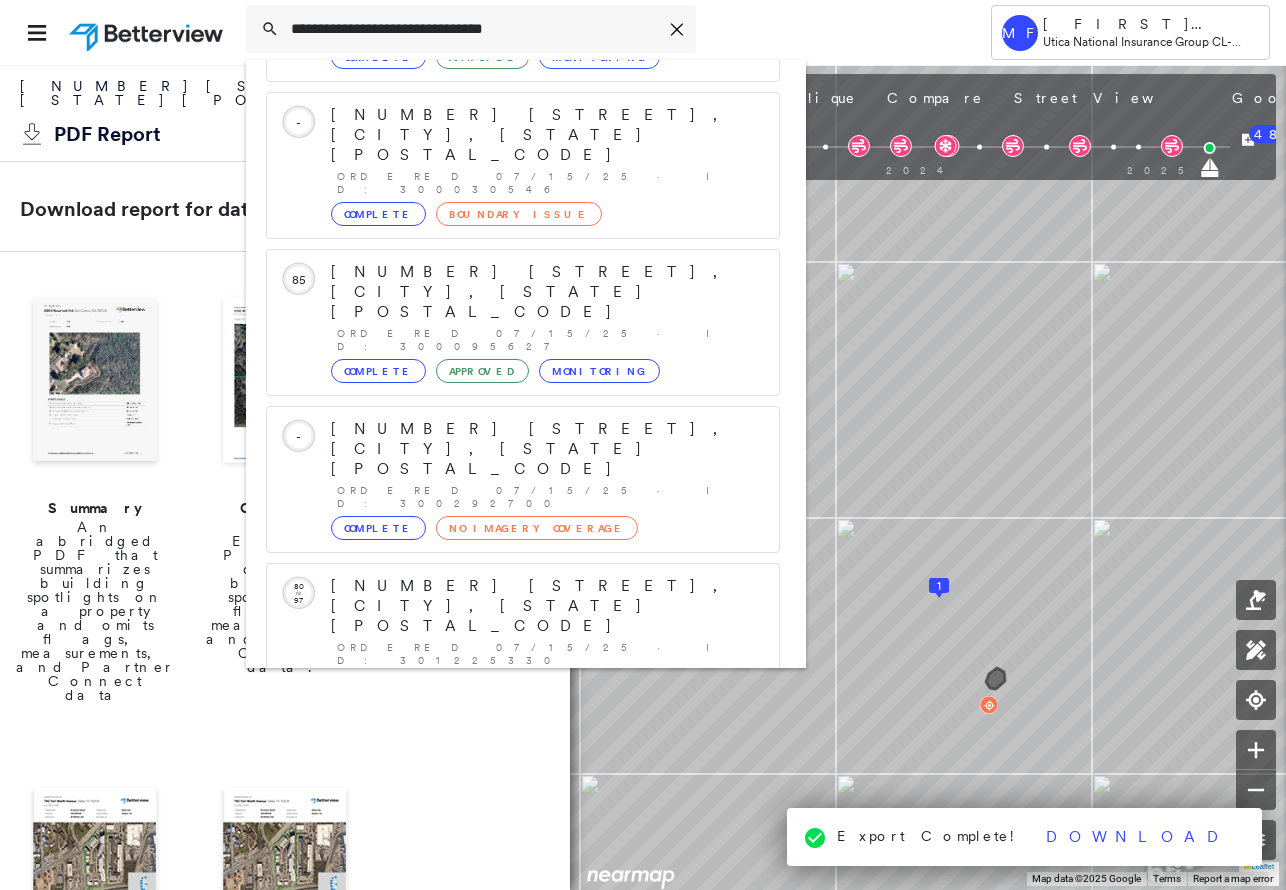 click on "Show  5  more existing properties" at bounding box center [524, 753] 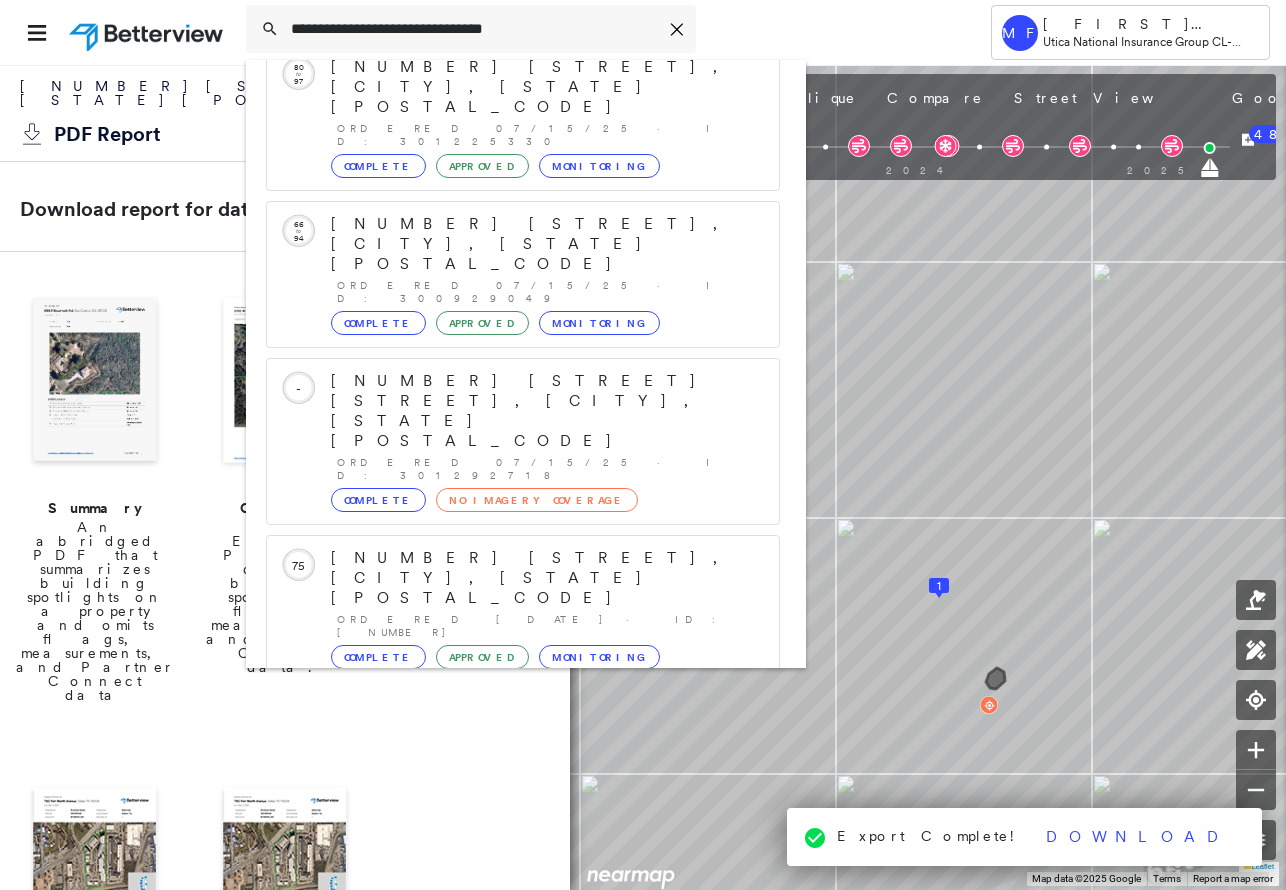scroll, scrollTop: 733, scrollLeft: 0, axis: vertical 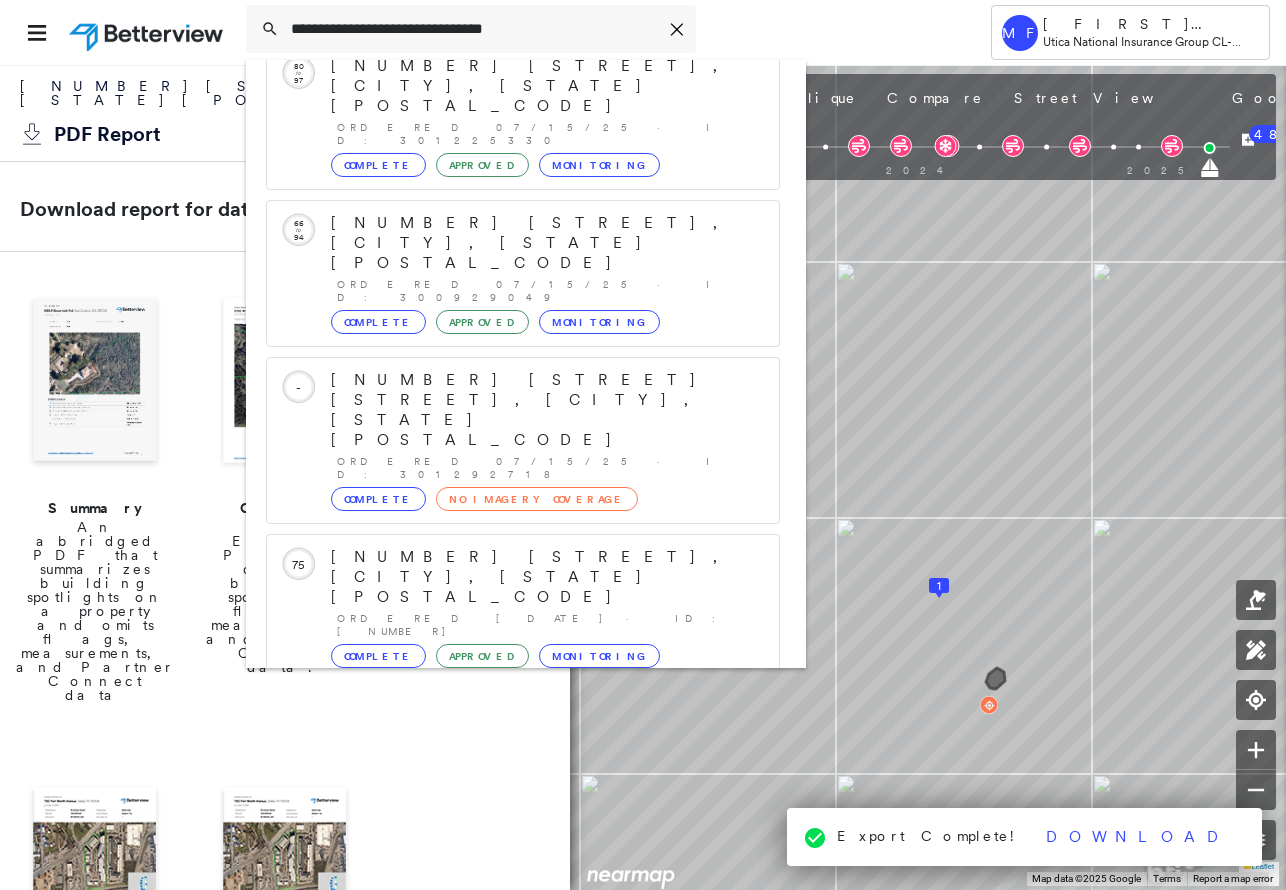 click on "Show  5  more existing properties" at bounding box center (524, 1058) 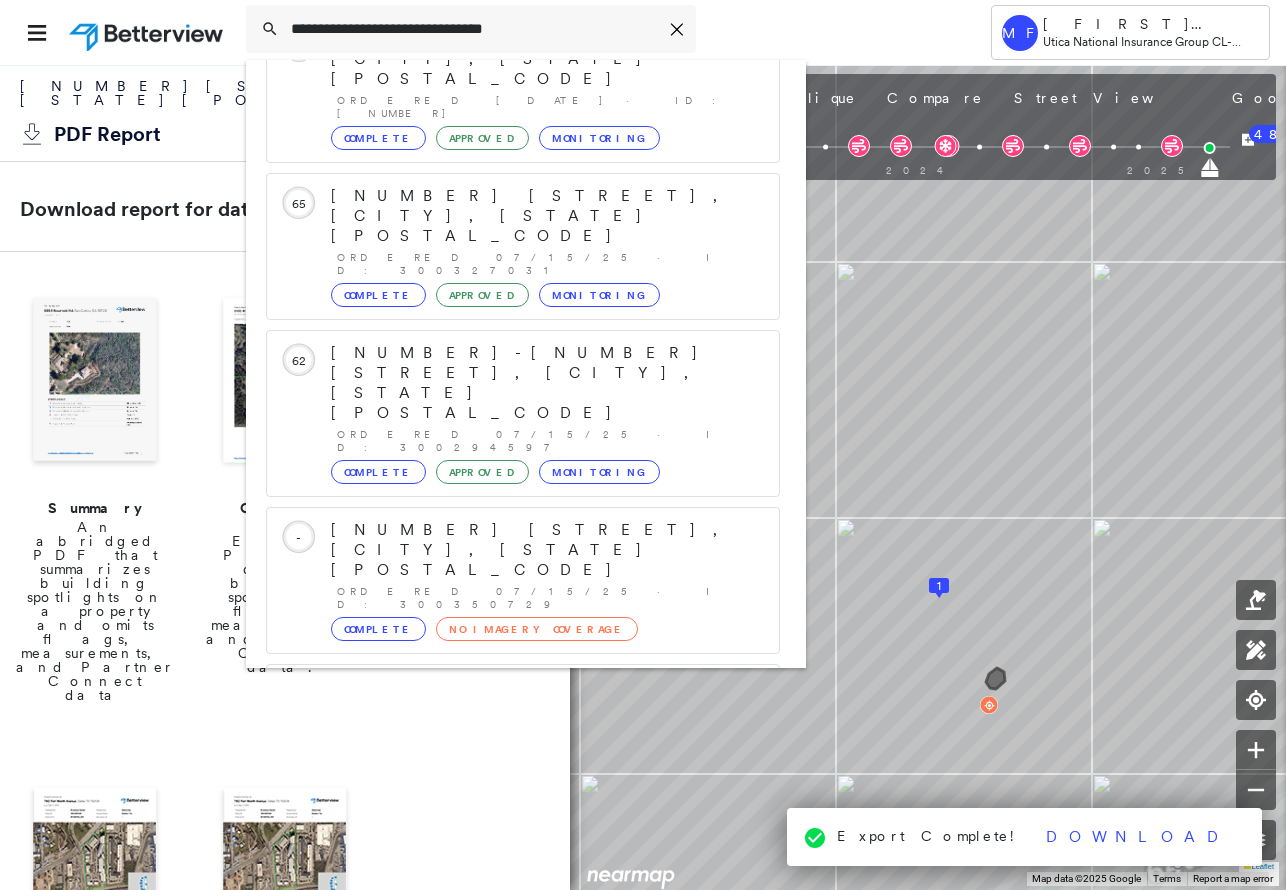 scroll, scrollTop: 1253, scrollLeft: 0, axis: vertical 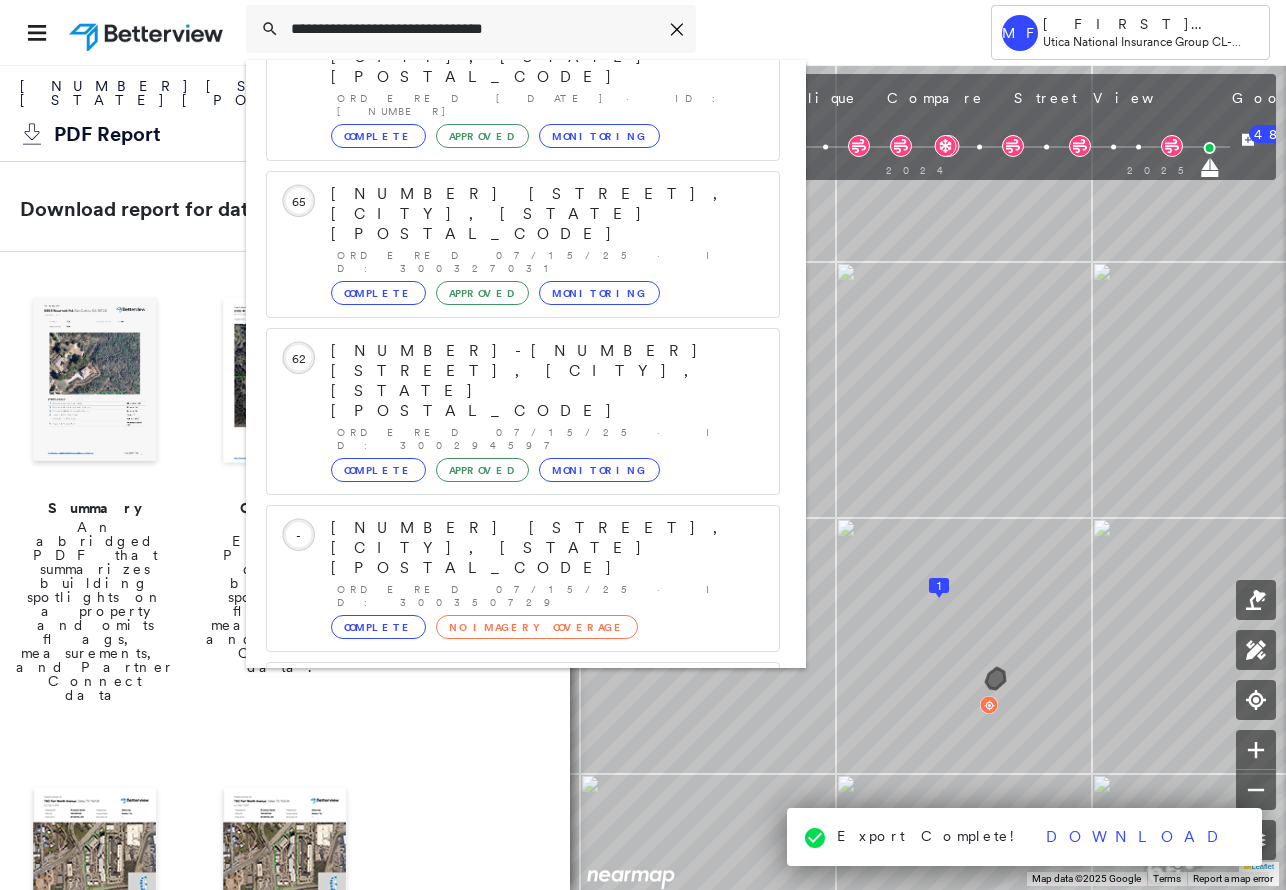 click on "Show  5  more existing properties" at bounding box center [524, 1343] 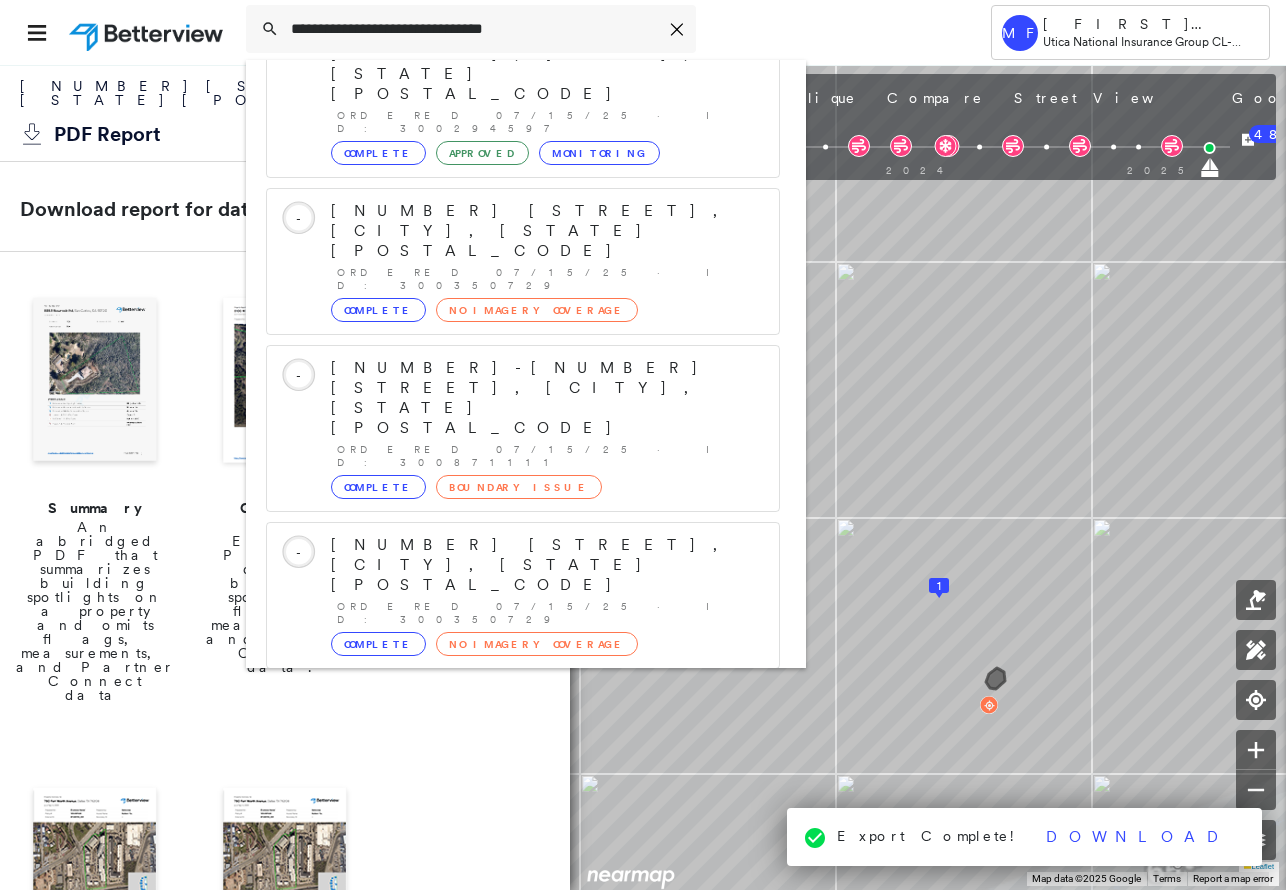 scroll, scrollTop: 1631, scrollLeft: 0, axis: vertical 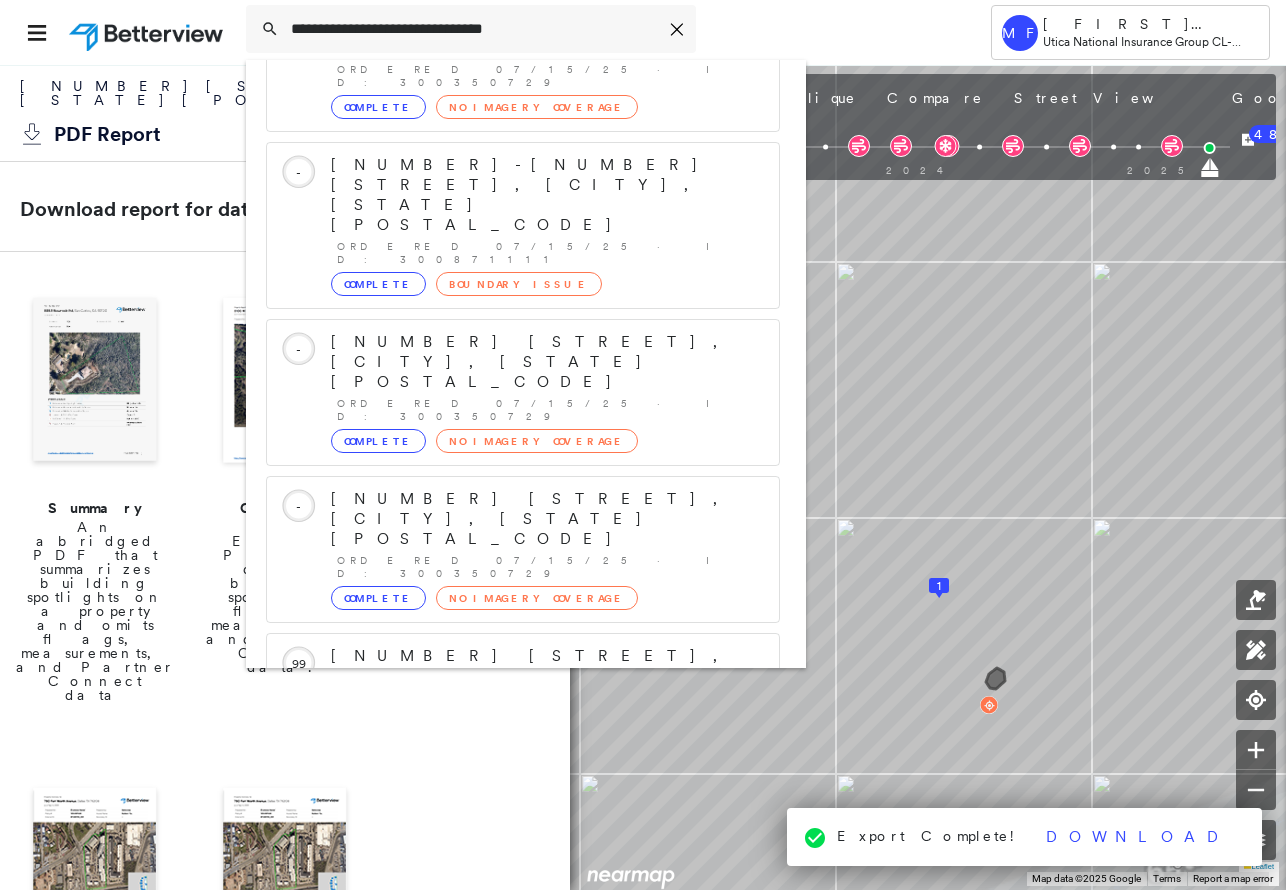 click on "Show  5  more existing properties" at bounding box center [524, 1608] 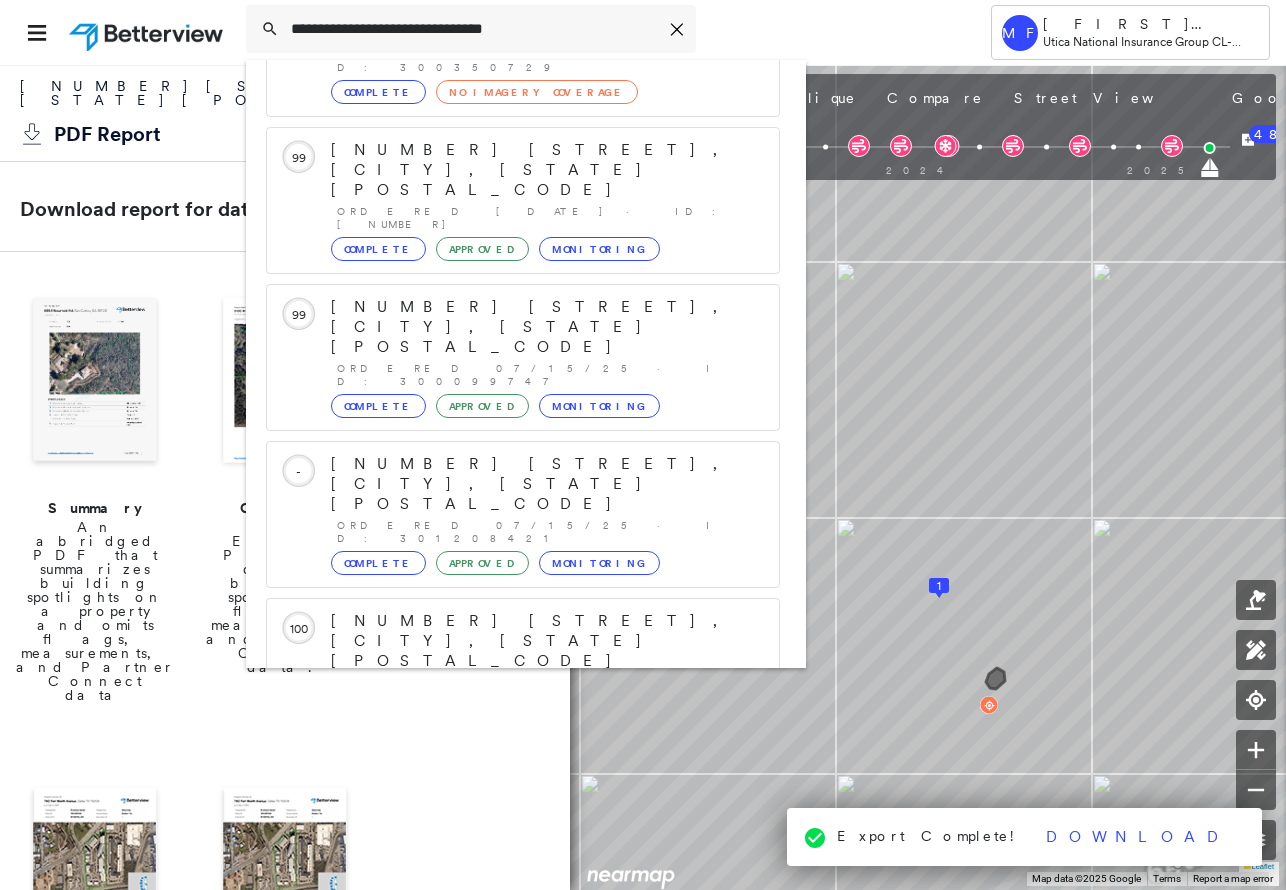 scroll, scrollTop: 2293, scrollLeft: 0, axis: vertical 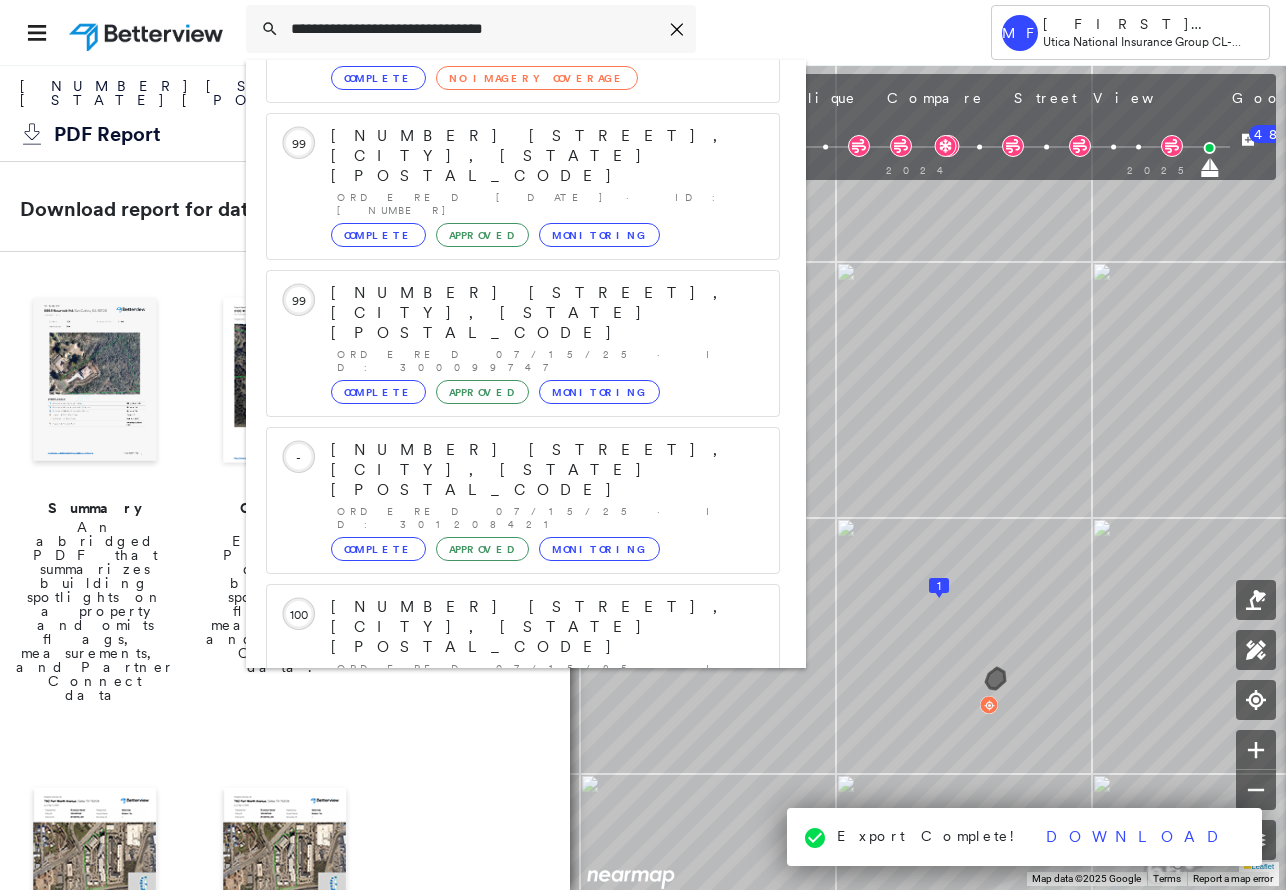 click 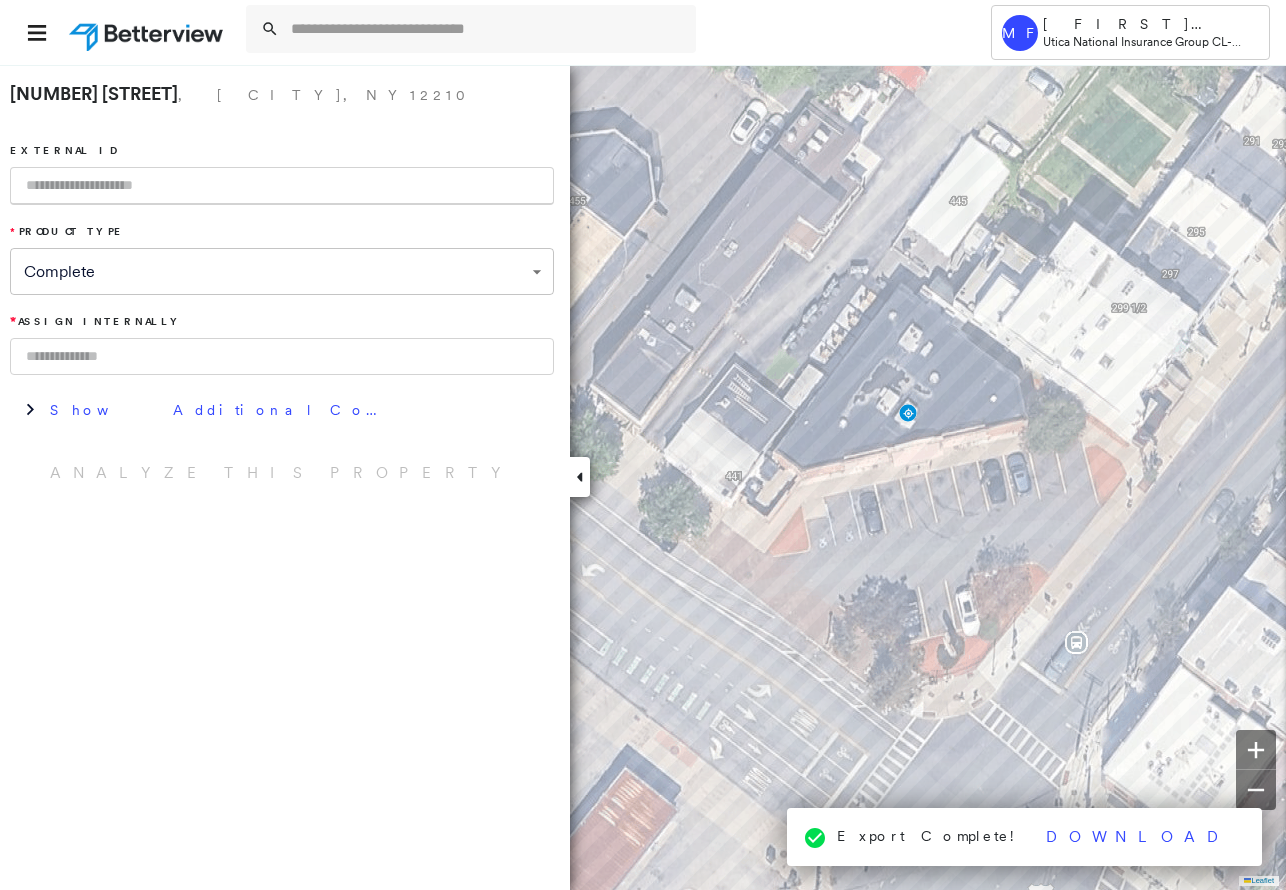 click at bounding box center (282, 186) 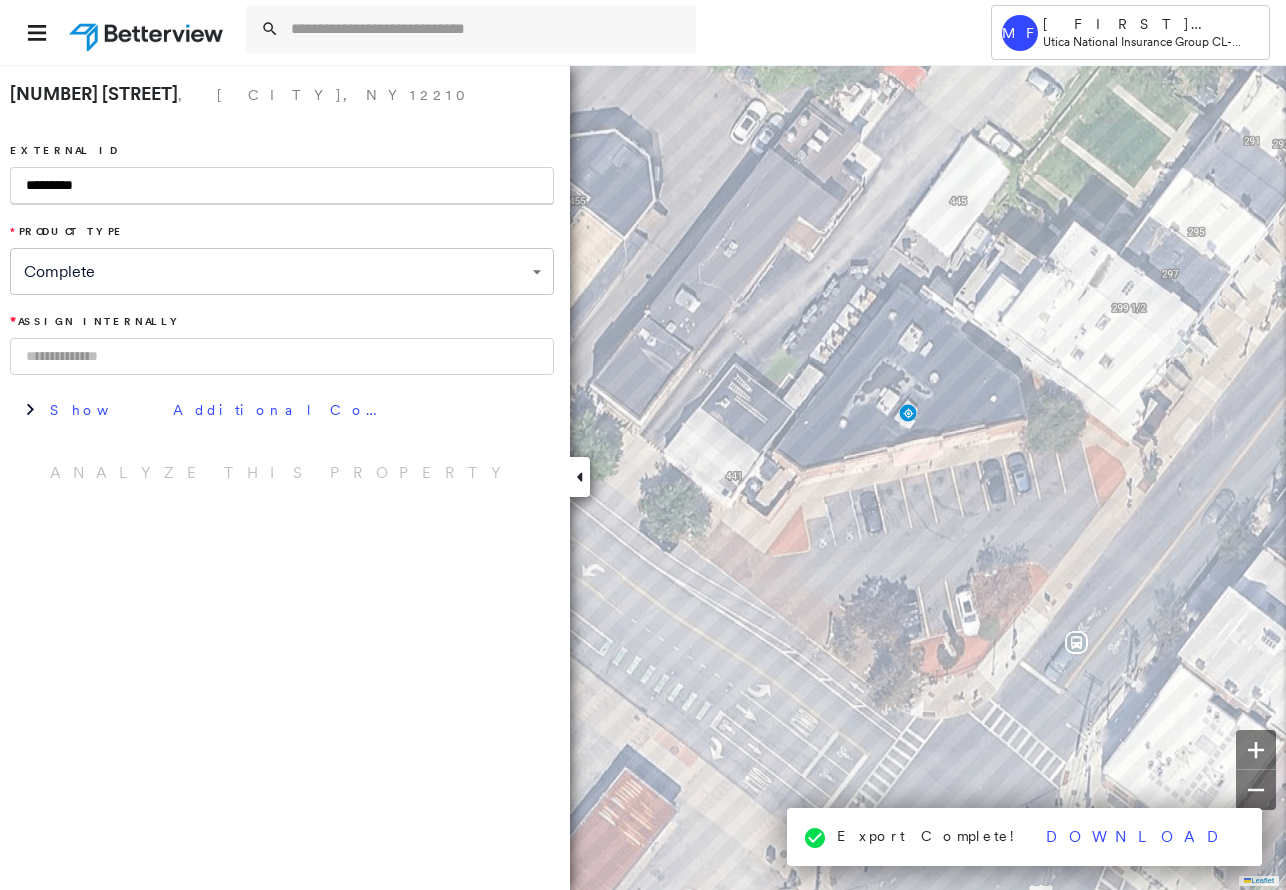 type on "*********" 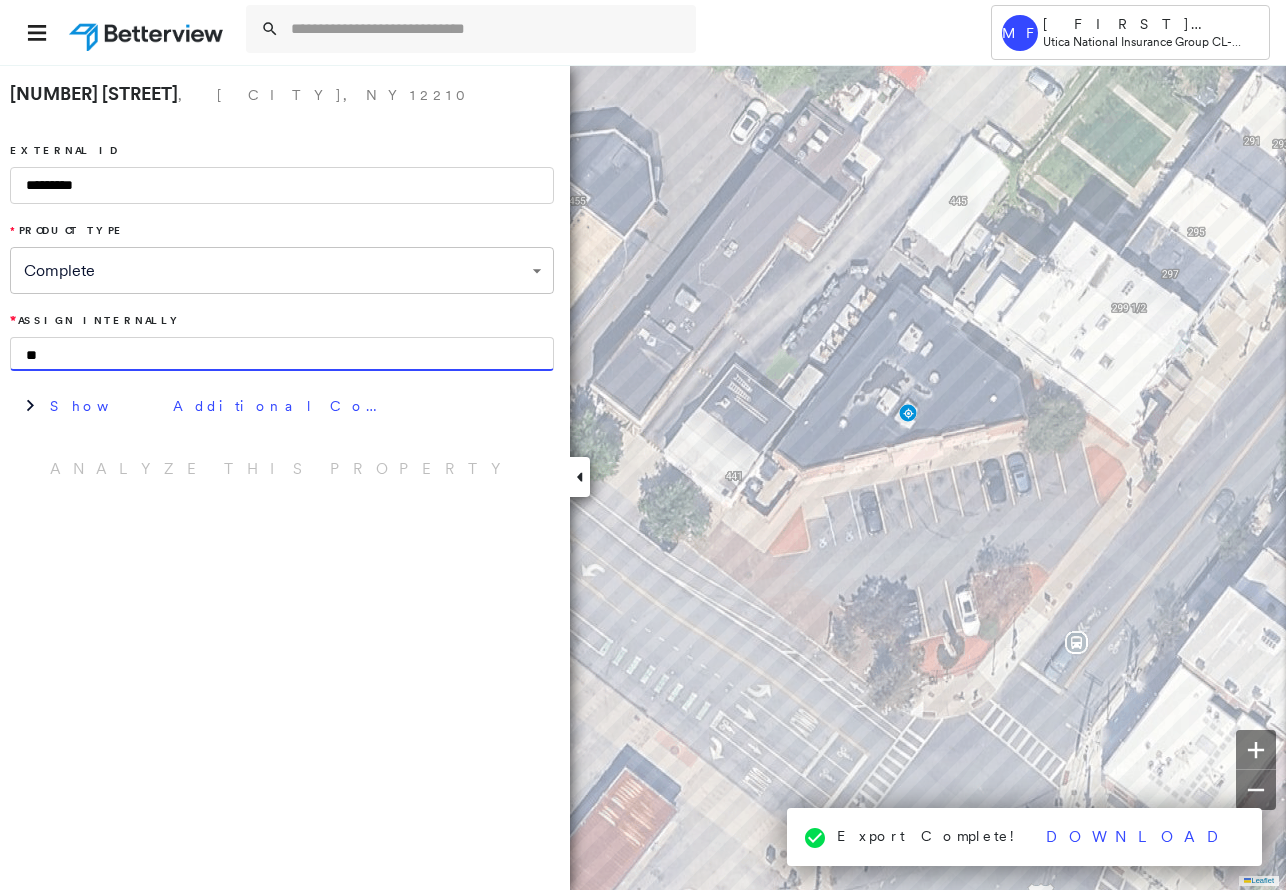 type on "*" 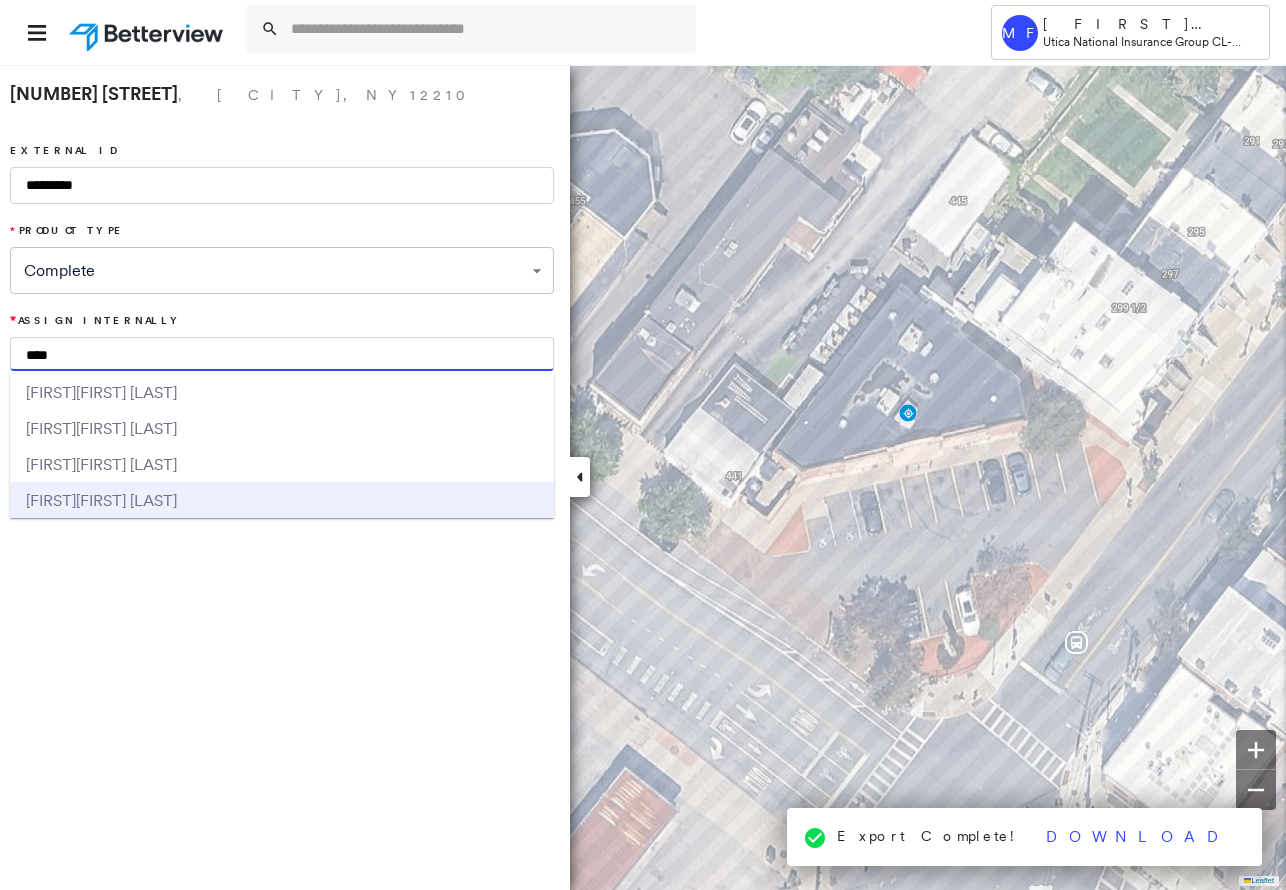 type on "****" 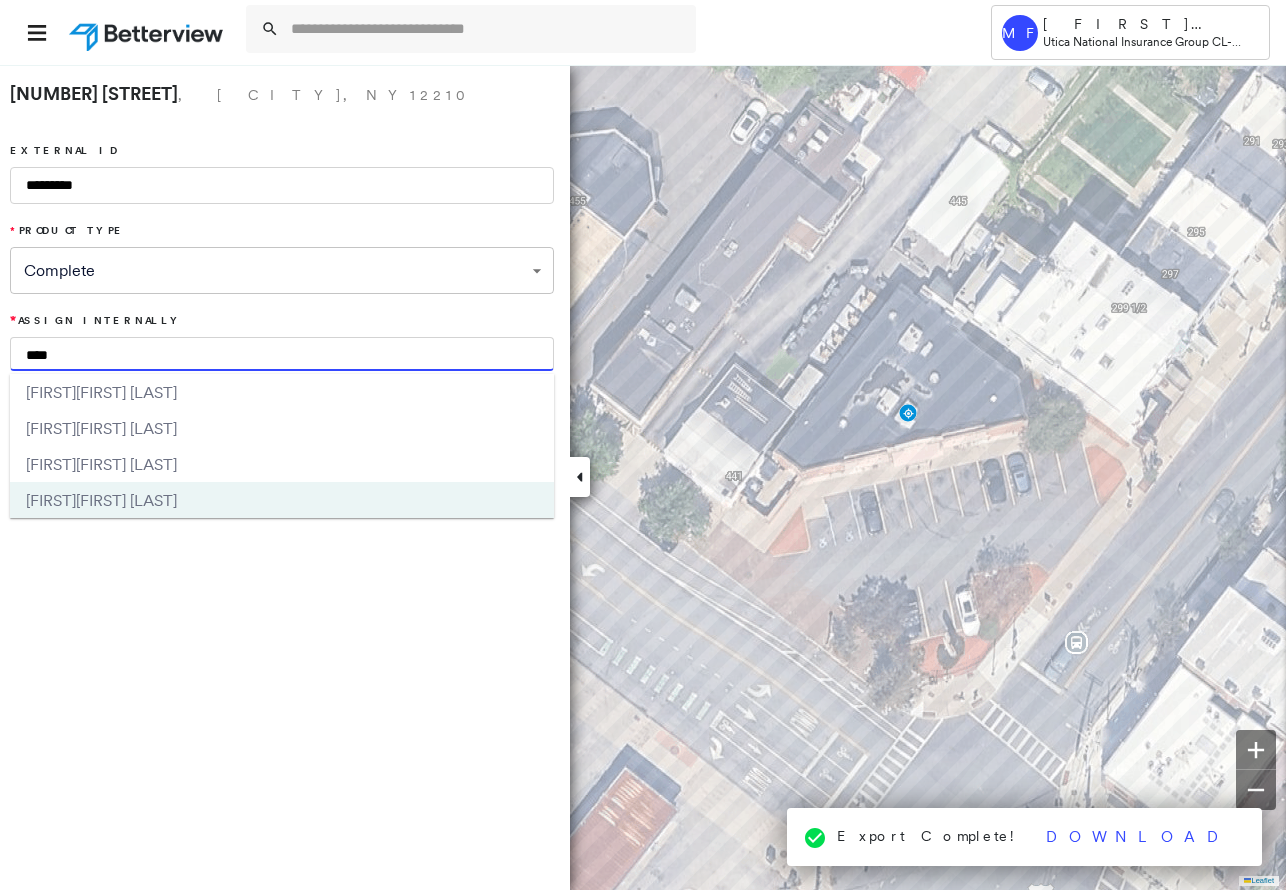 click on "[FIRST] [LAST]" at bounding box center (126, 500) 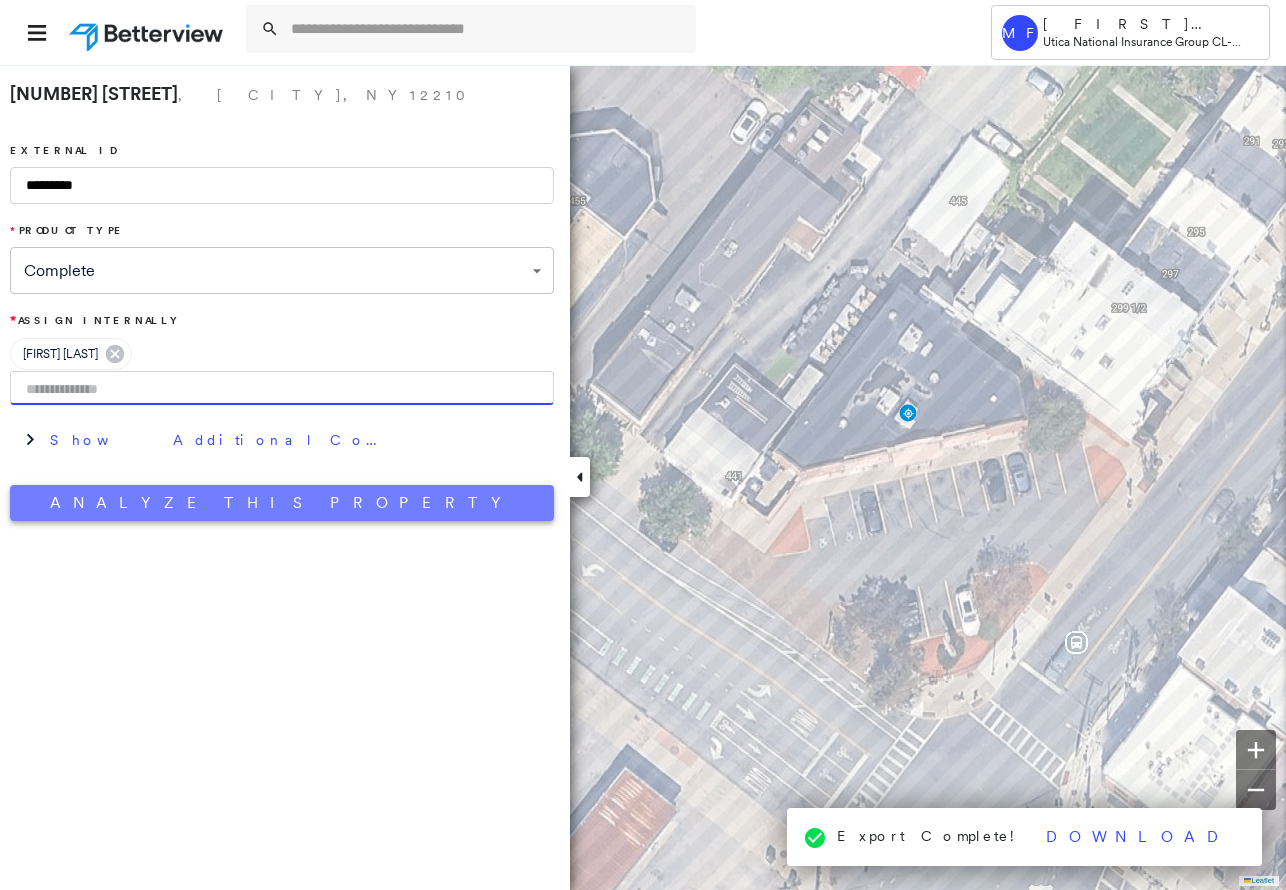 click on "Analyze This Property" at bounding box center (282, 503) 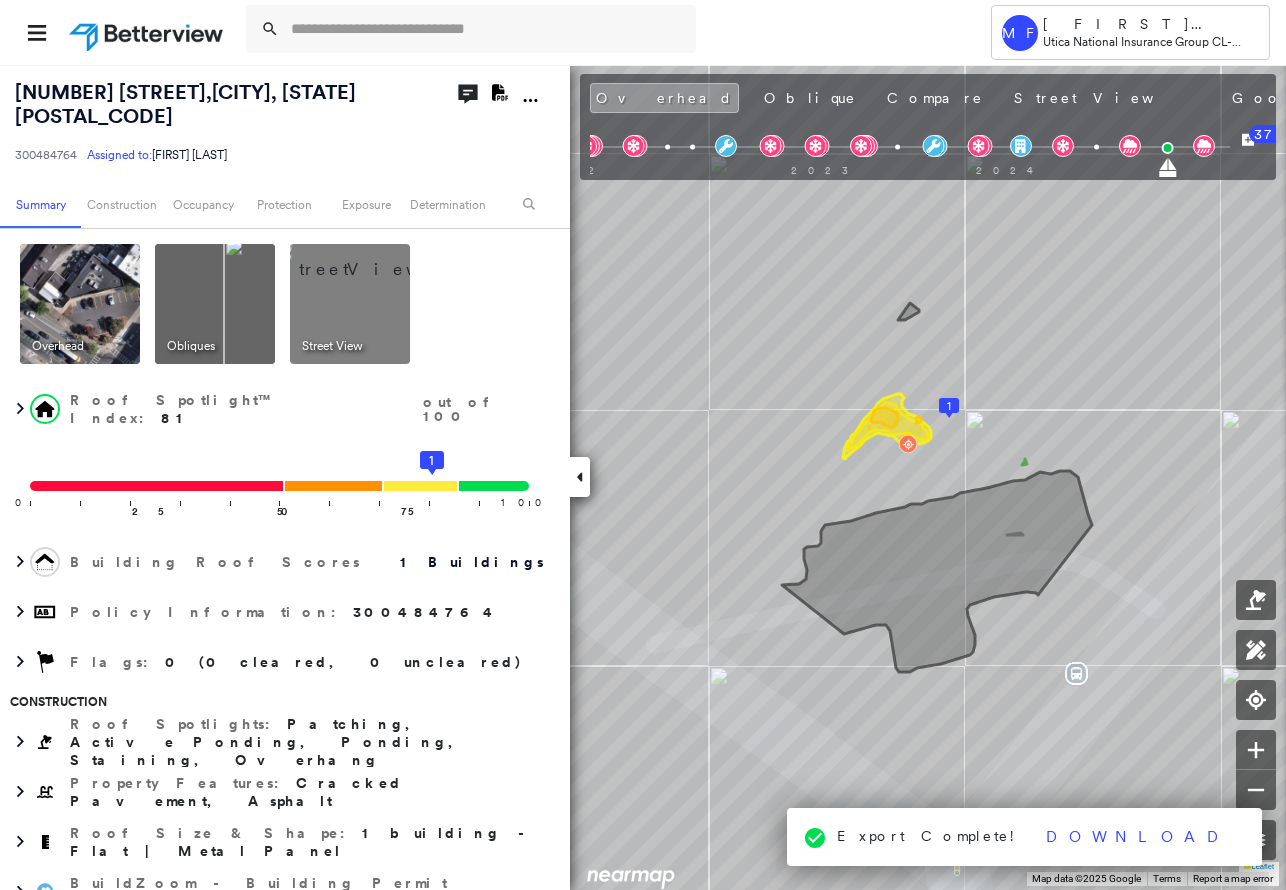 click on "Export Complete!" at bounding box center (930, 836) 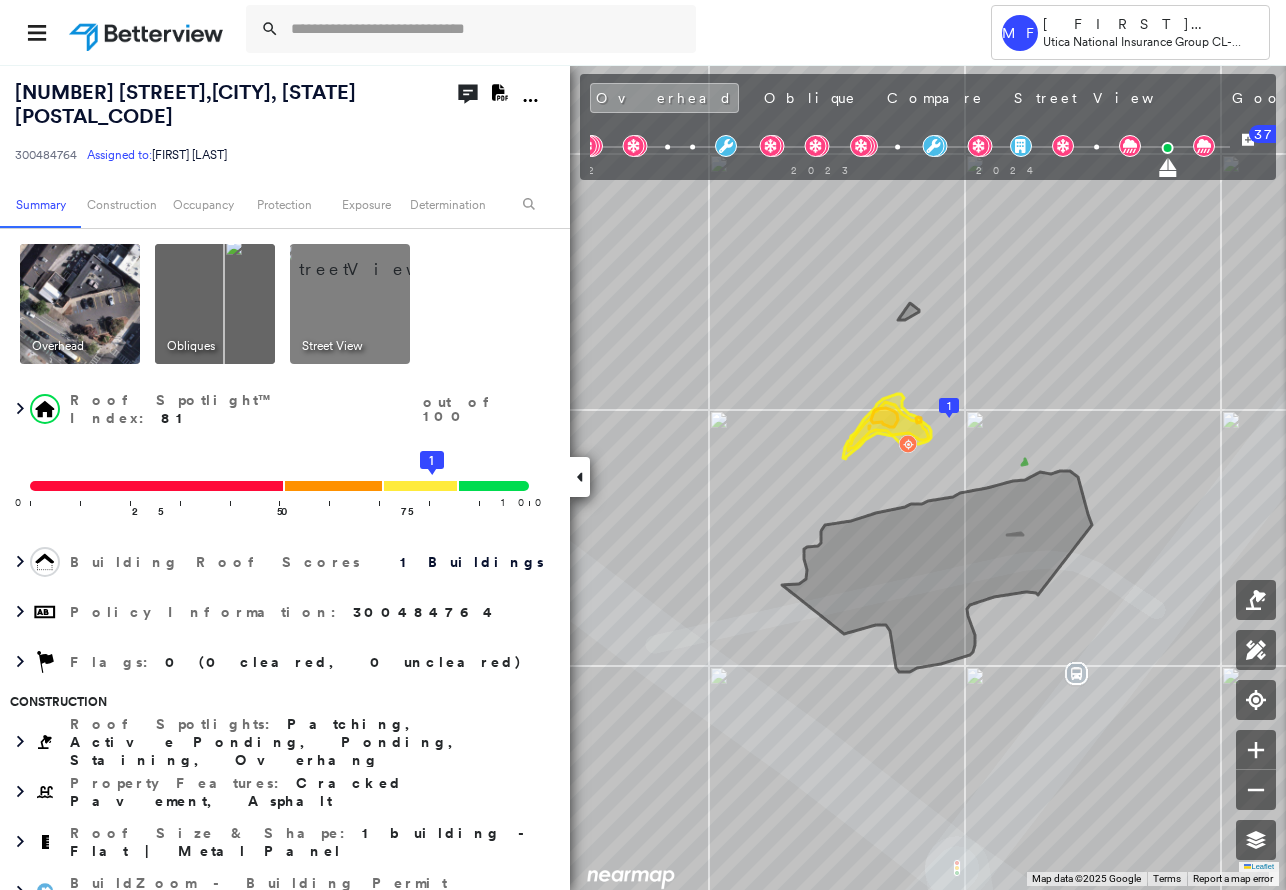 click on "Download PDF Report" 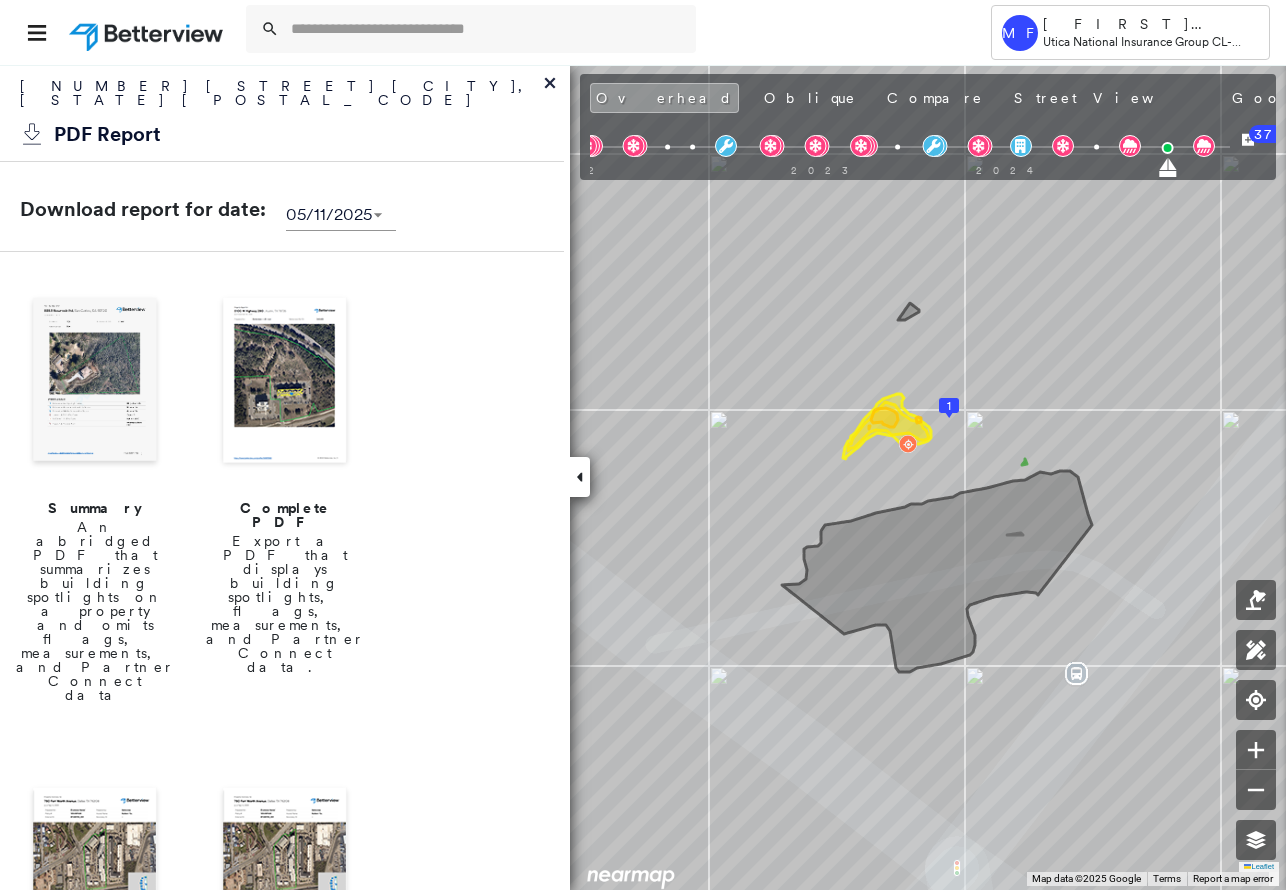 click on "Complete PDF" at bounding box center (285, 515) 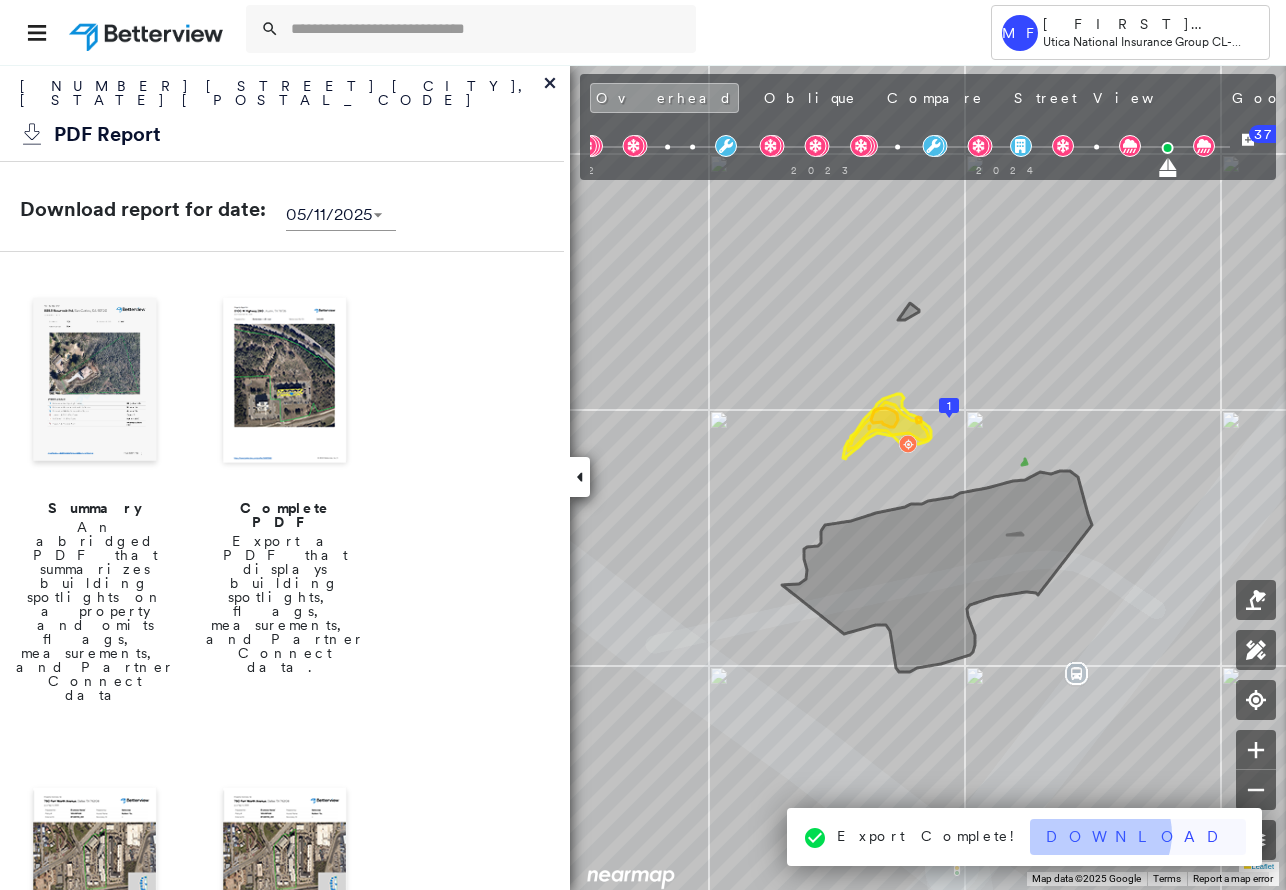 click on "Download" at bounding box center [1138, 837] 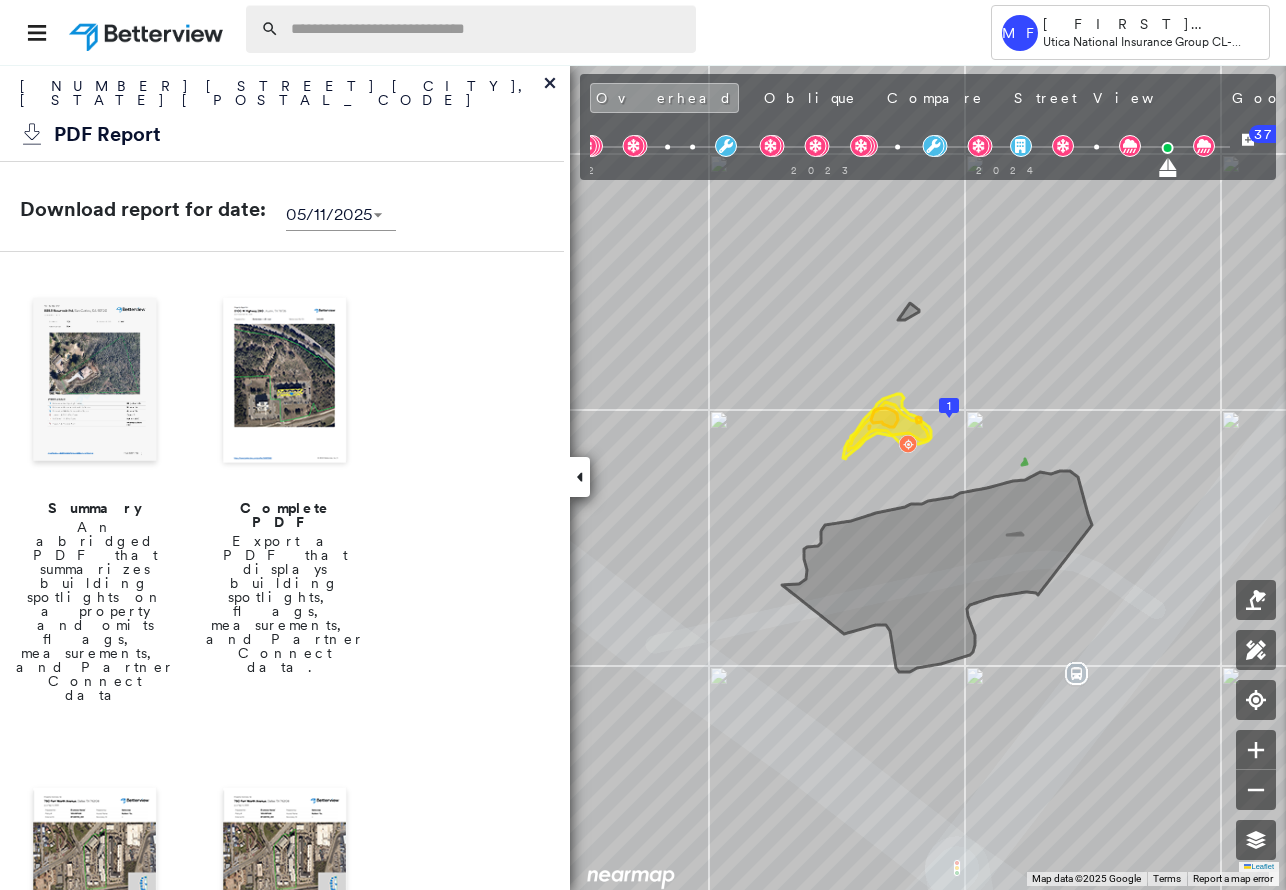 click at bounding box center [487, 29] 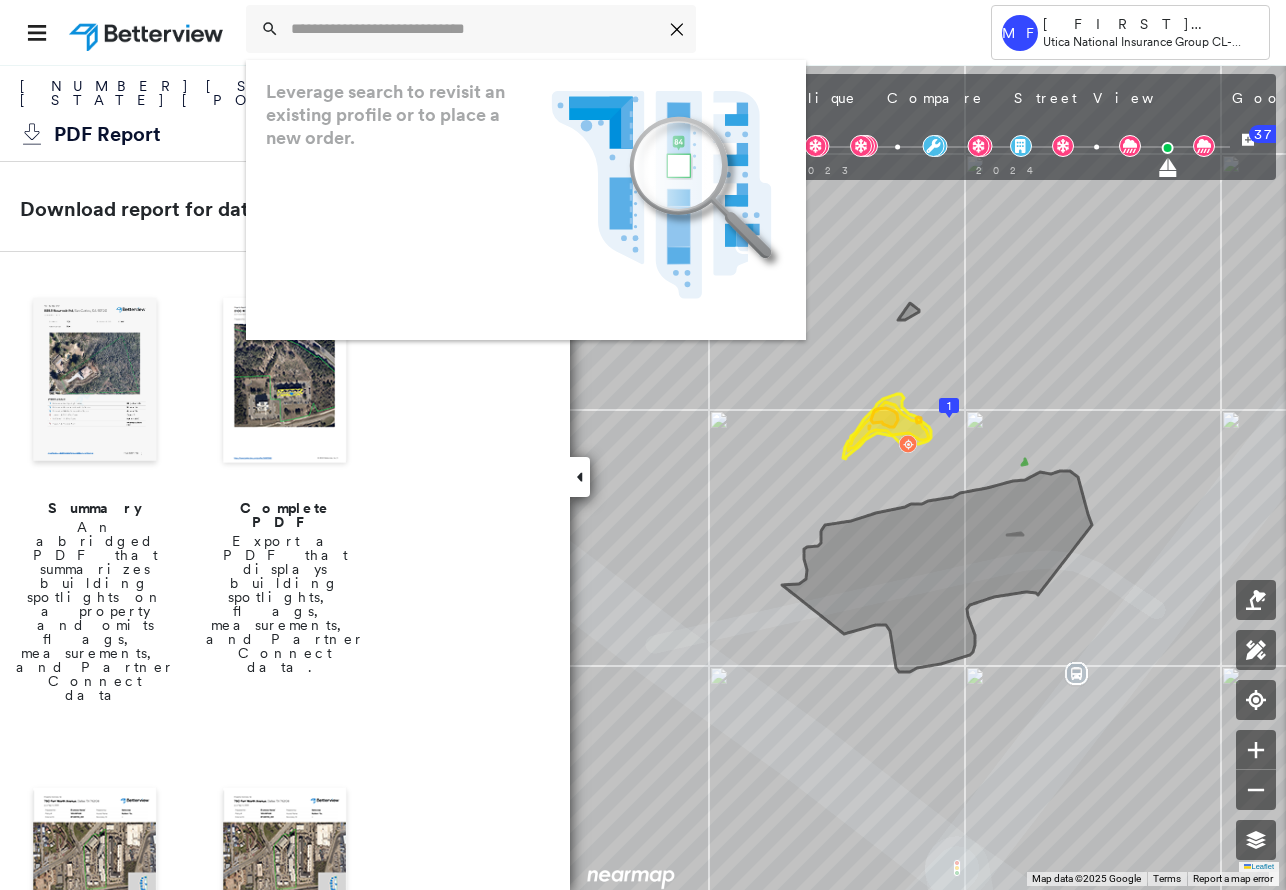 paste on "**********" 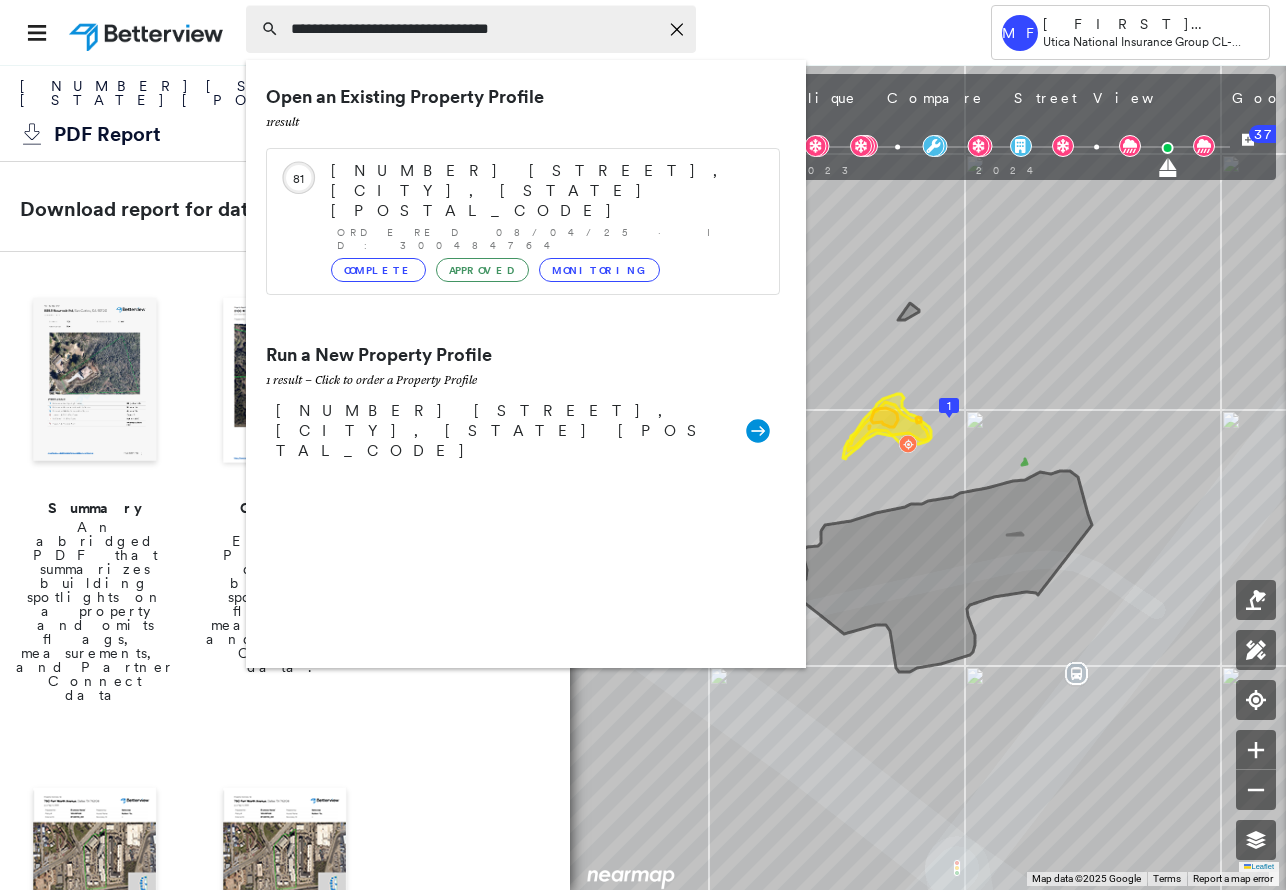 drag, startPoint x: 320, startPoint y: 28, endPoint x: 265, endPoint y: 25, distance: 55.081757 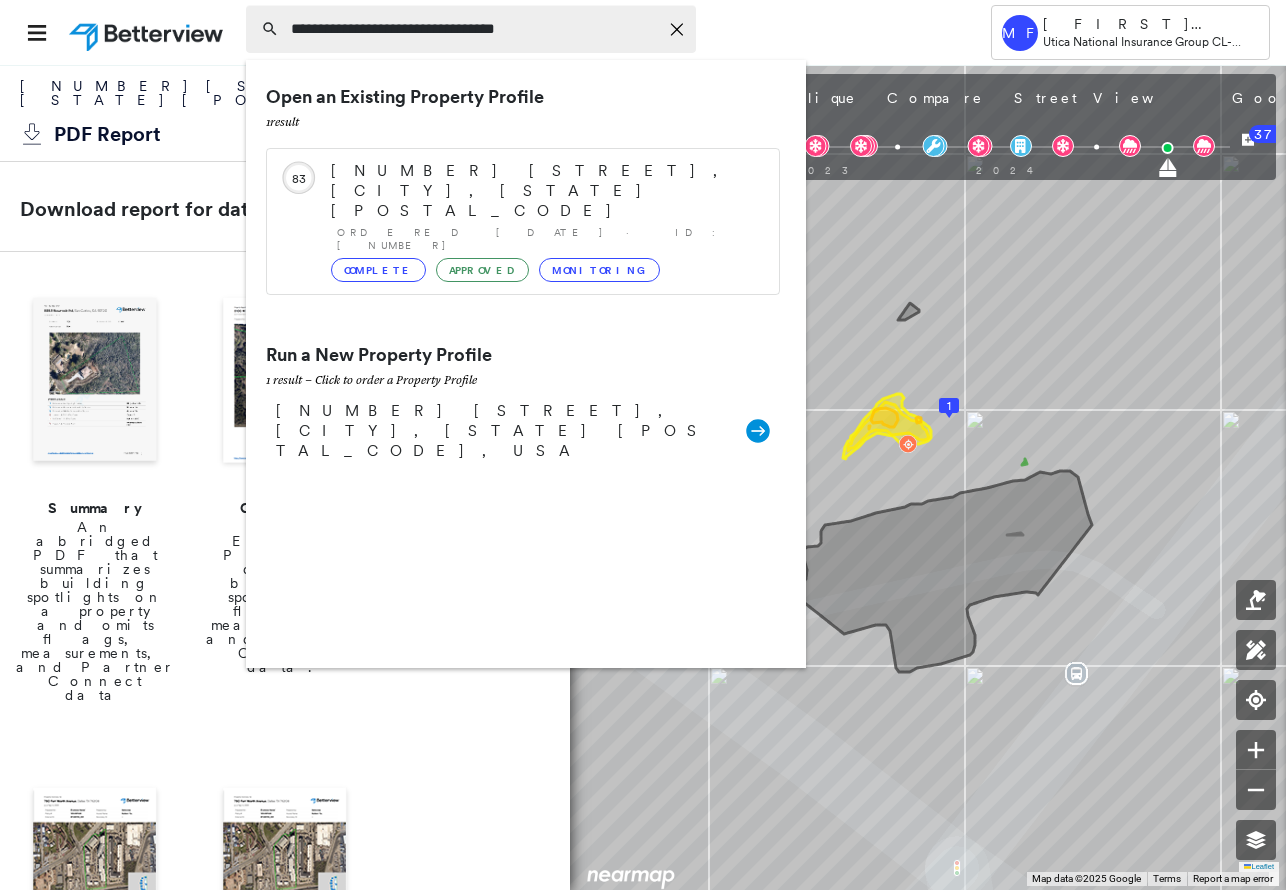click on "**********" at bounding box center (474, 29) 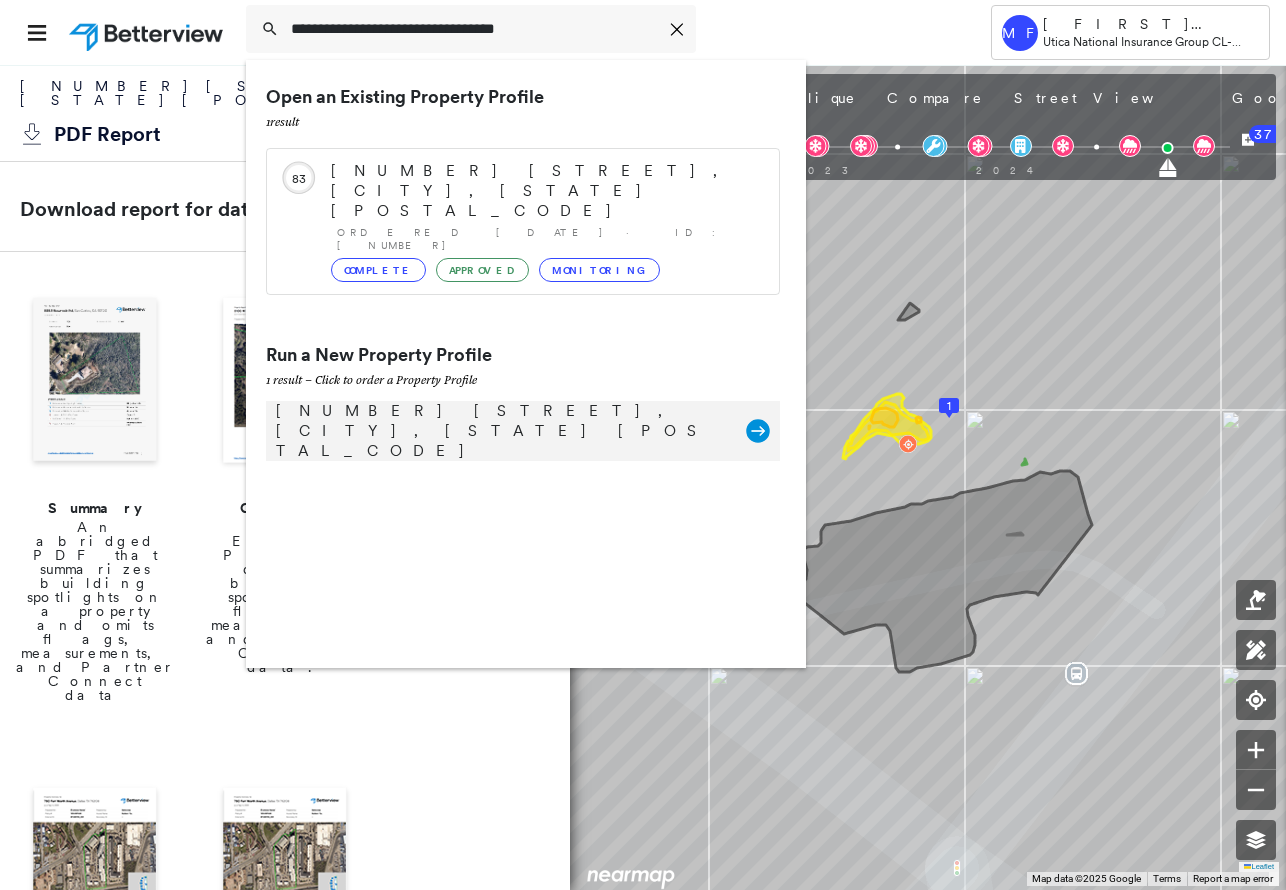 type on "**********" 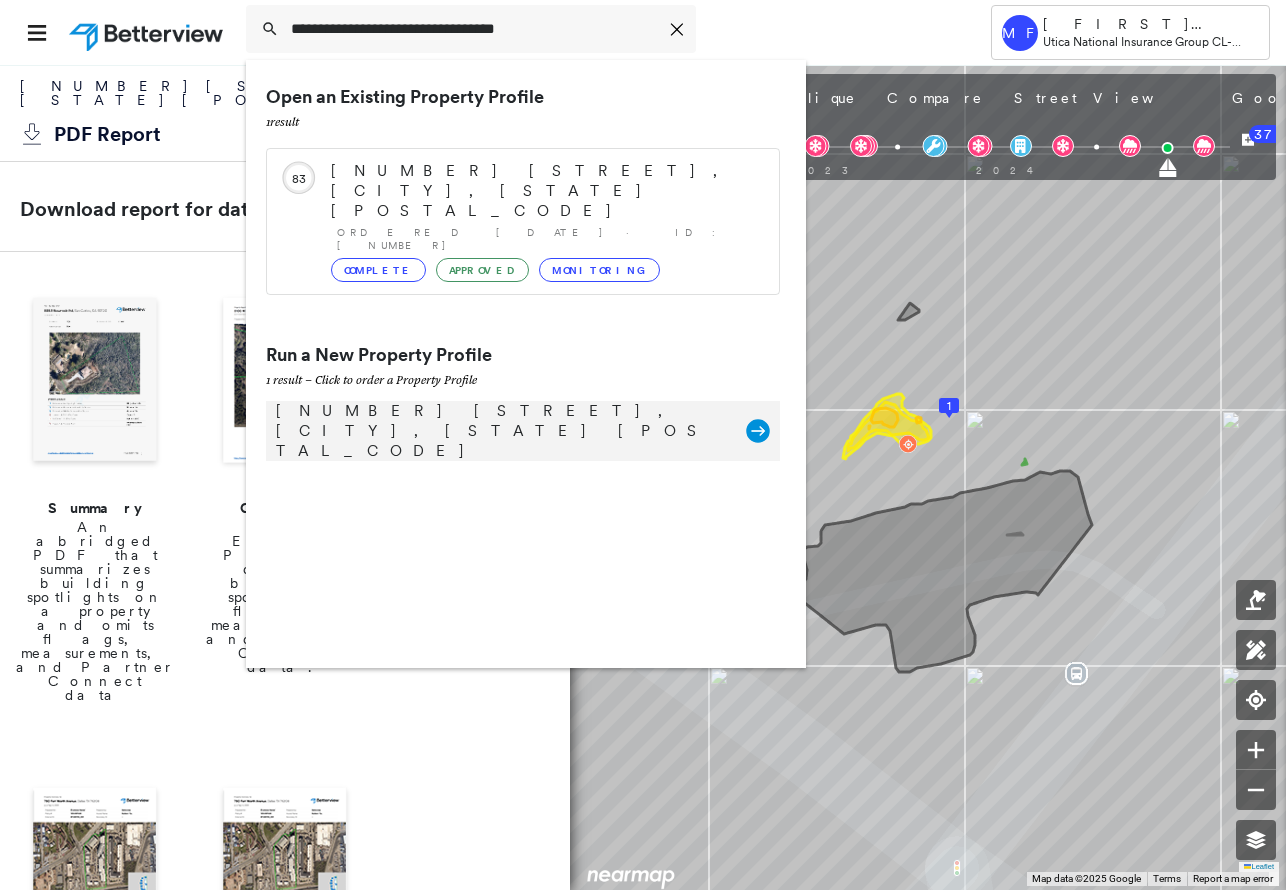 click 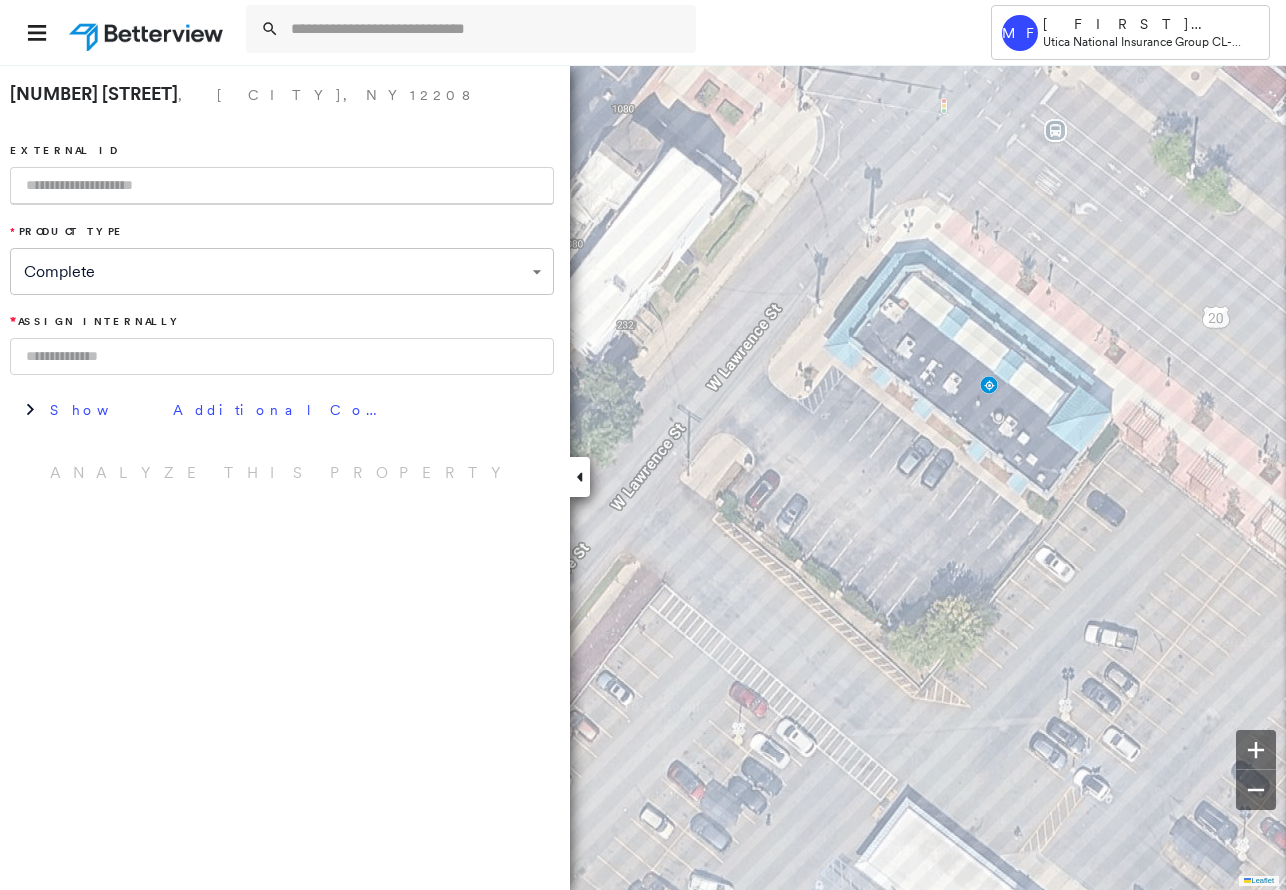click at bounding box center [282, 186] 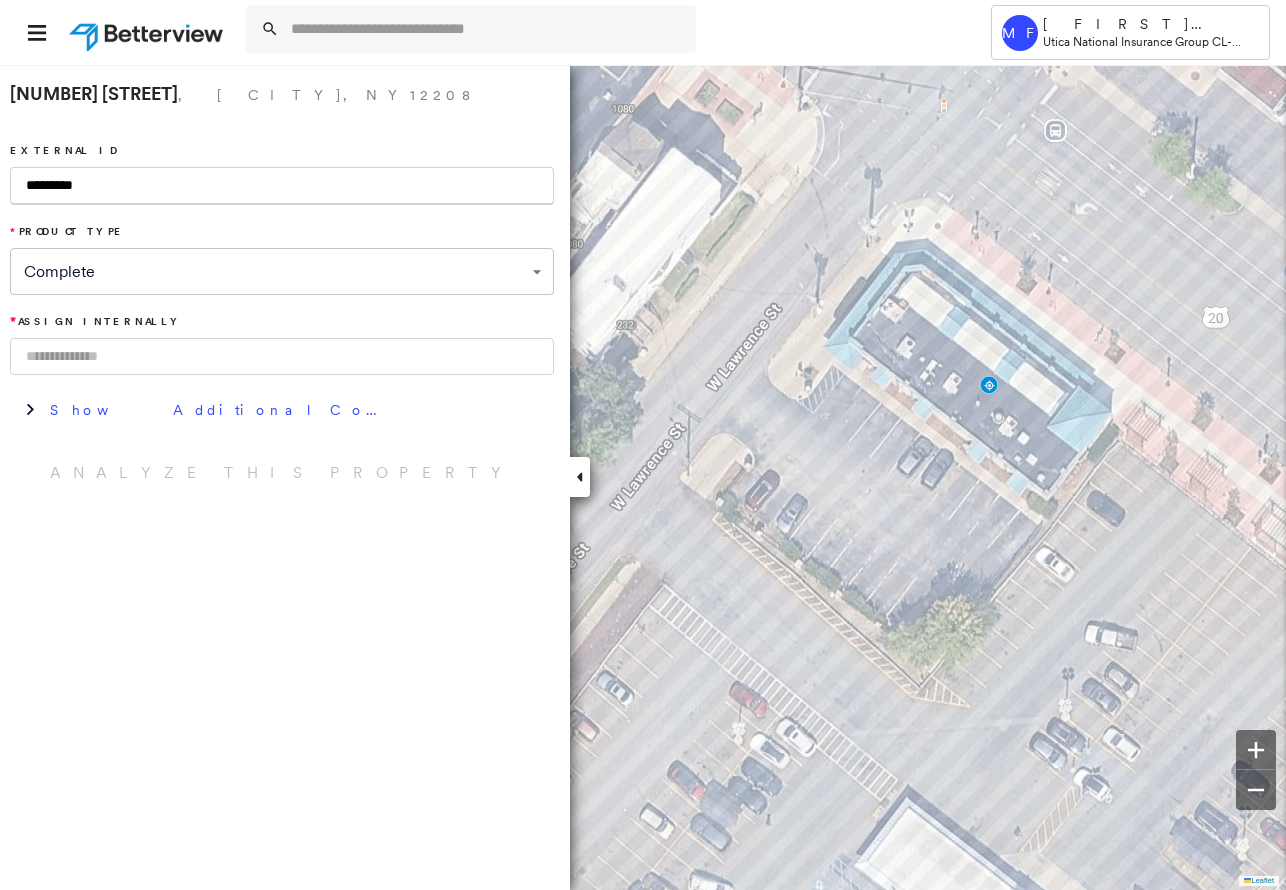 type on "*********" 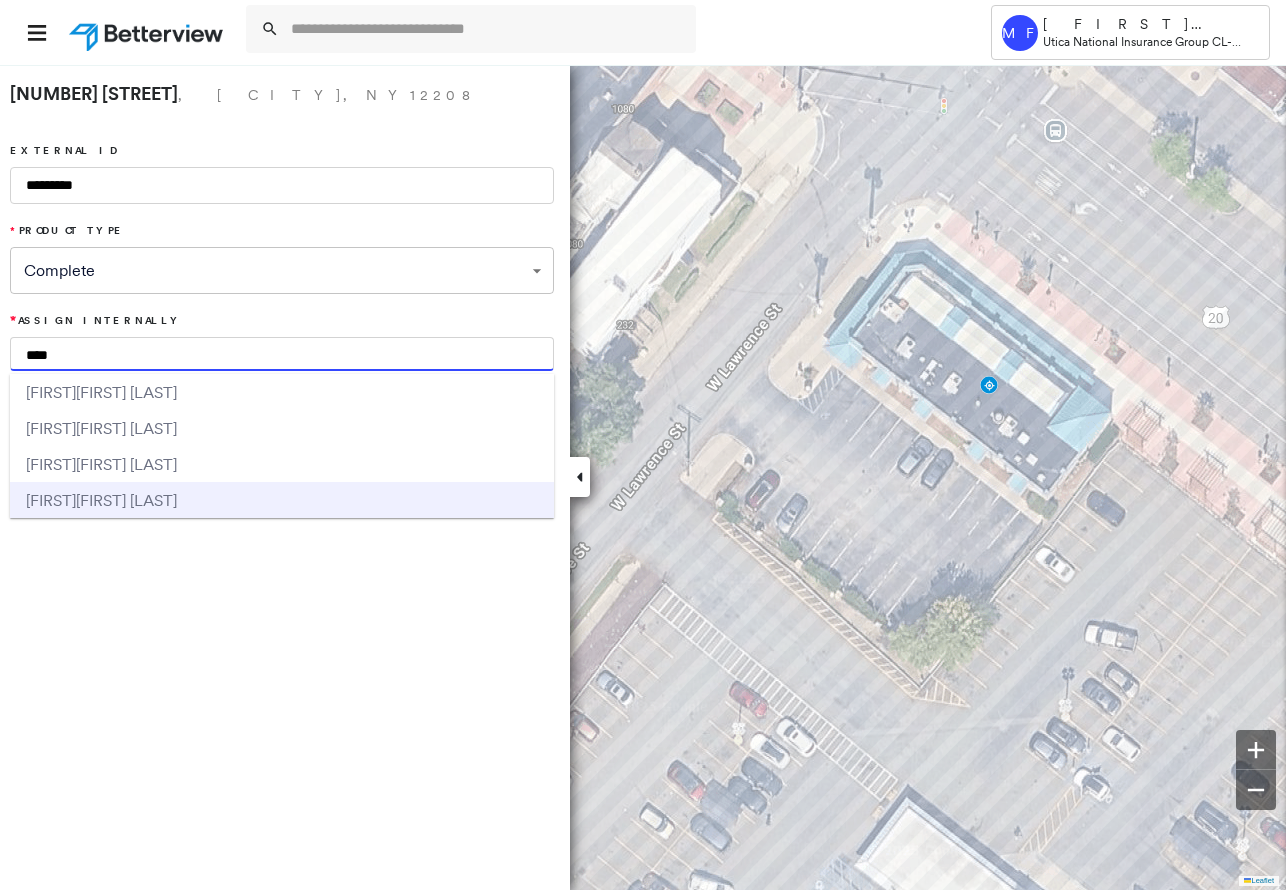 type on "****" 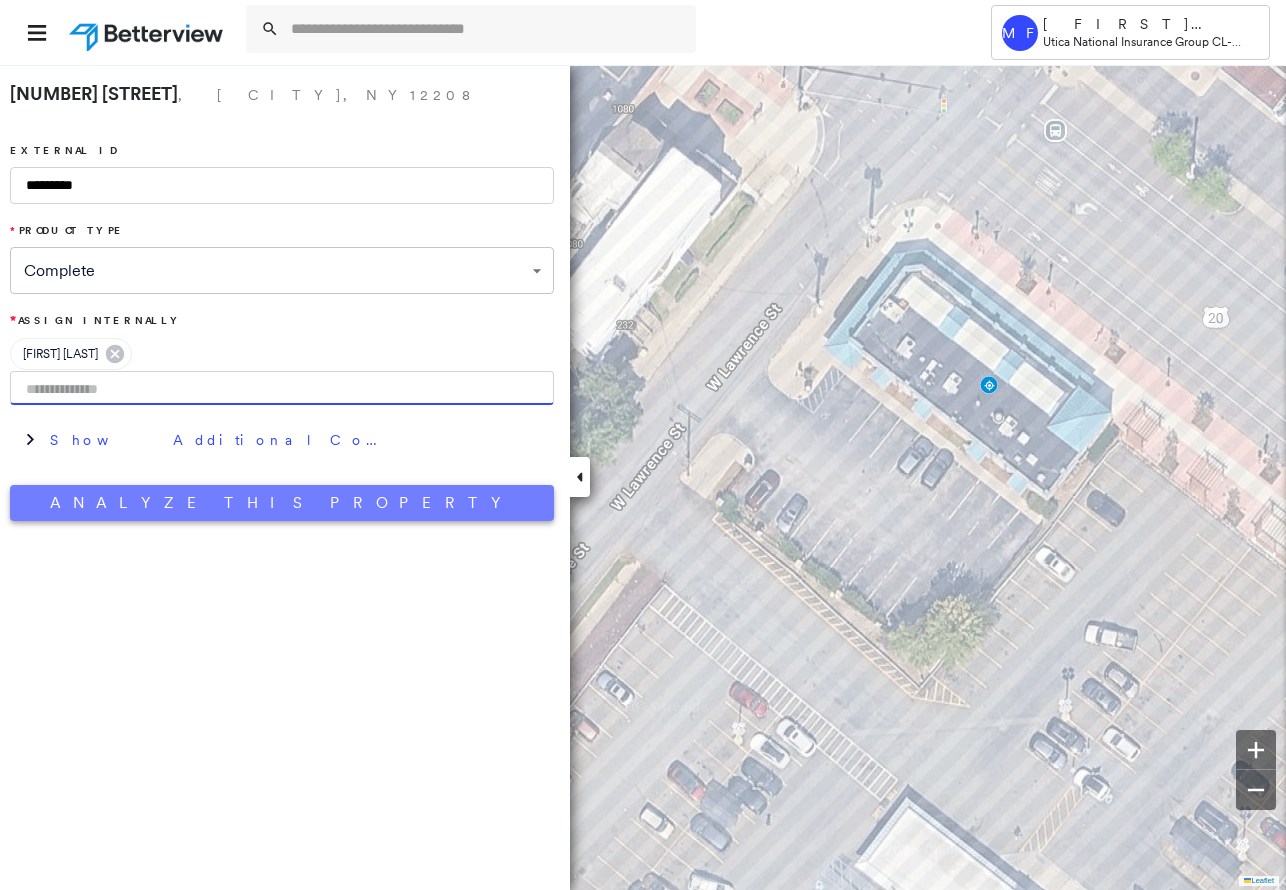 click on "Analyze This Property" at bounding box center [282, 503] 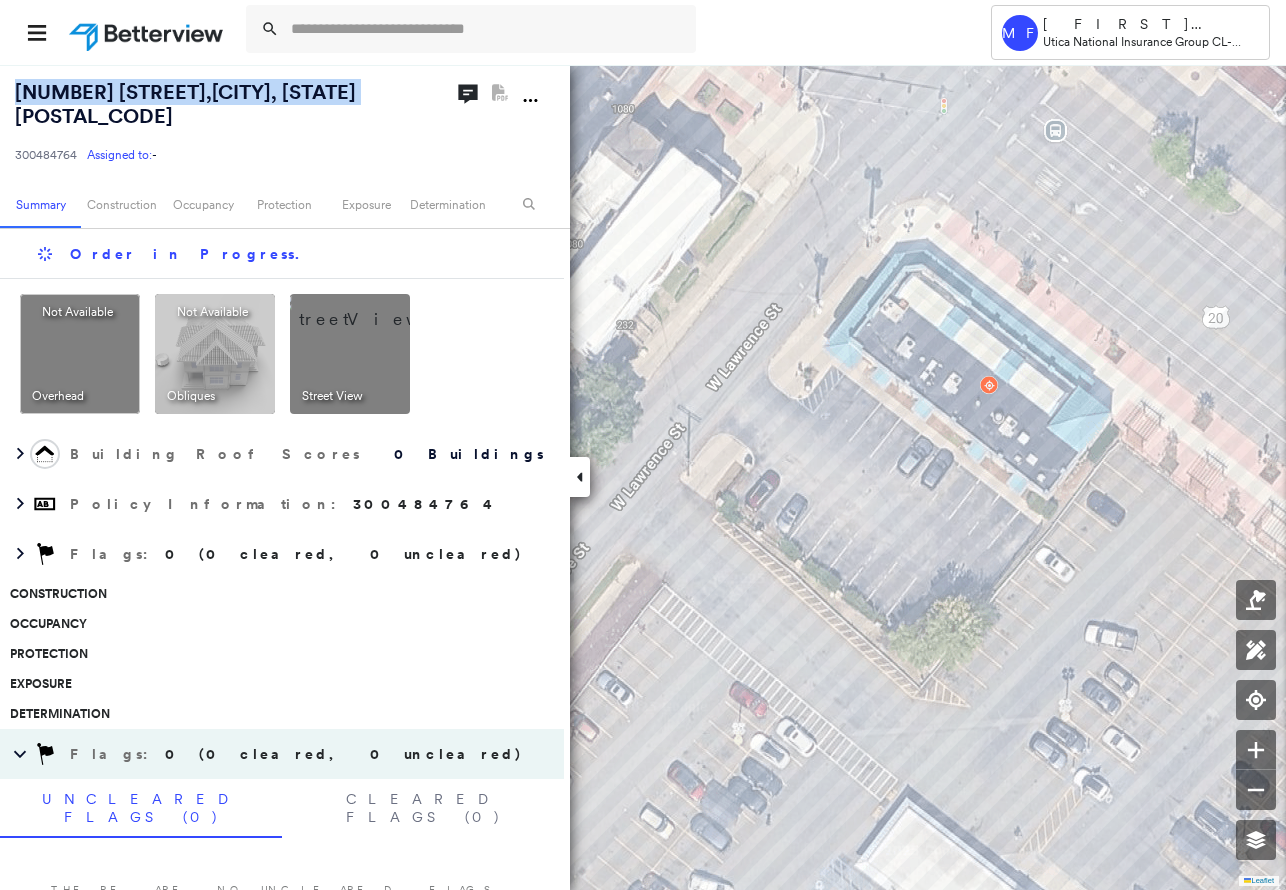 drag, startPoint x: 354, startPoint y: 91, endPoint x: 9, endPoint y: 89, distance: 345.0058 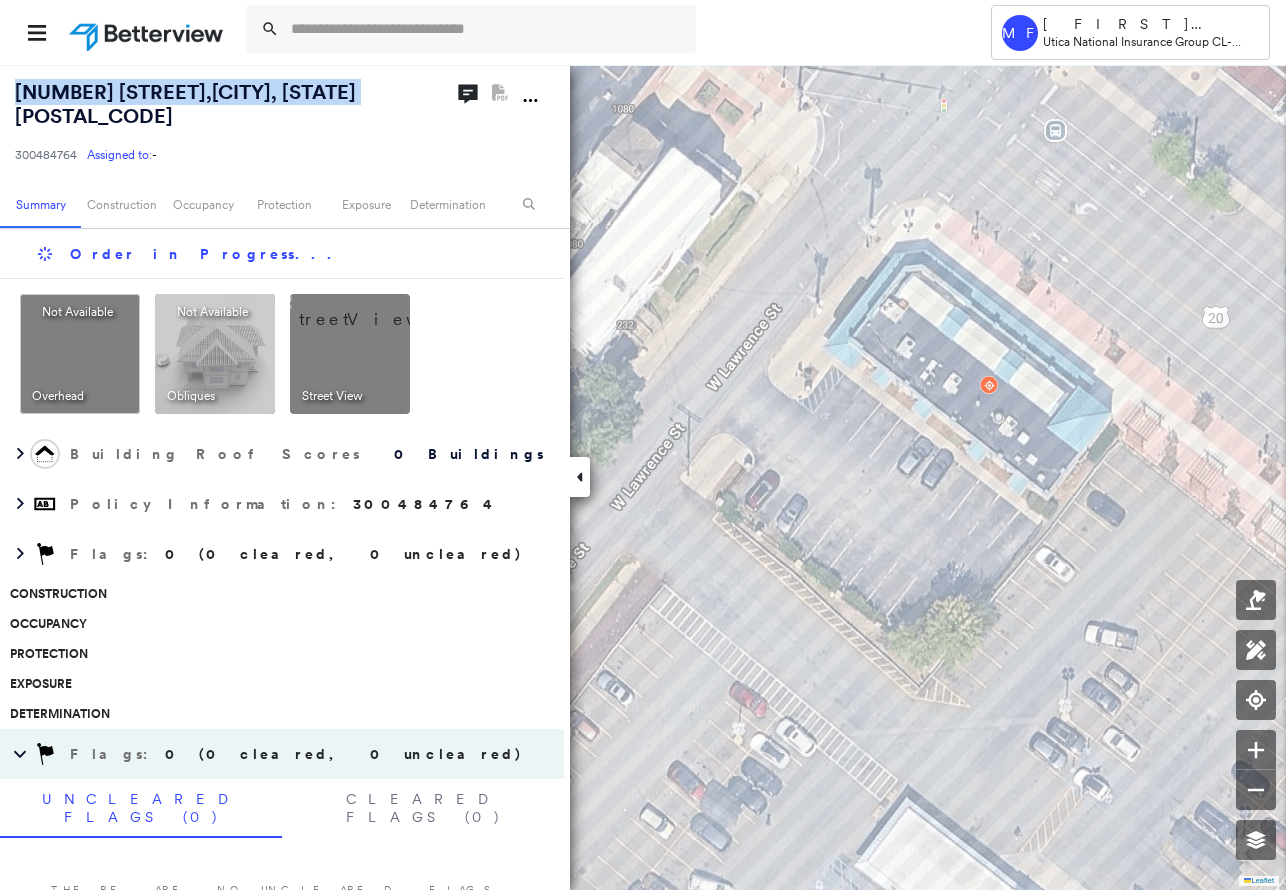 copy on "[NUMBER]  [STREET] ,  [CITY], [STATE] [POSTAL_CODE]" 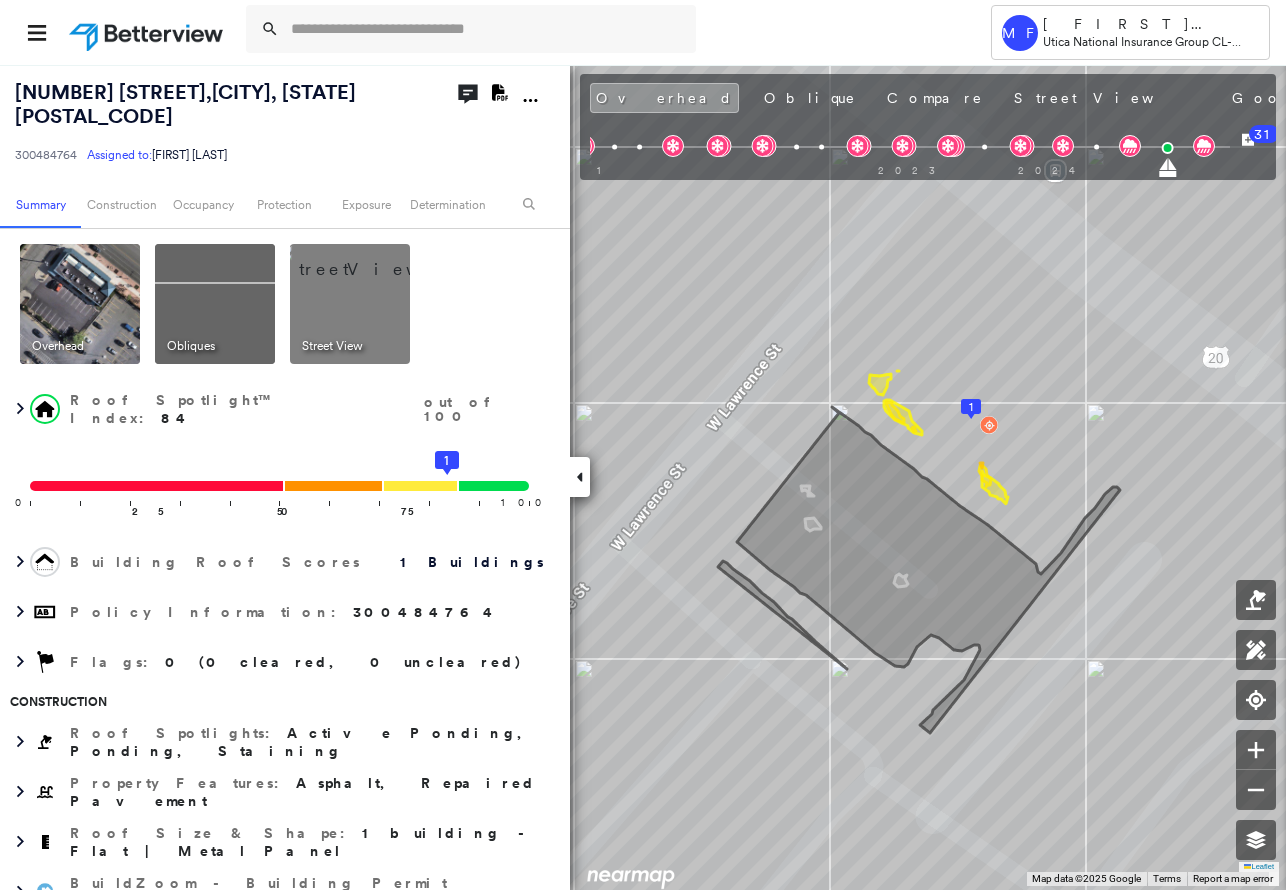 click on "Download PDF Report" 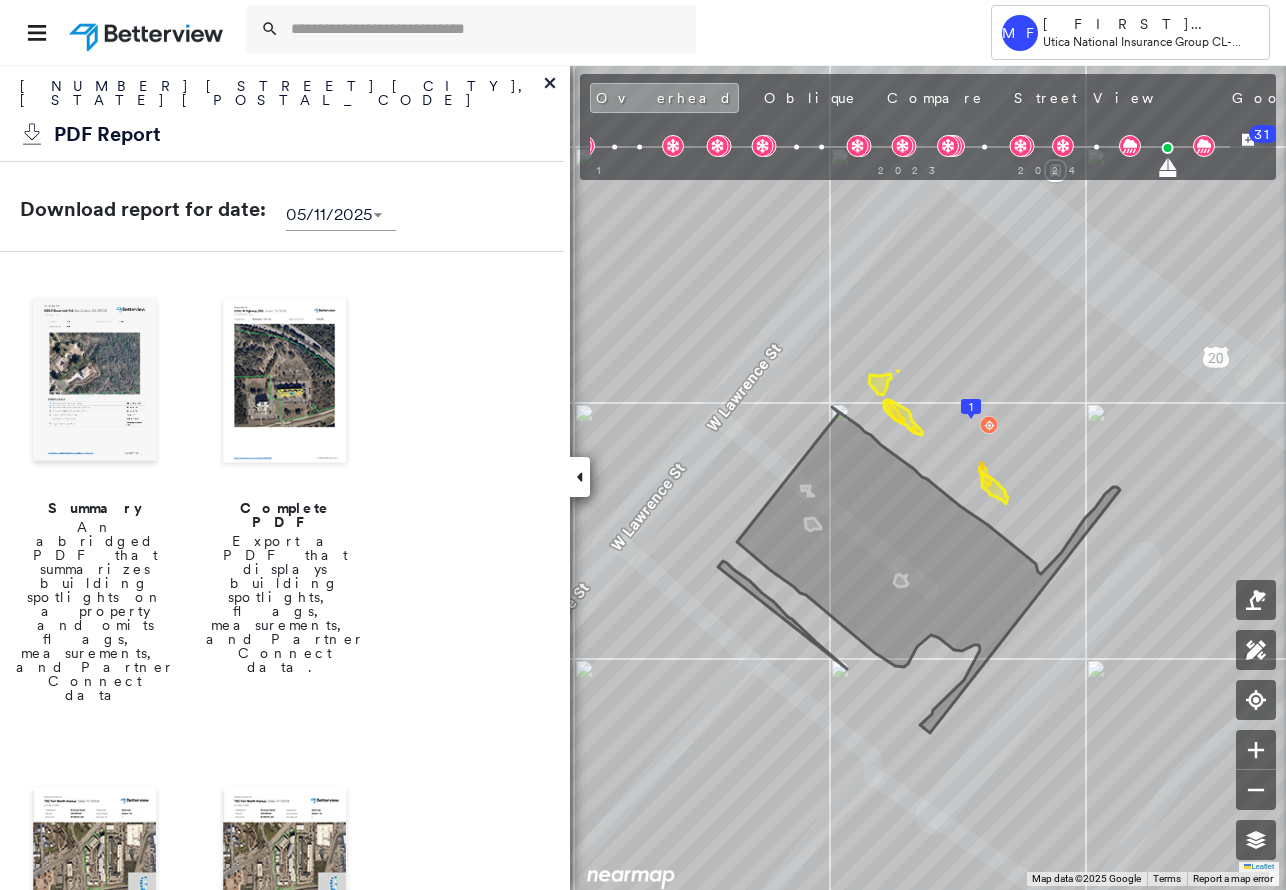click on "Complete PDF" at bounding box center (285, 515) 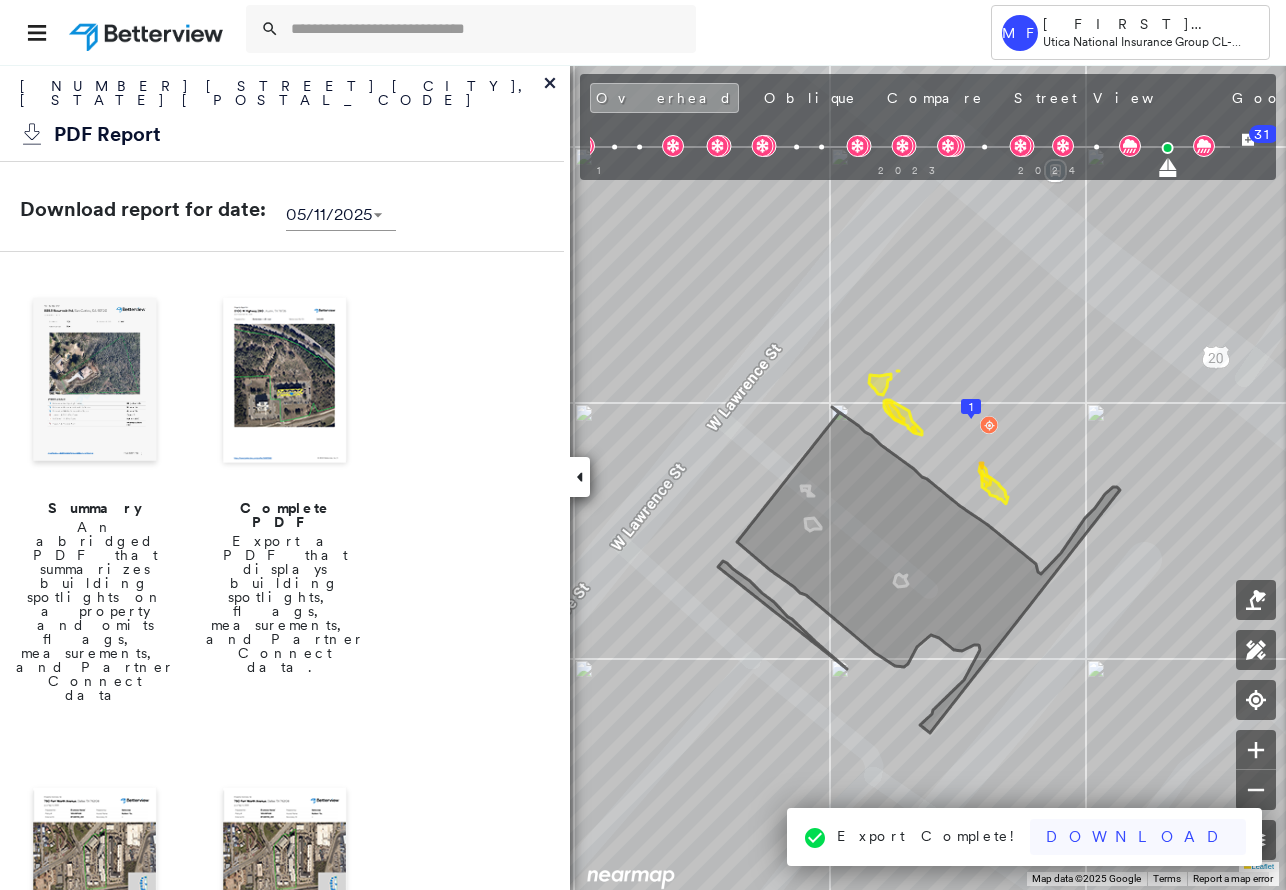 click on "Download" at bounding box center (1138, 837) 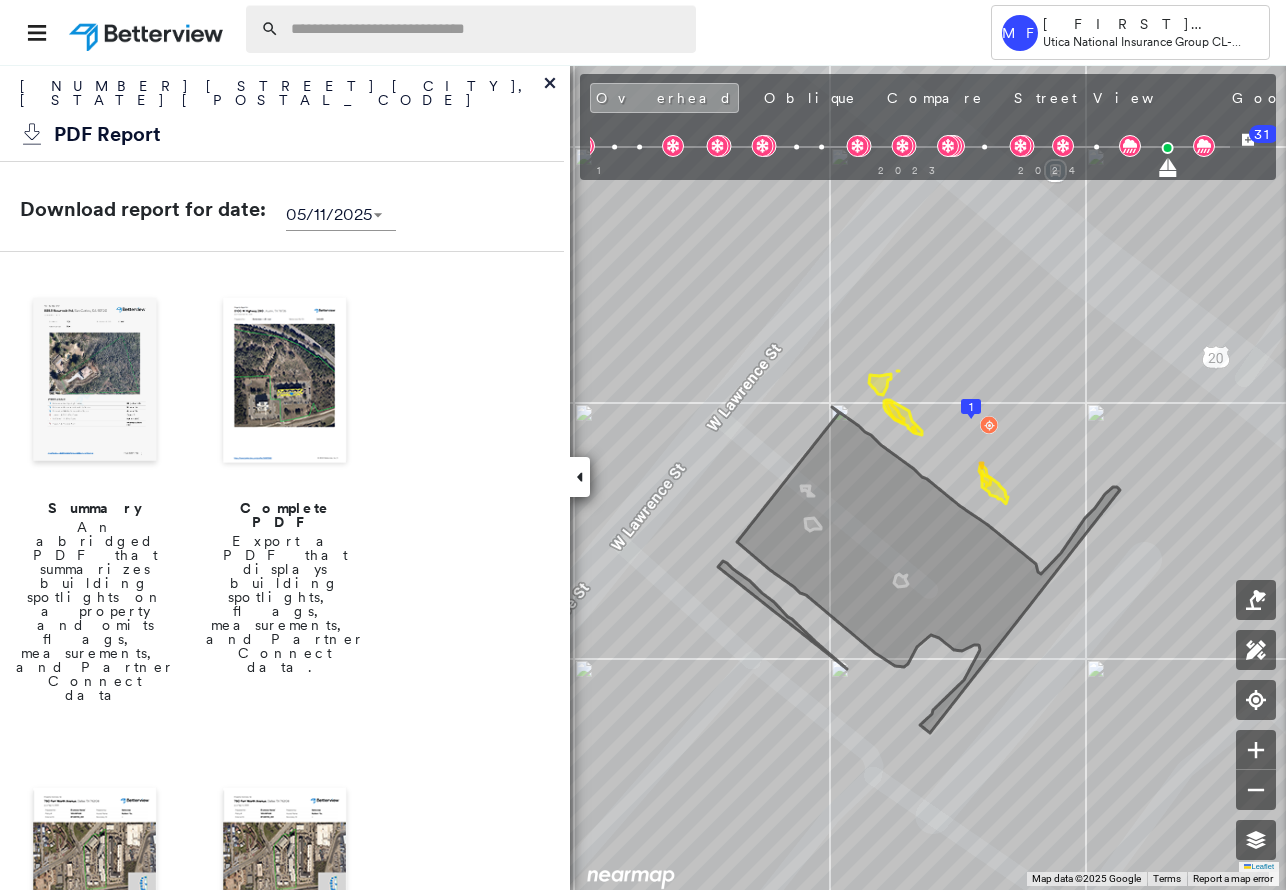 click at bounding box center [487, 29] 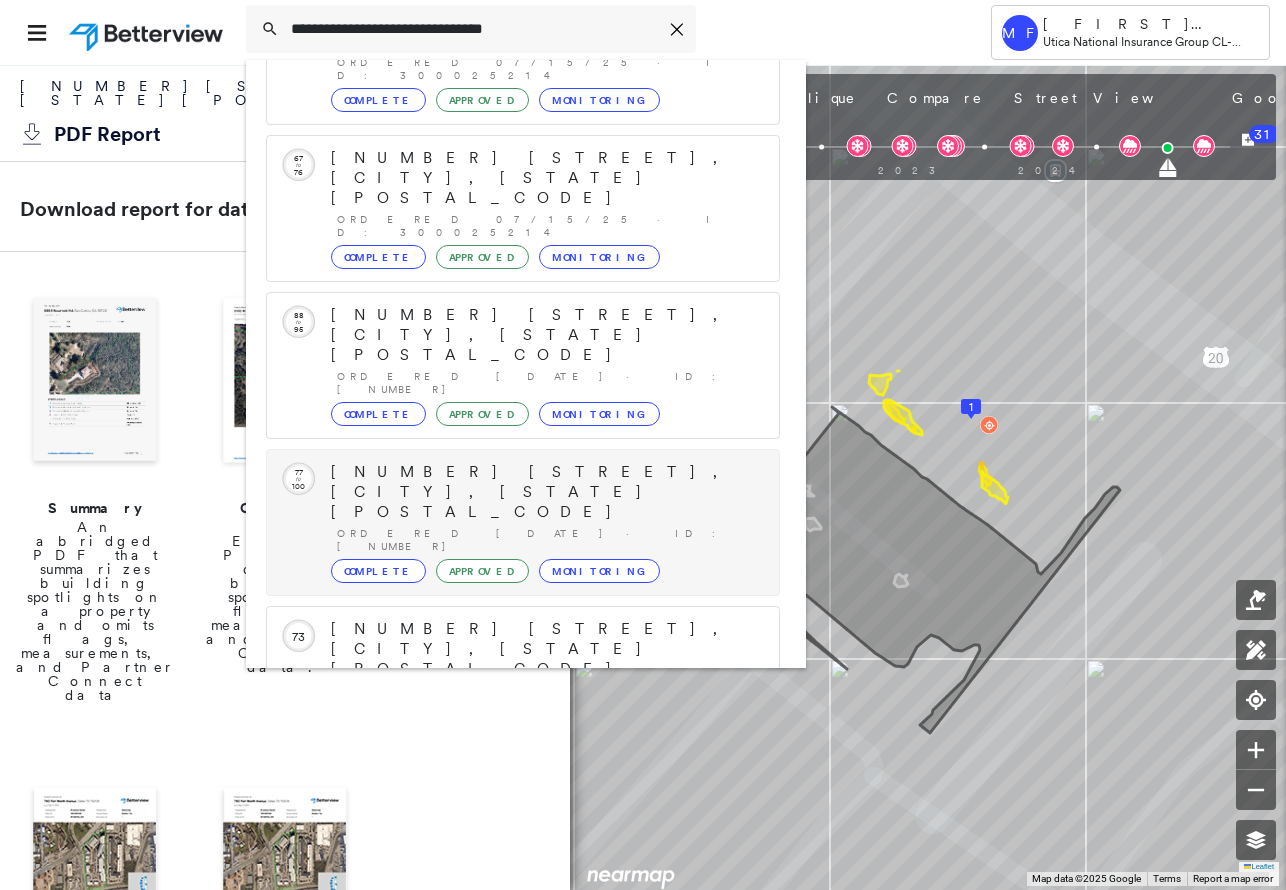 scroll, scrollTop: 213, scrollLeft: 0, axis: vertical 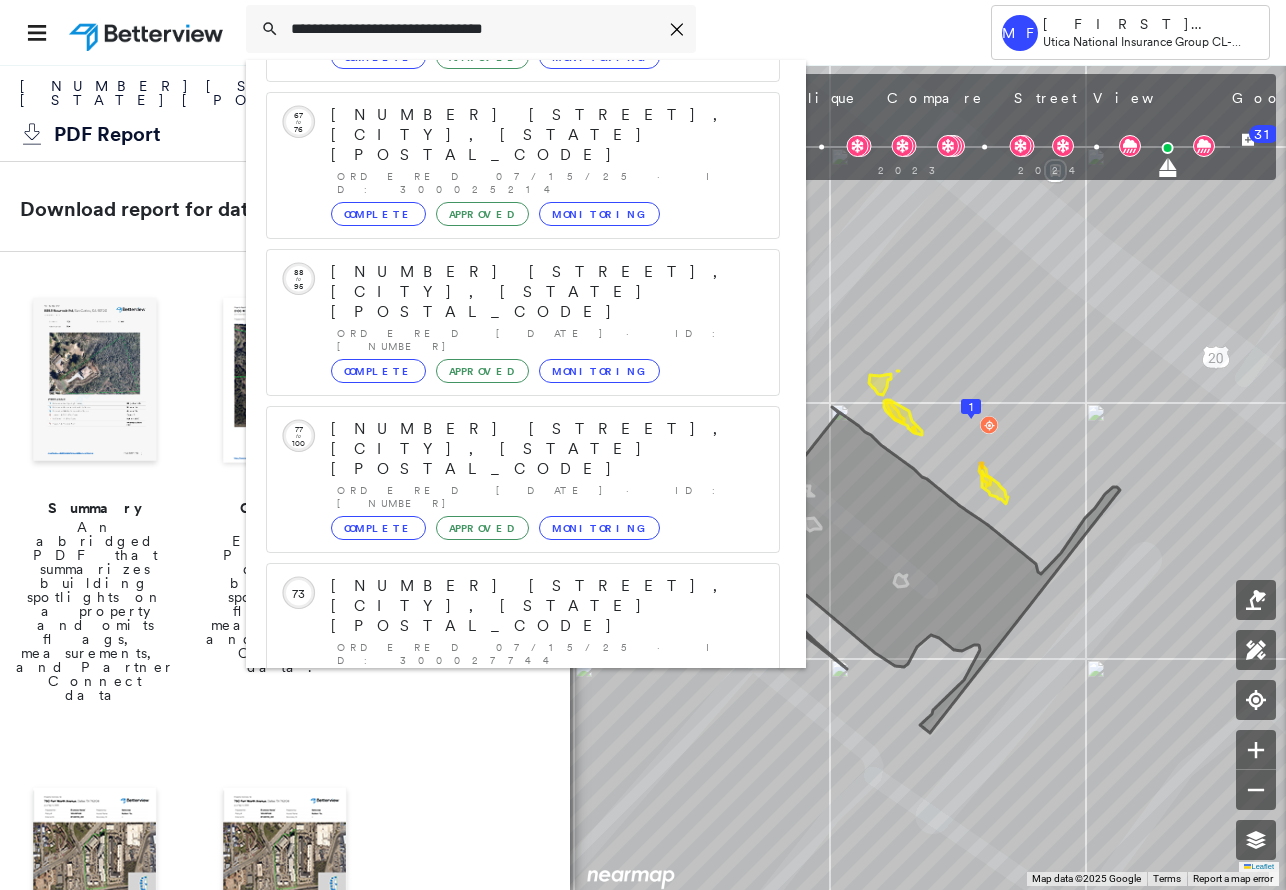 type on "**********" 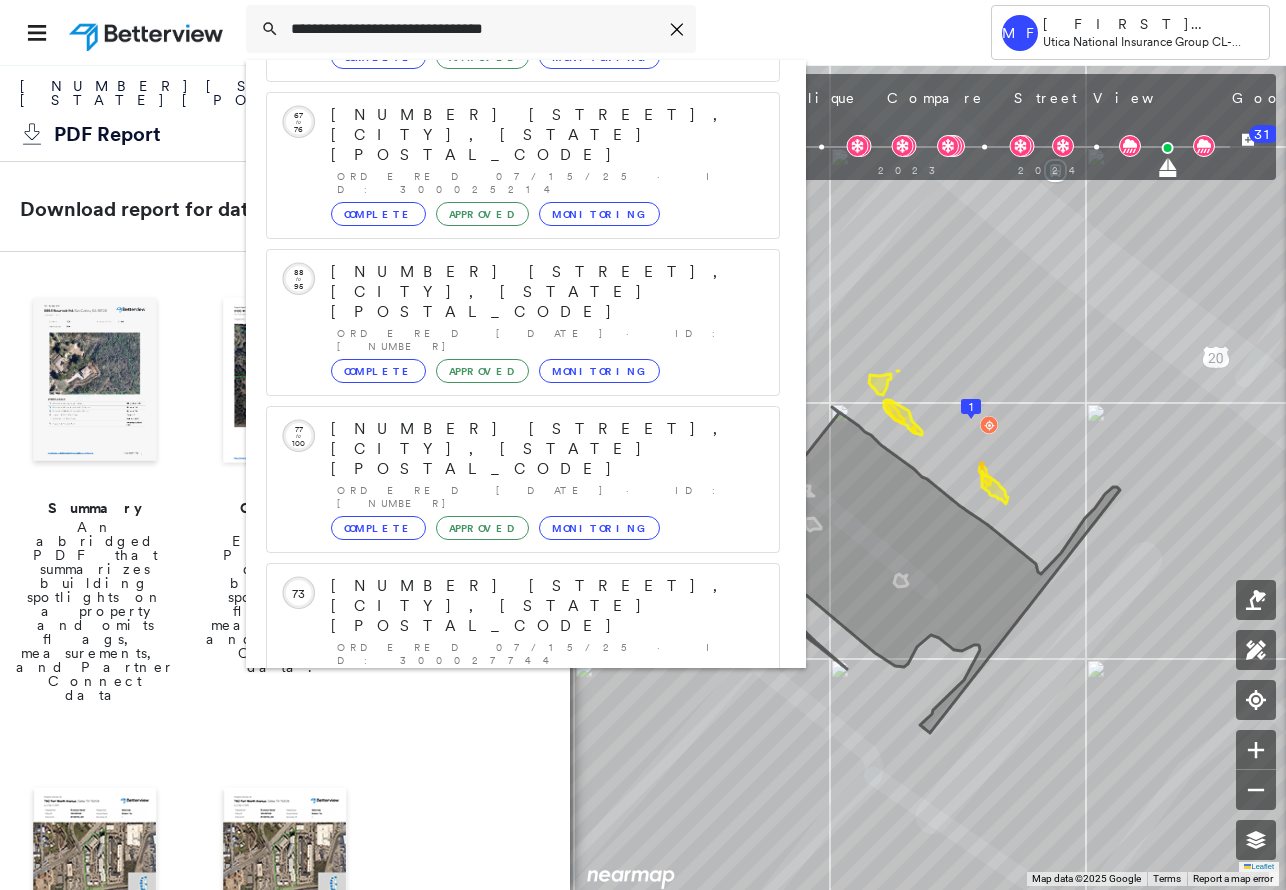 click 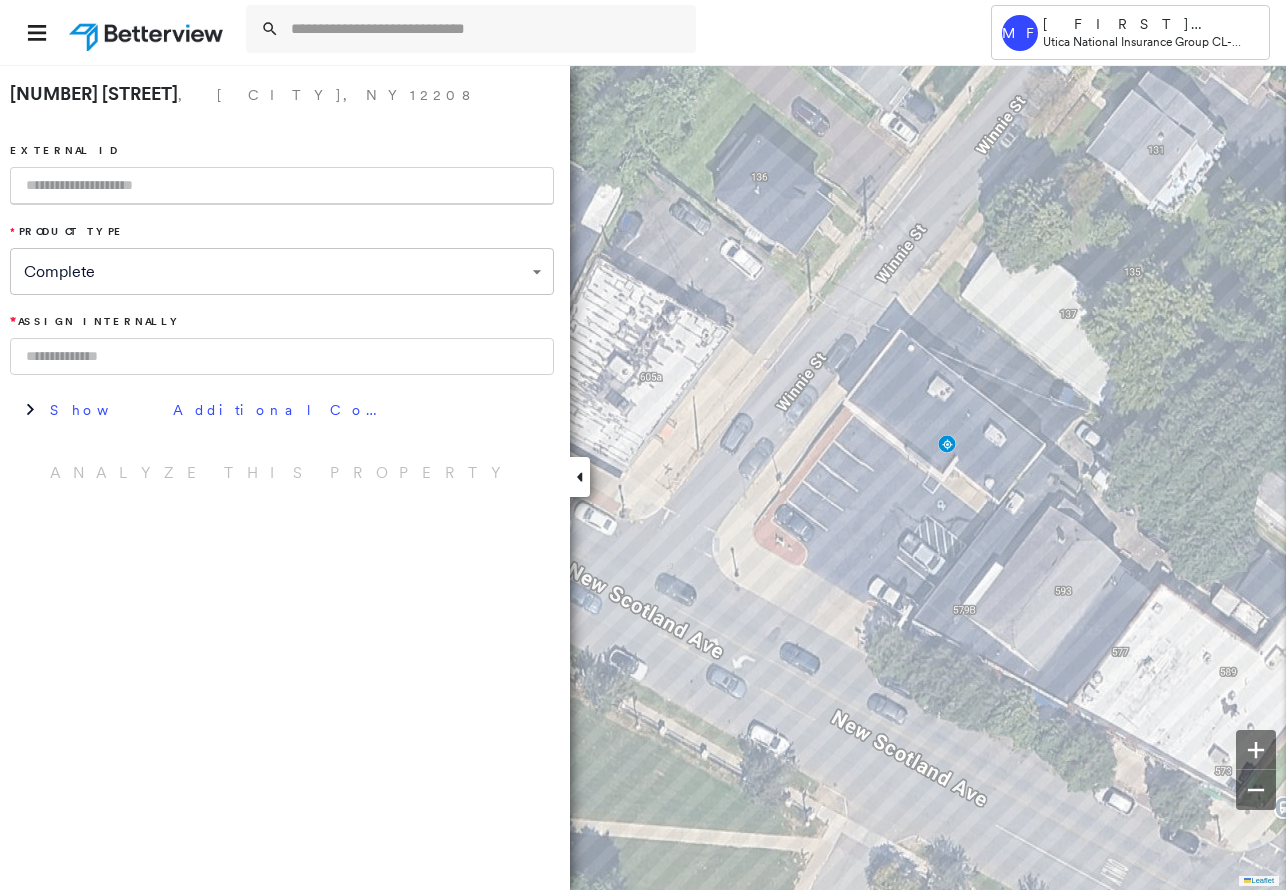 click at bounding box center (282, 186) 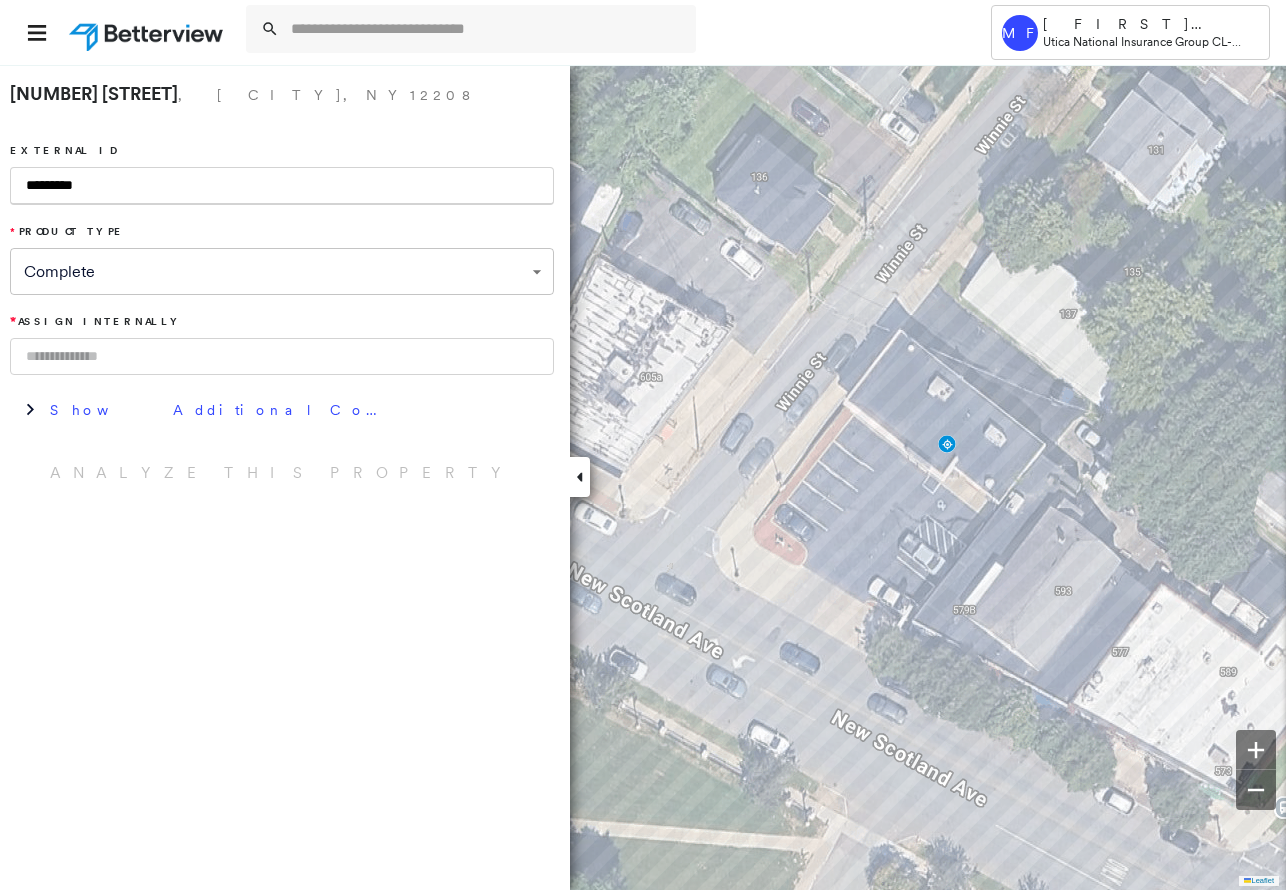 type on "*********" 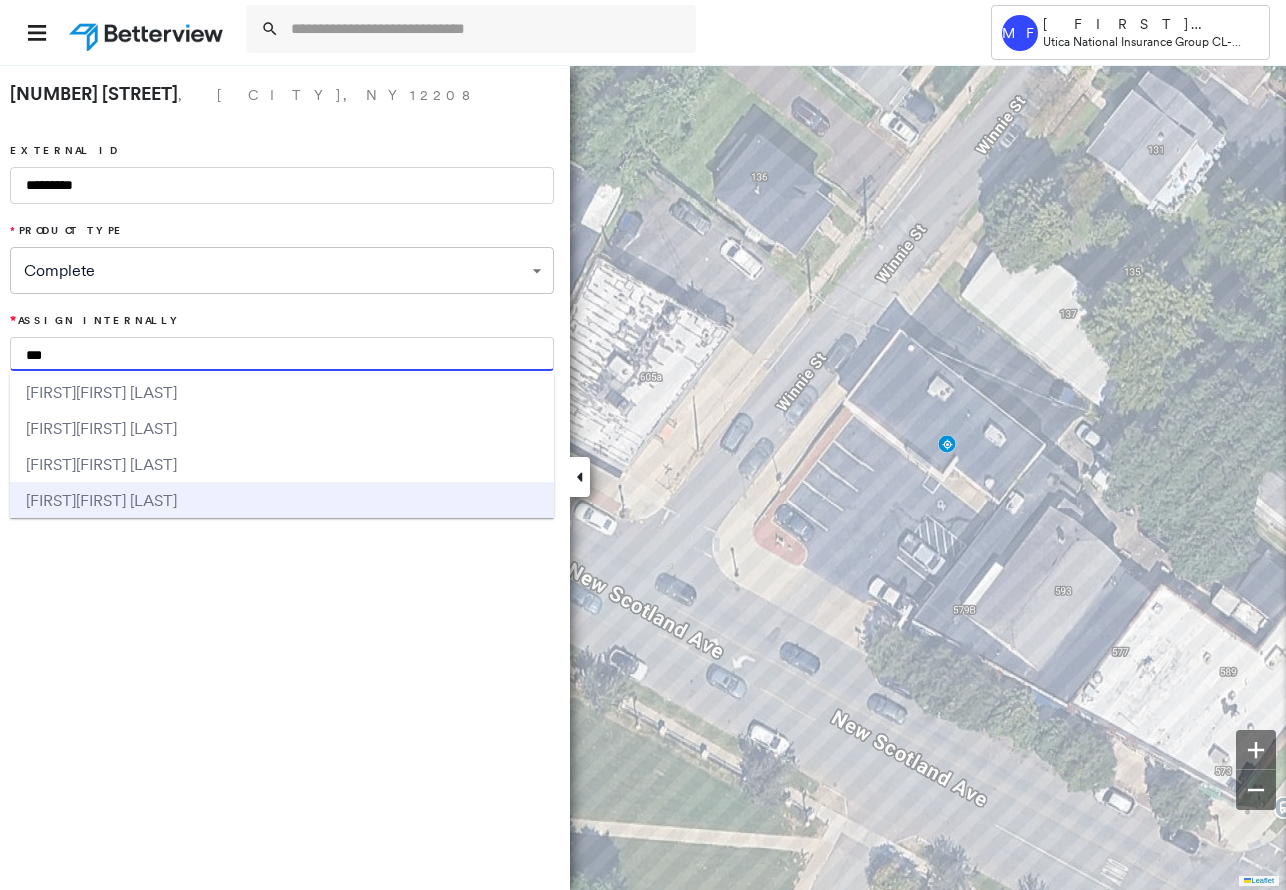 type on "***" 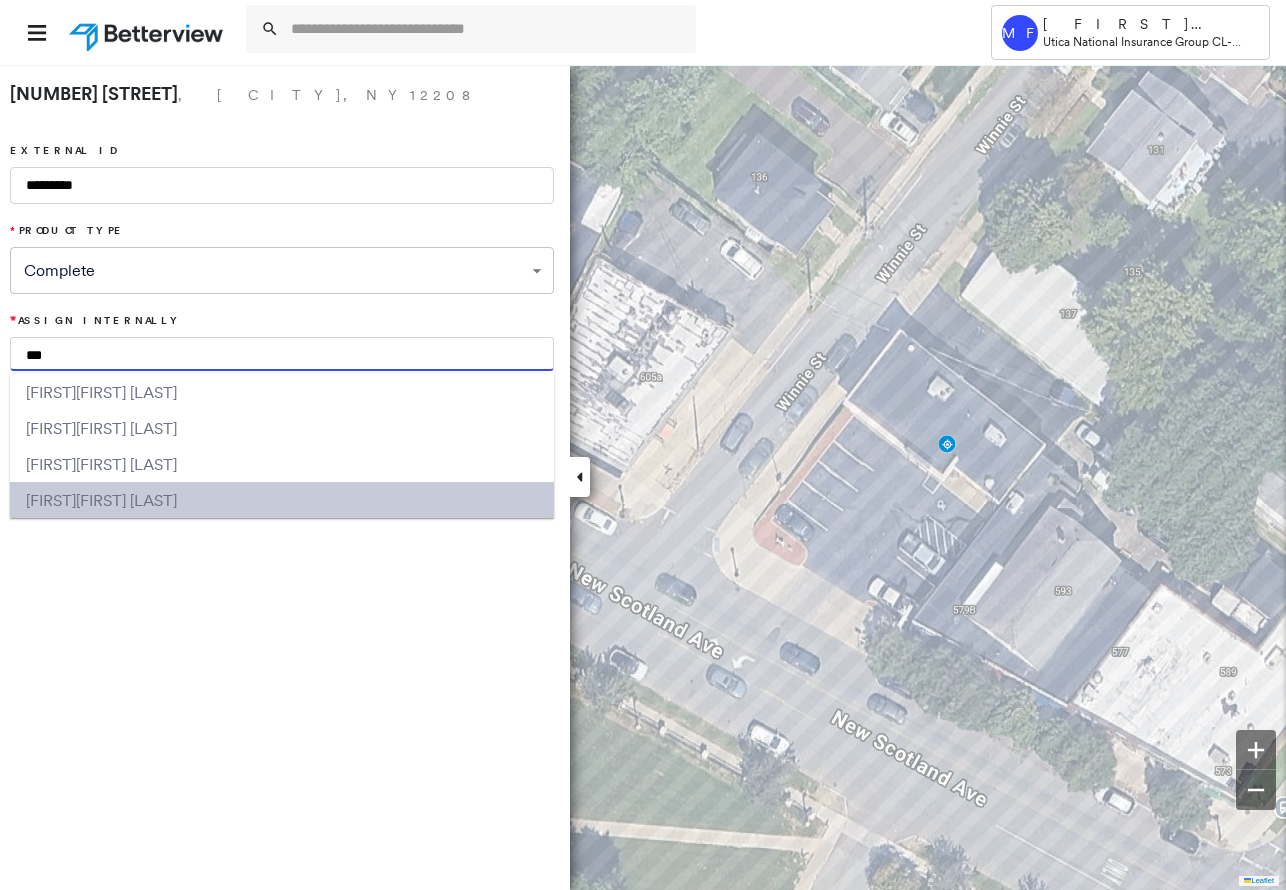 click on "[FIRST] [LAST]" at bounding box center (126, 500) 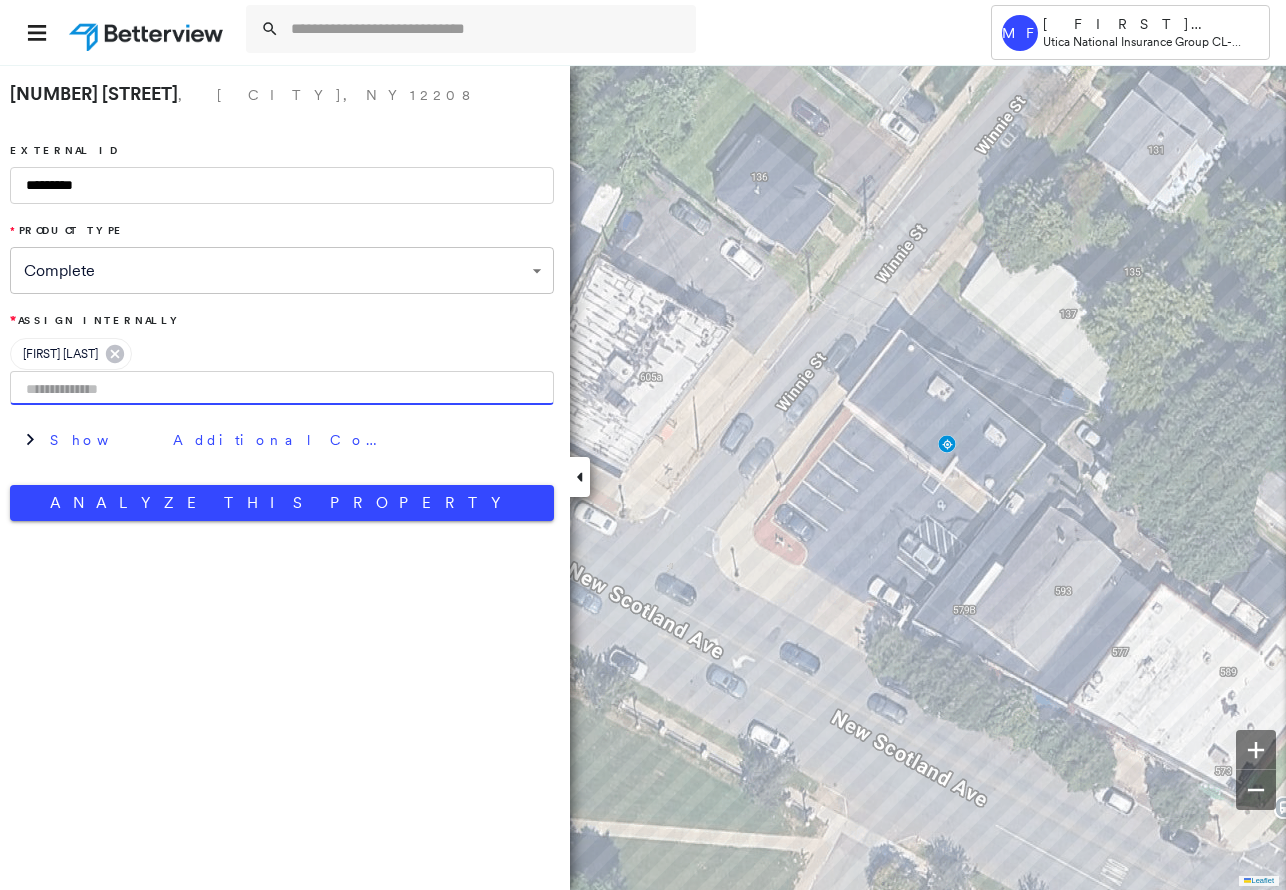 click on "[FIRST] [LAST]" at bounding box center [60, 354] 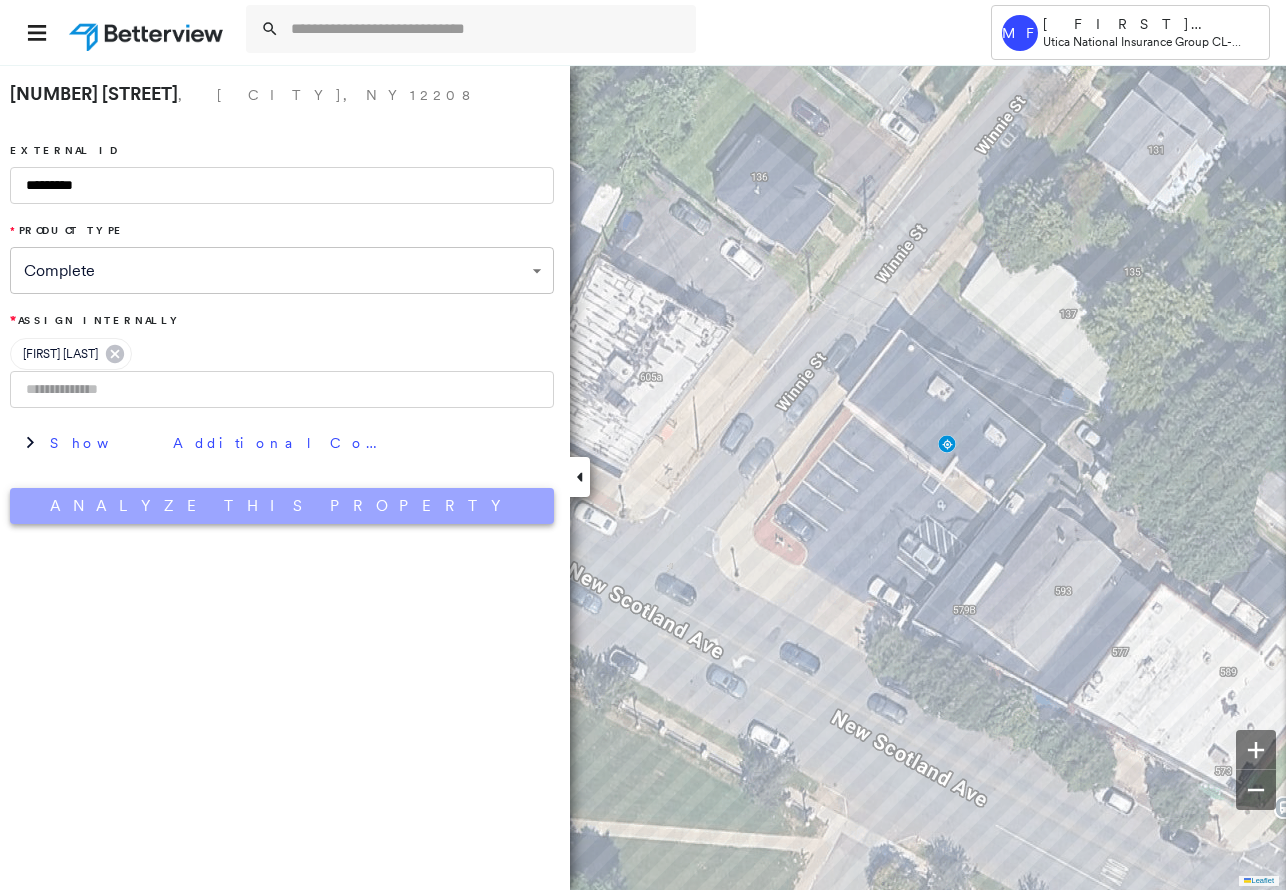 click on "Analyze This Property" at bounding box center (282, 506) 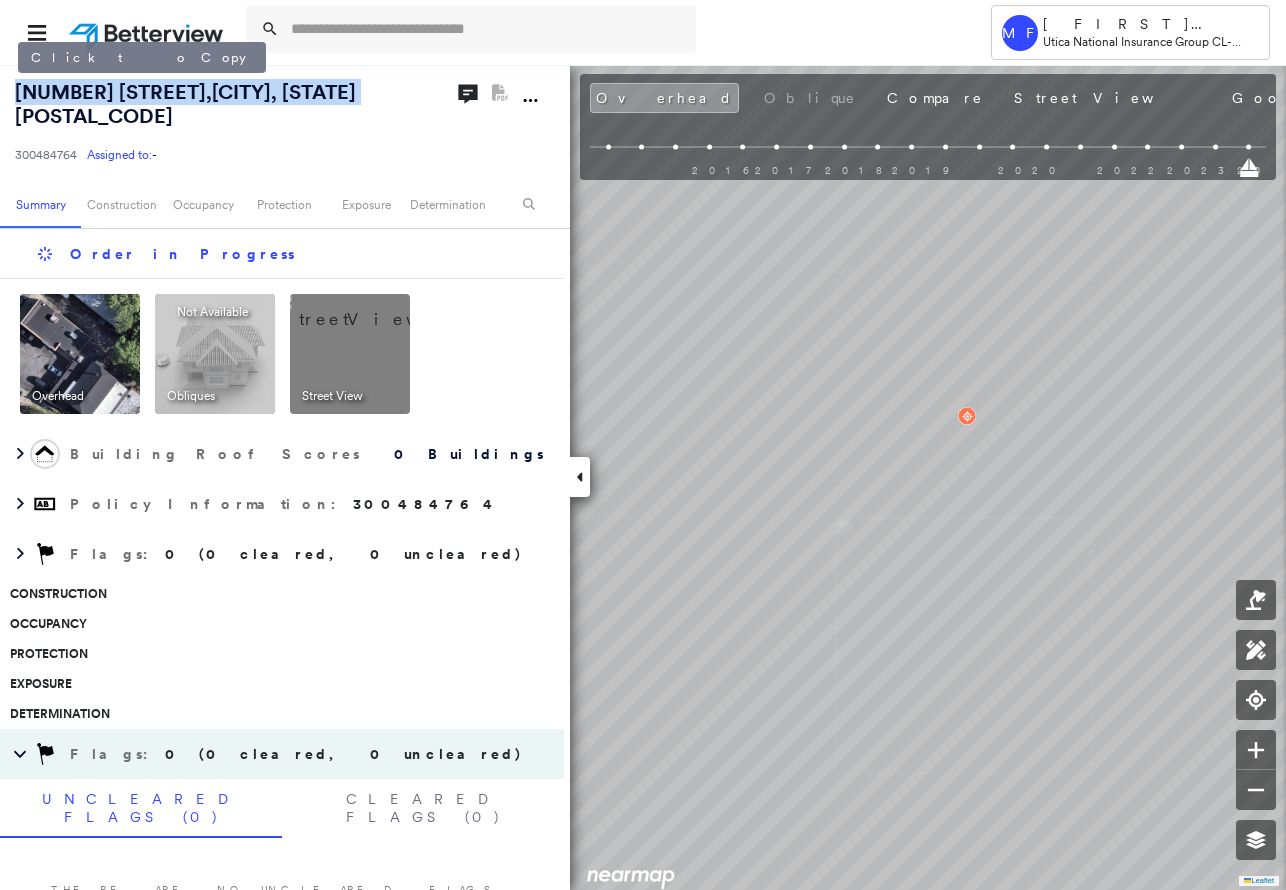 drag, startPoint x: 395, startPoint y: 93, endPoint x: 16, endPoint y: 87, distance: 379.0475 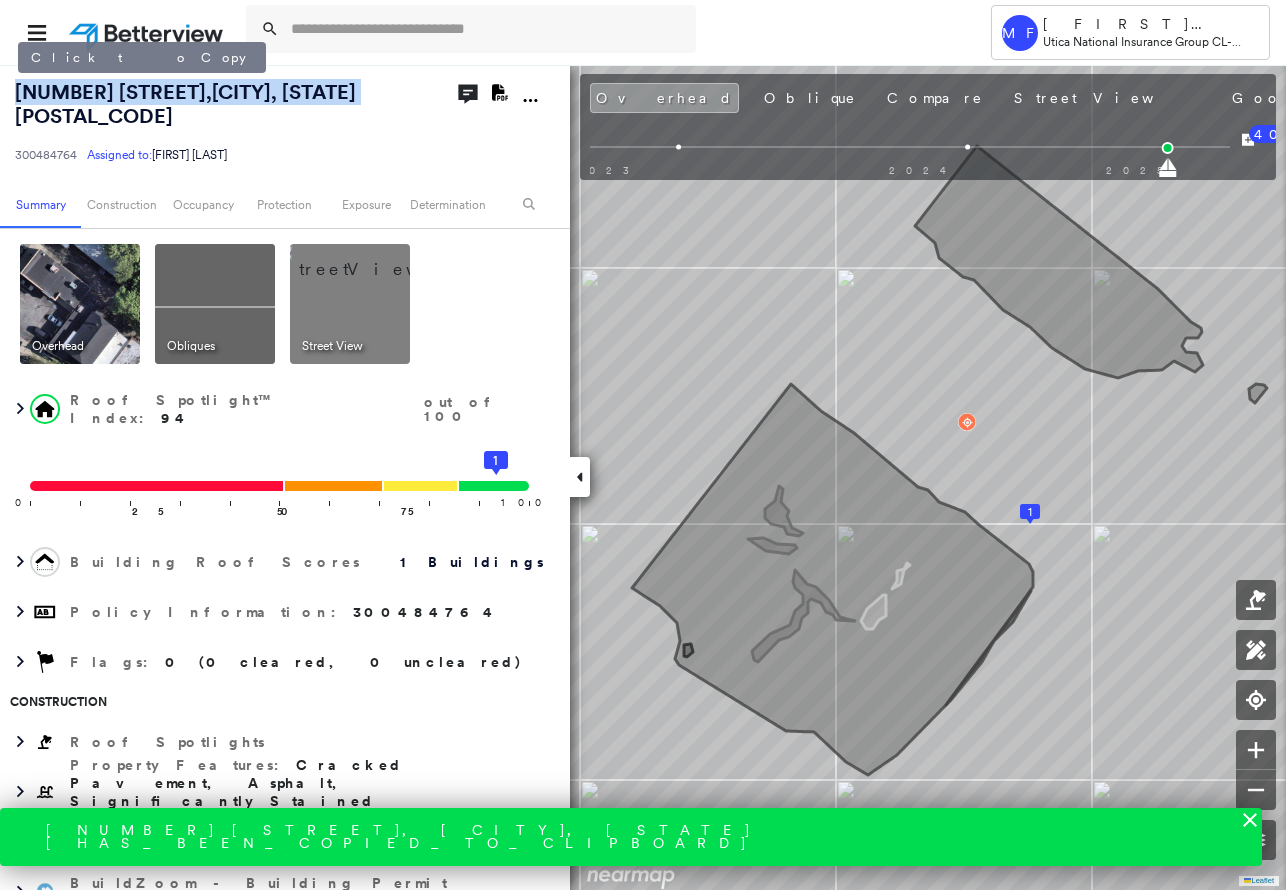 copy on "[NUMBER] [STREET], [CITY], [STATE] [POSTAL_CODE]" 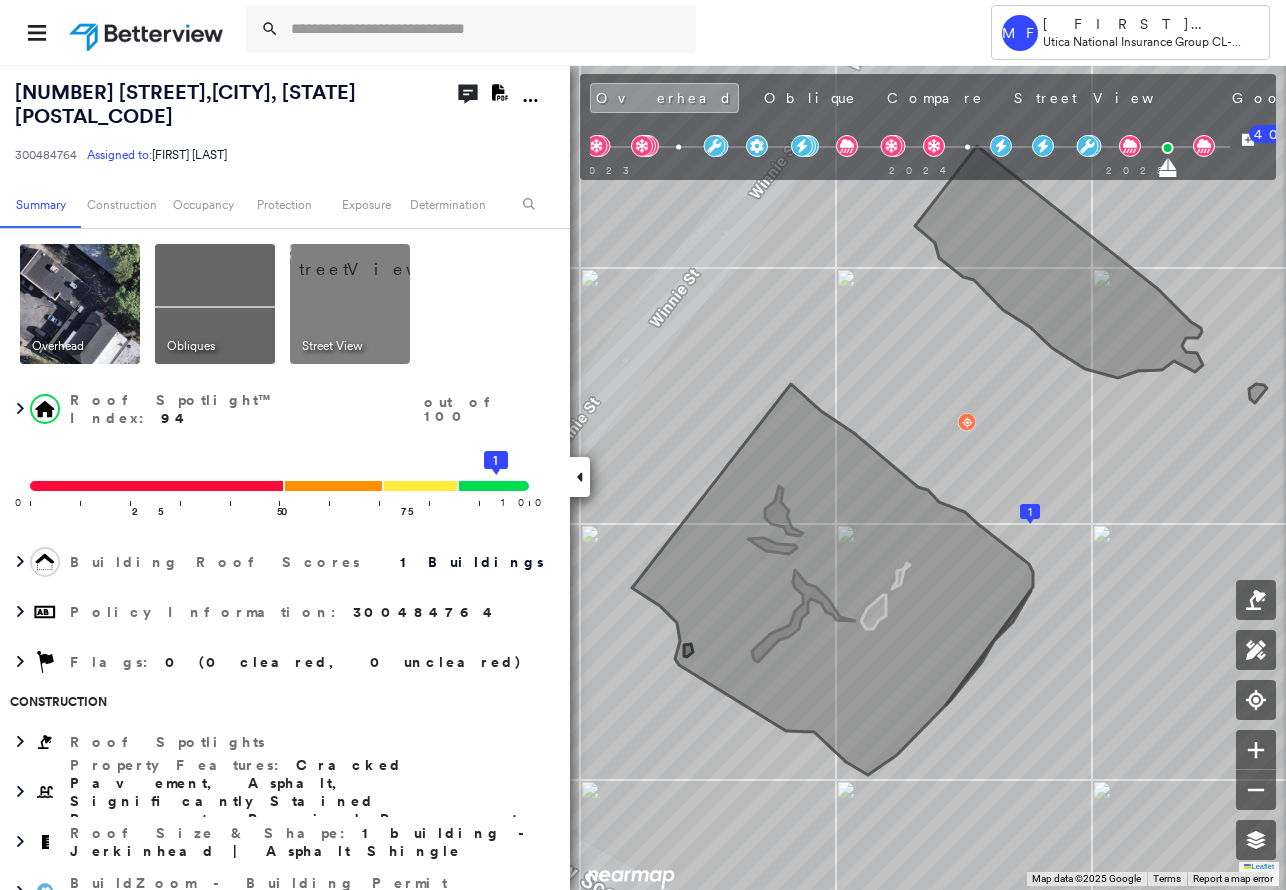 click 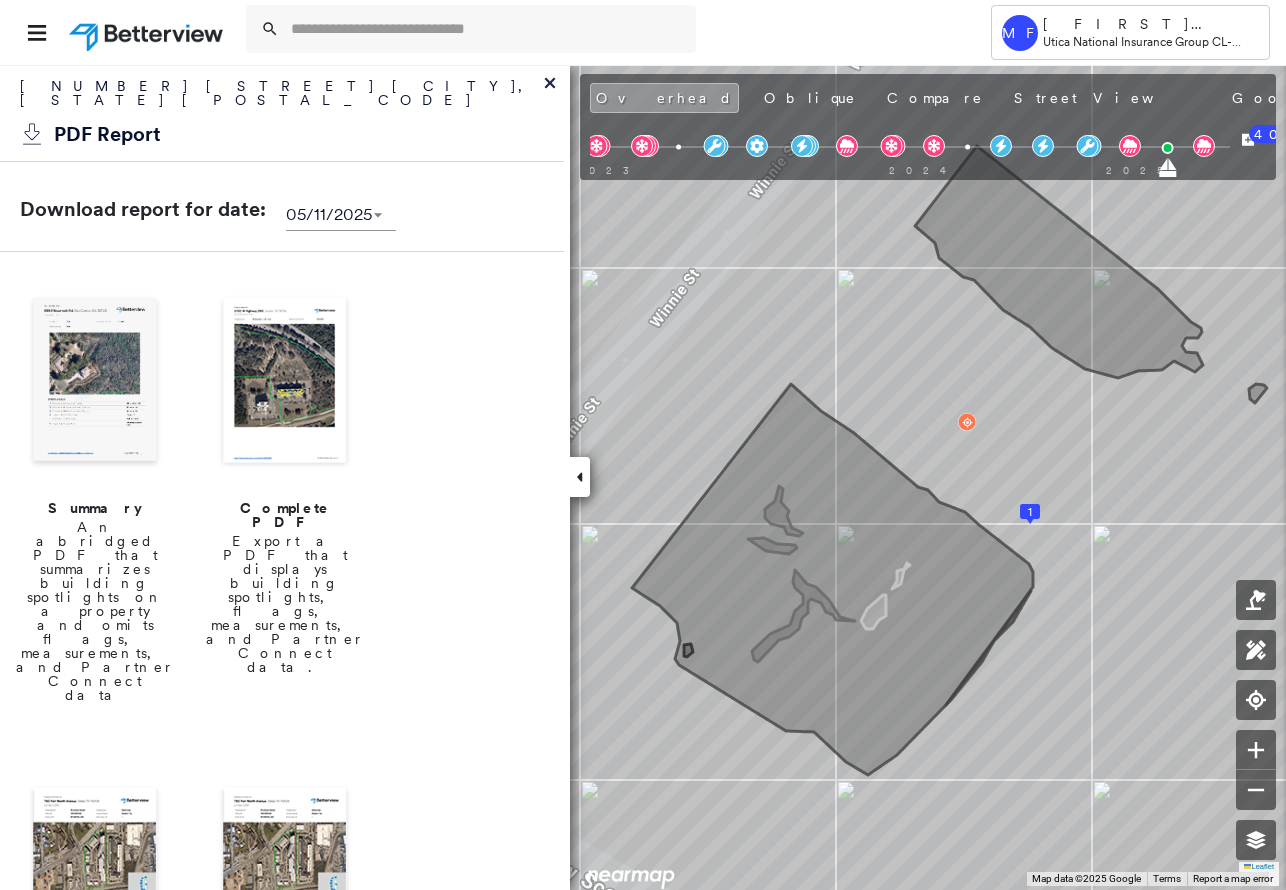 click on "Complete PDF" at bounding box center (285, 515) 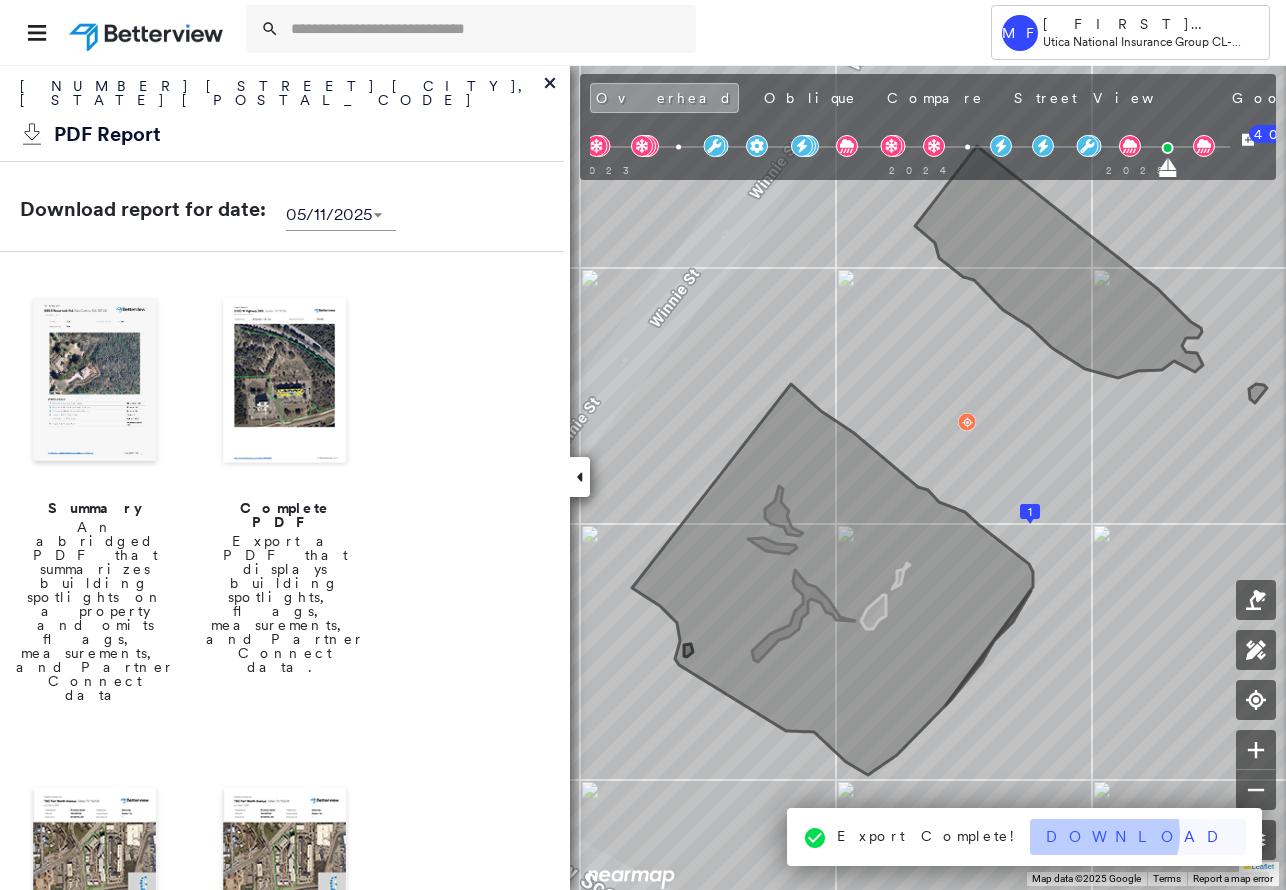 click on "Download" at bounding box center (1138, 837) 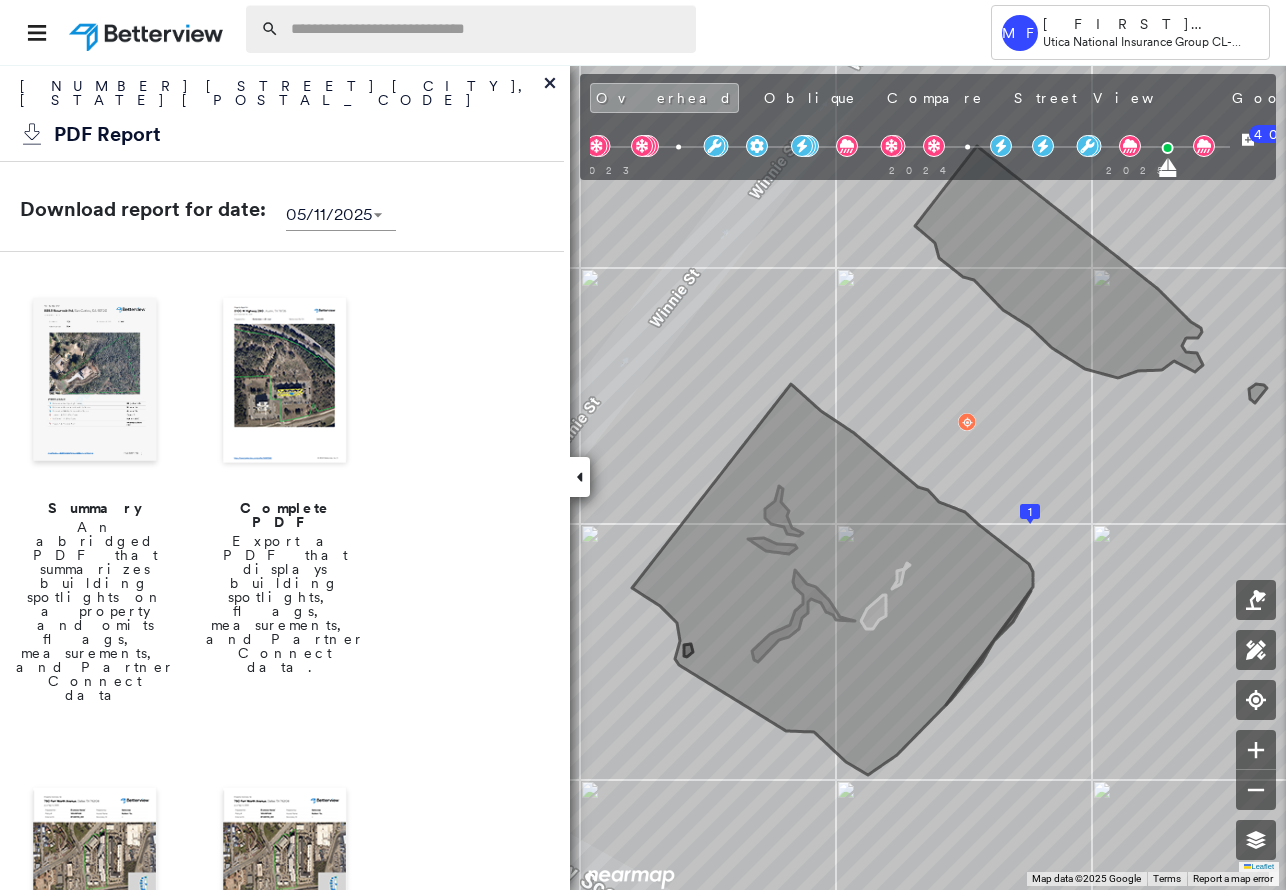 click at bounding box center [487, 29] 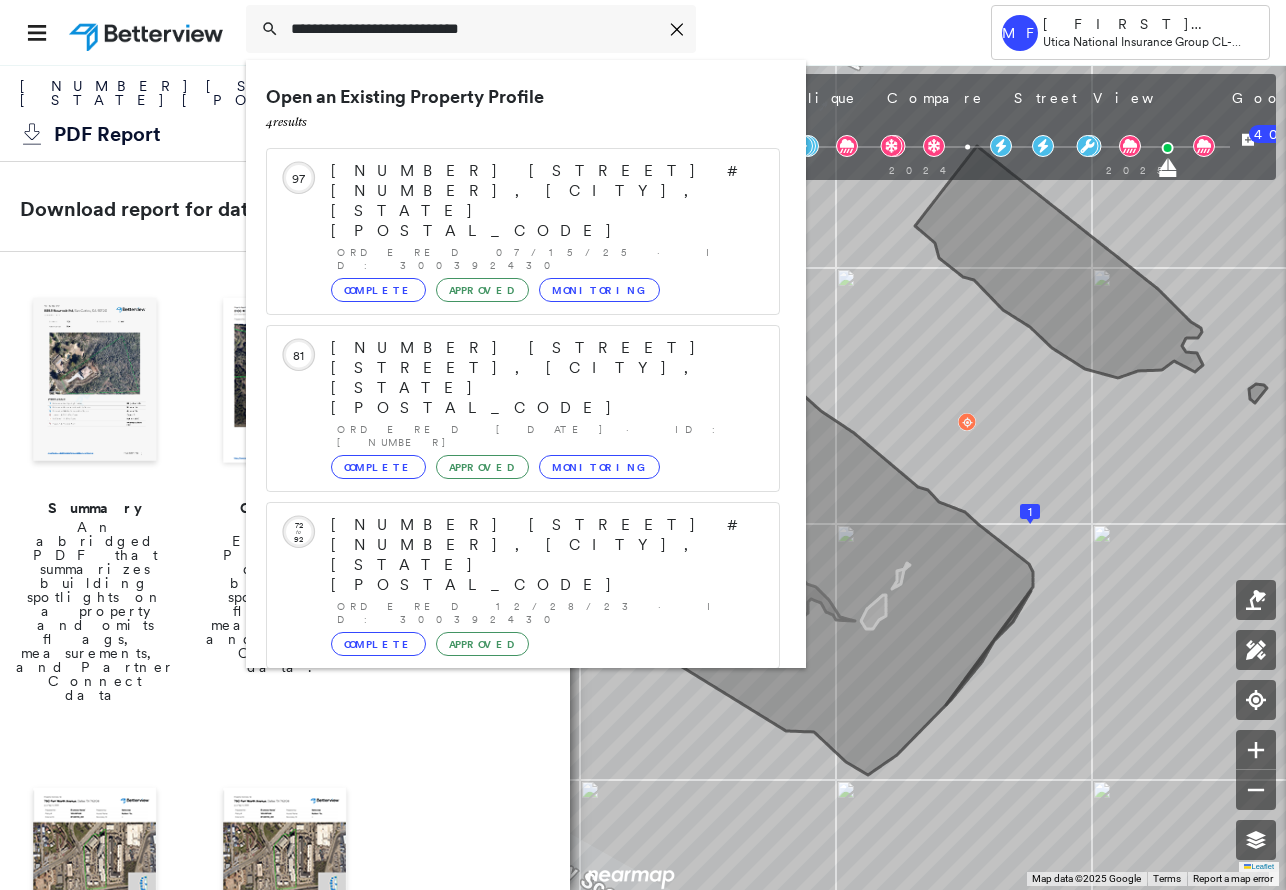 type on "**********" 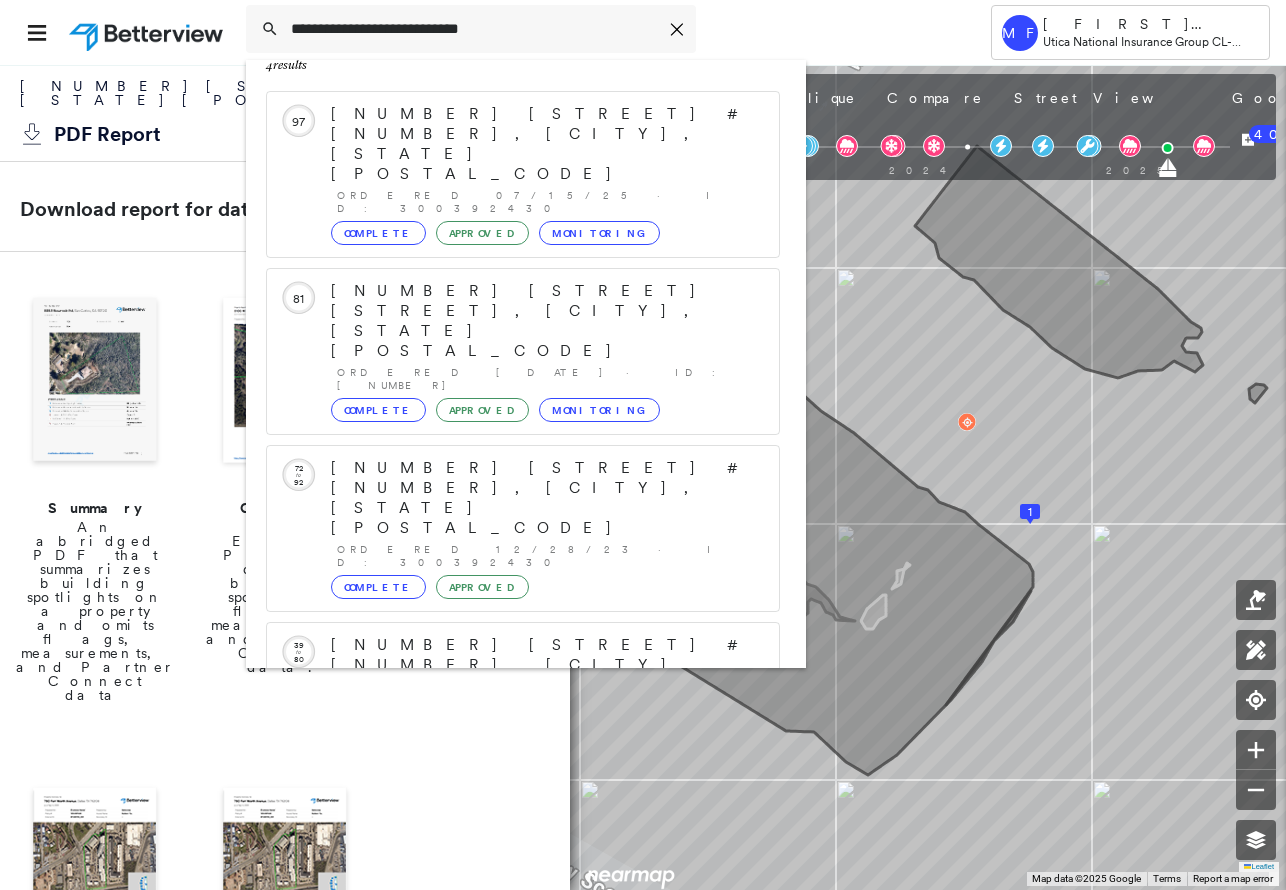 click 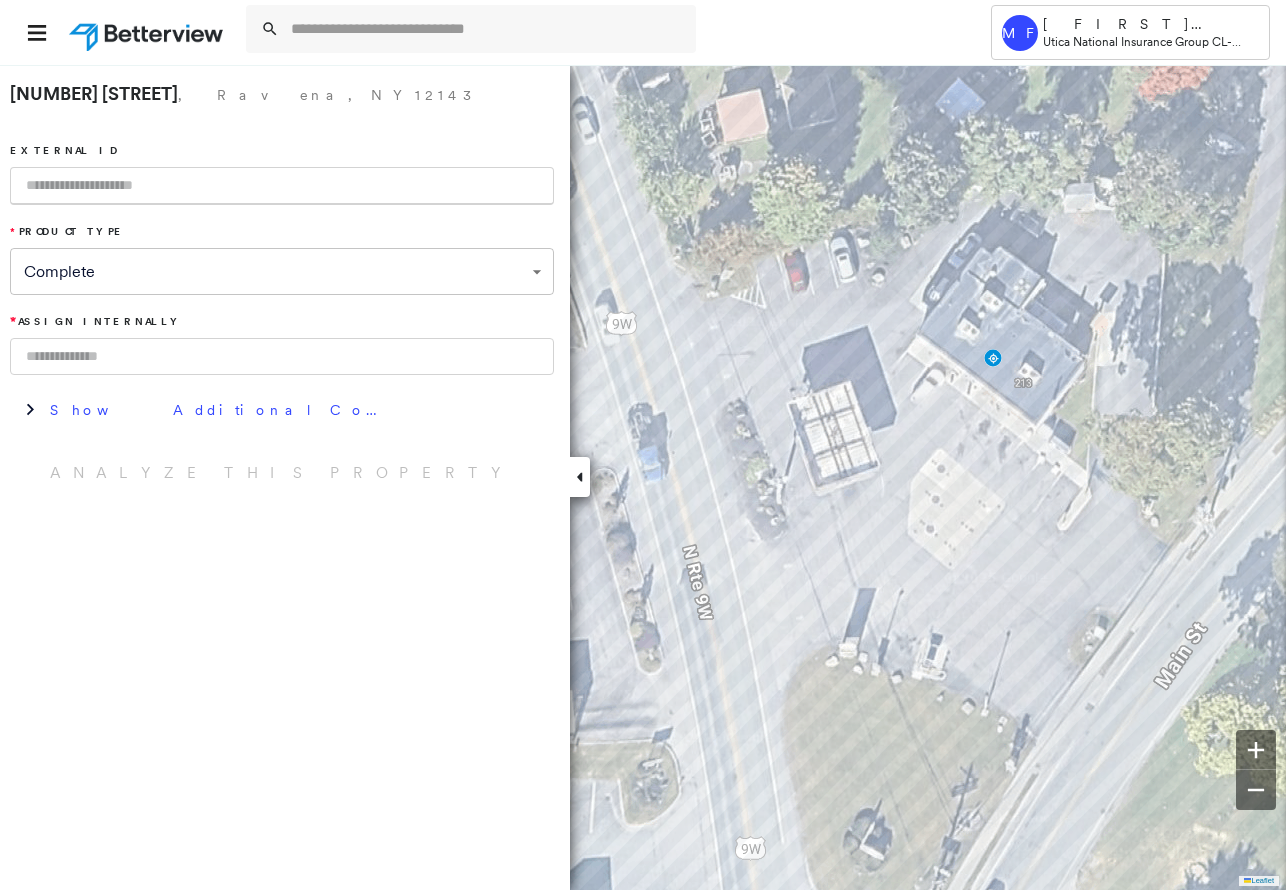 click at bounding box center (282, 186) 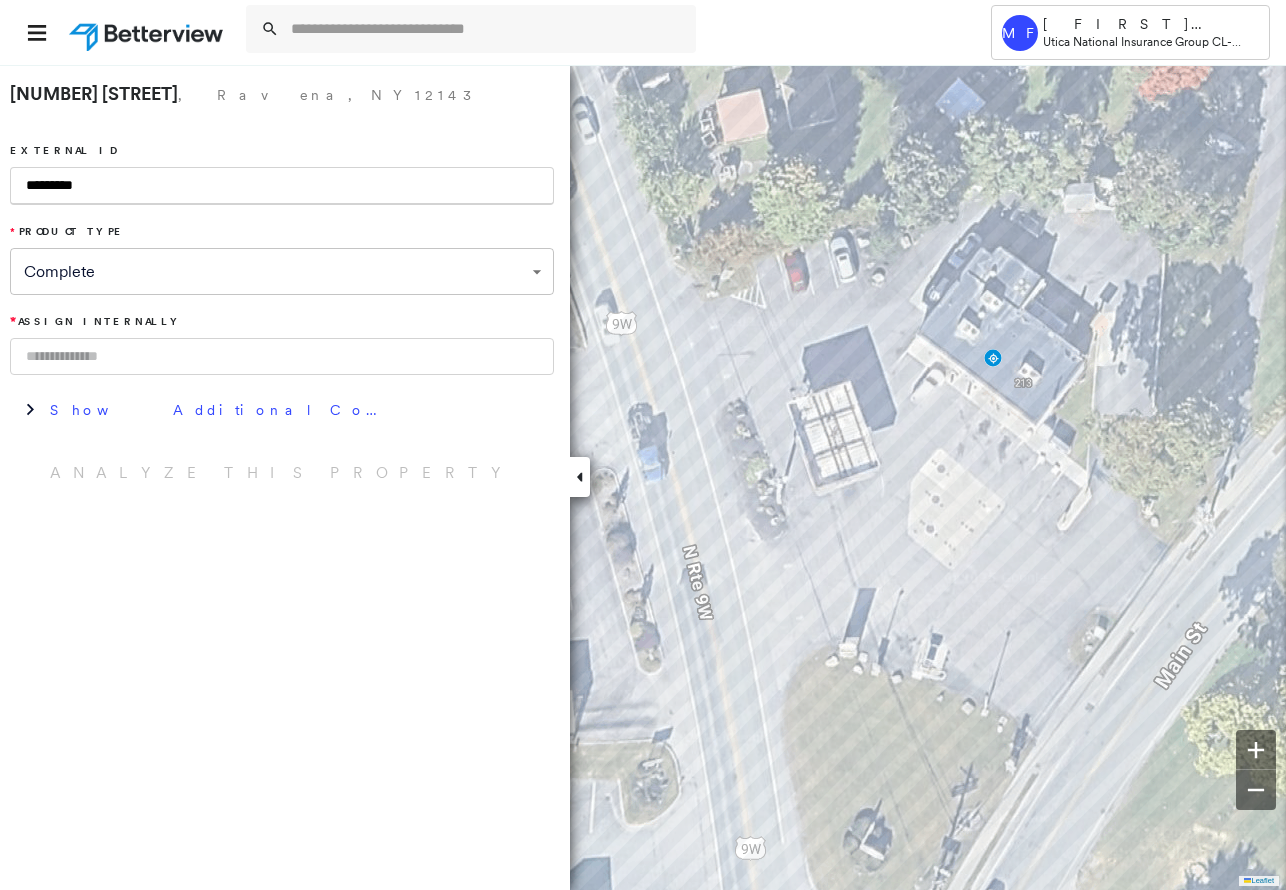 type on "*********" 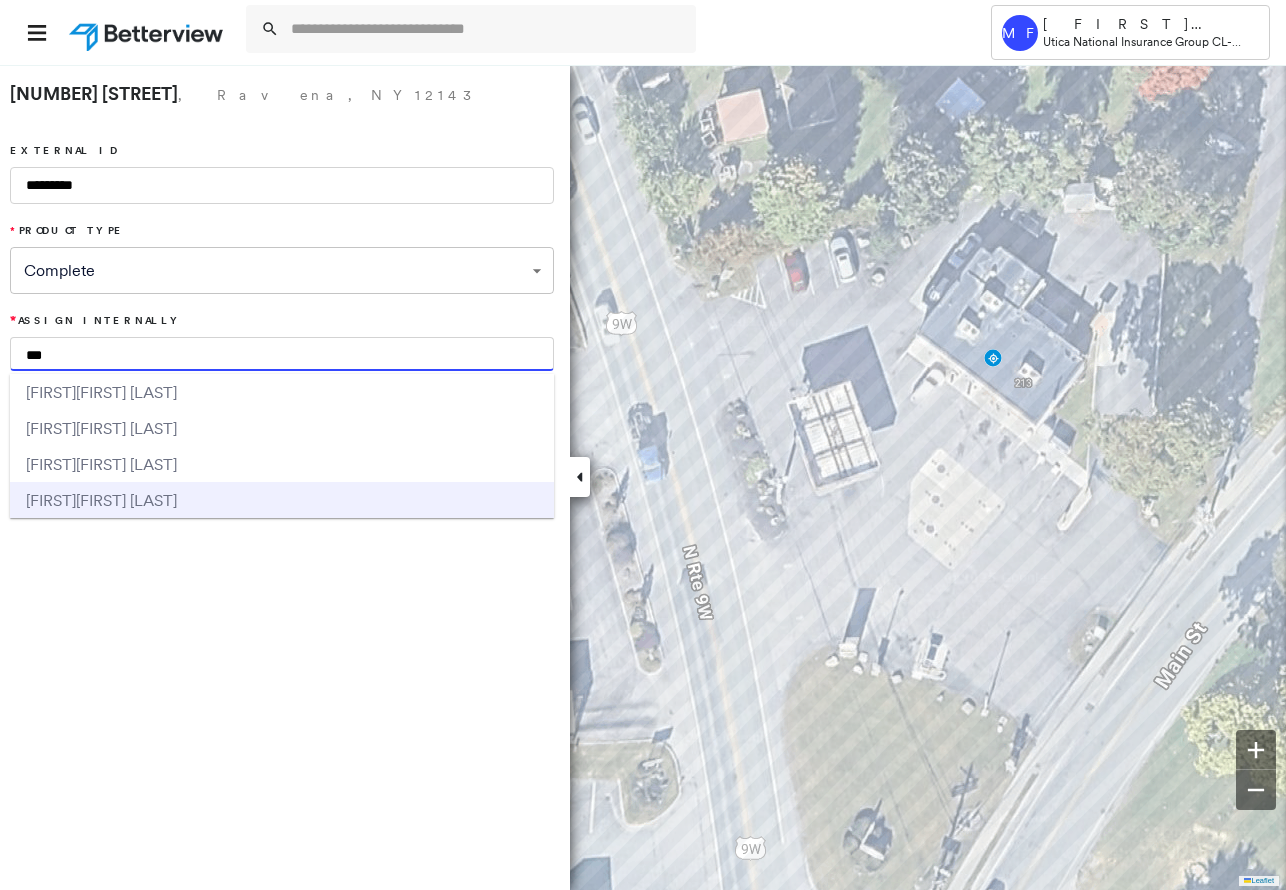 type on "***" 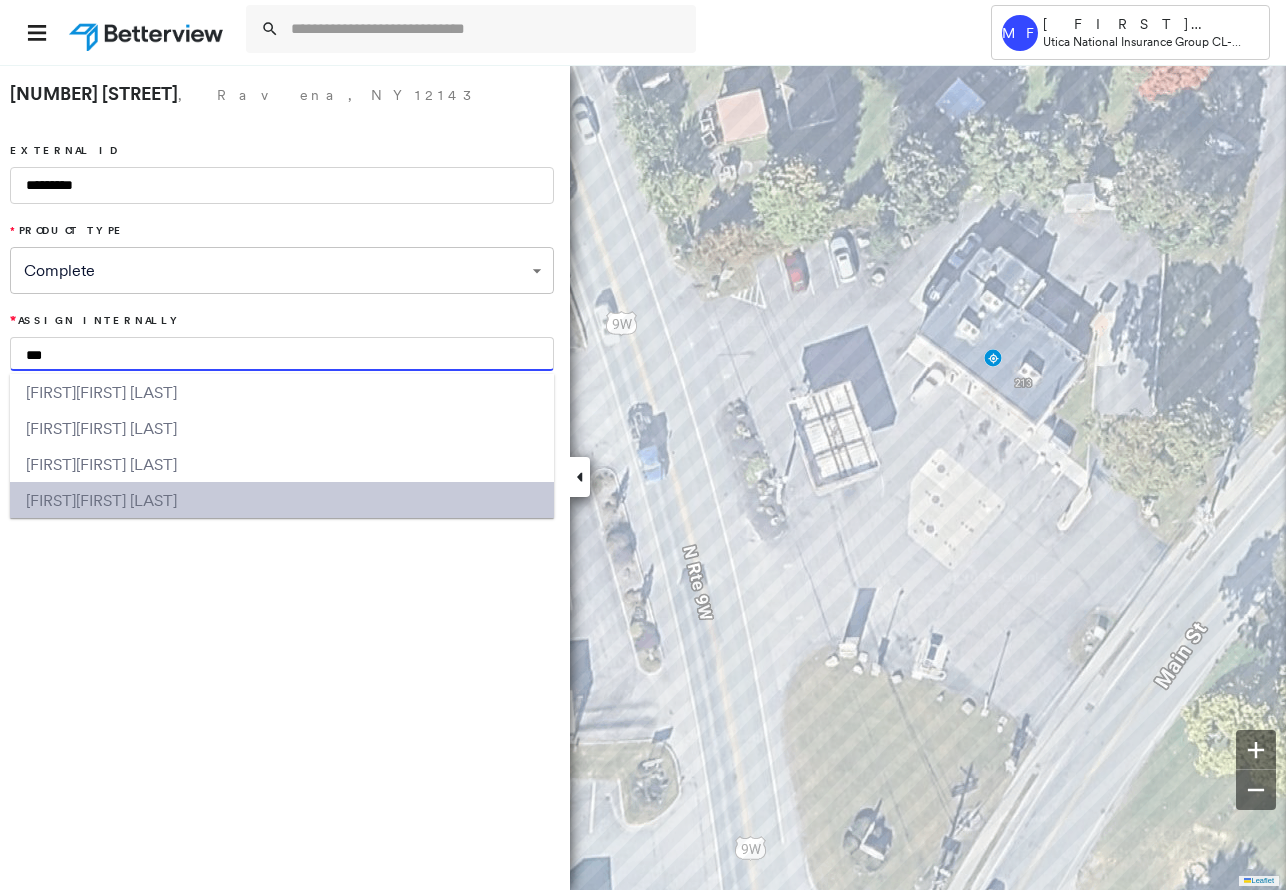 click on "[FIRST] [LAST]" at bounding box center [126, 500] 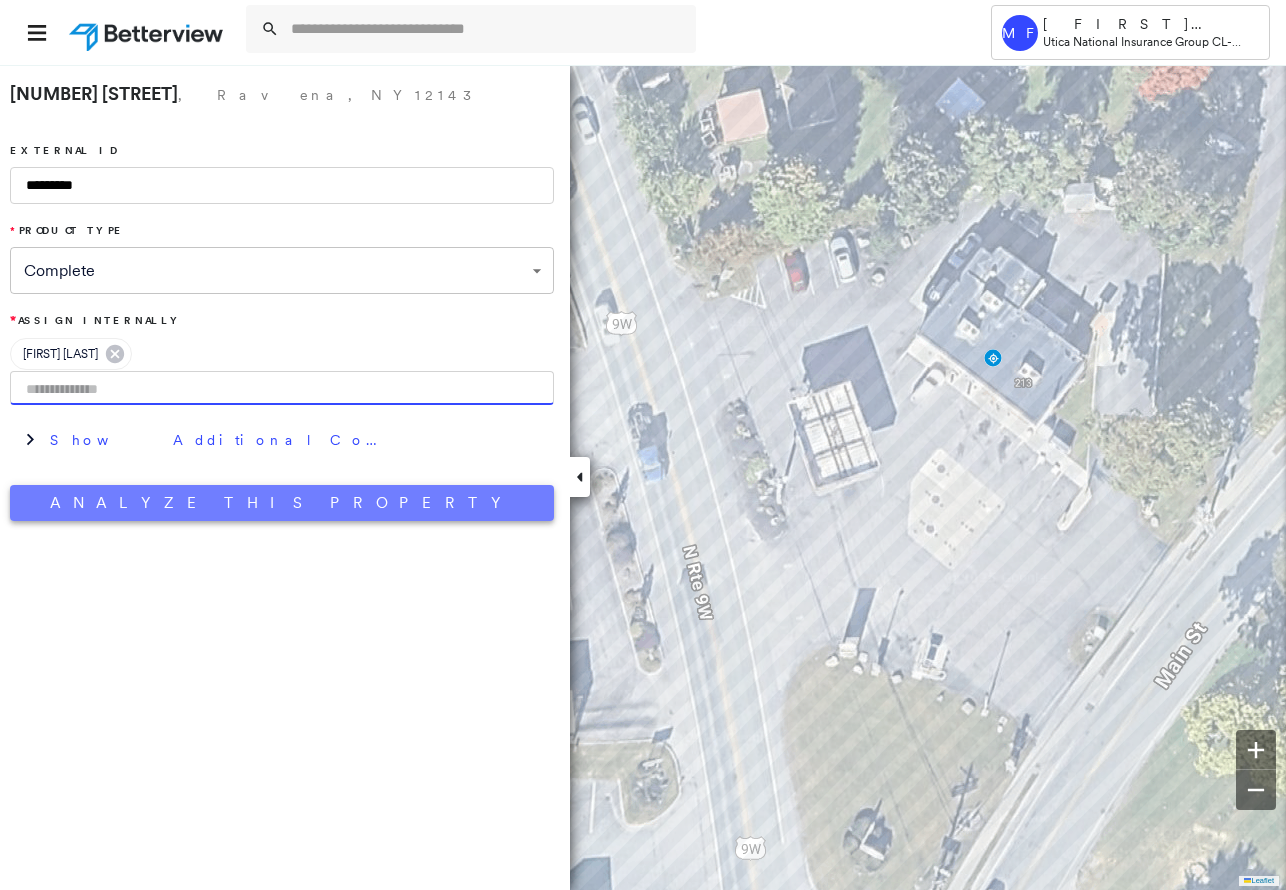 click on "Analyze This Property" at bounding box center [282, 503] 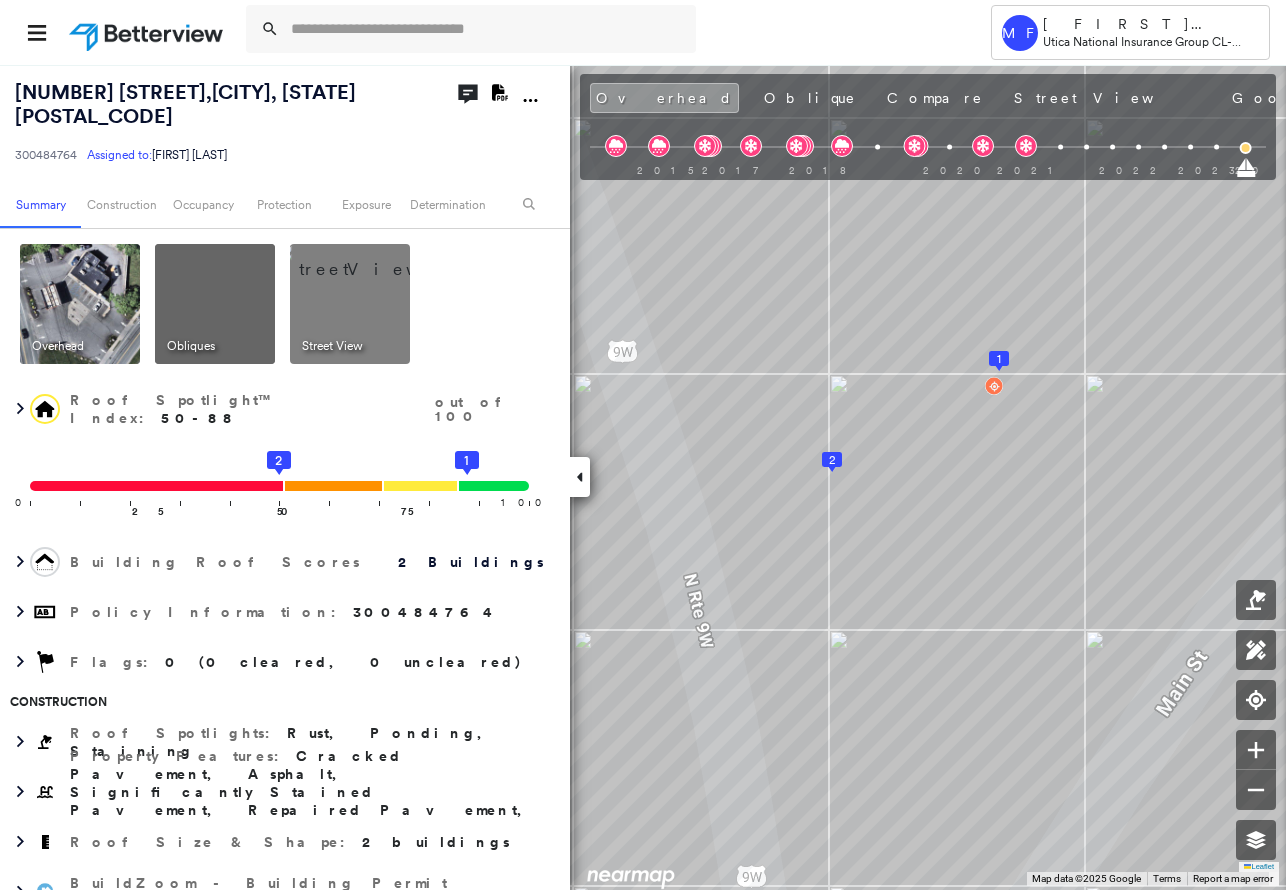 click 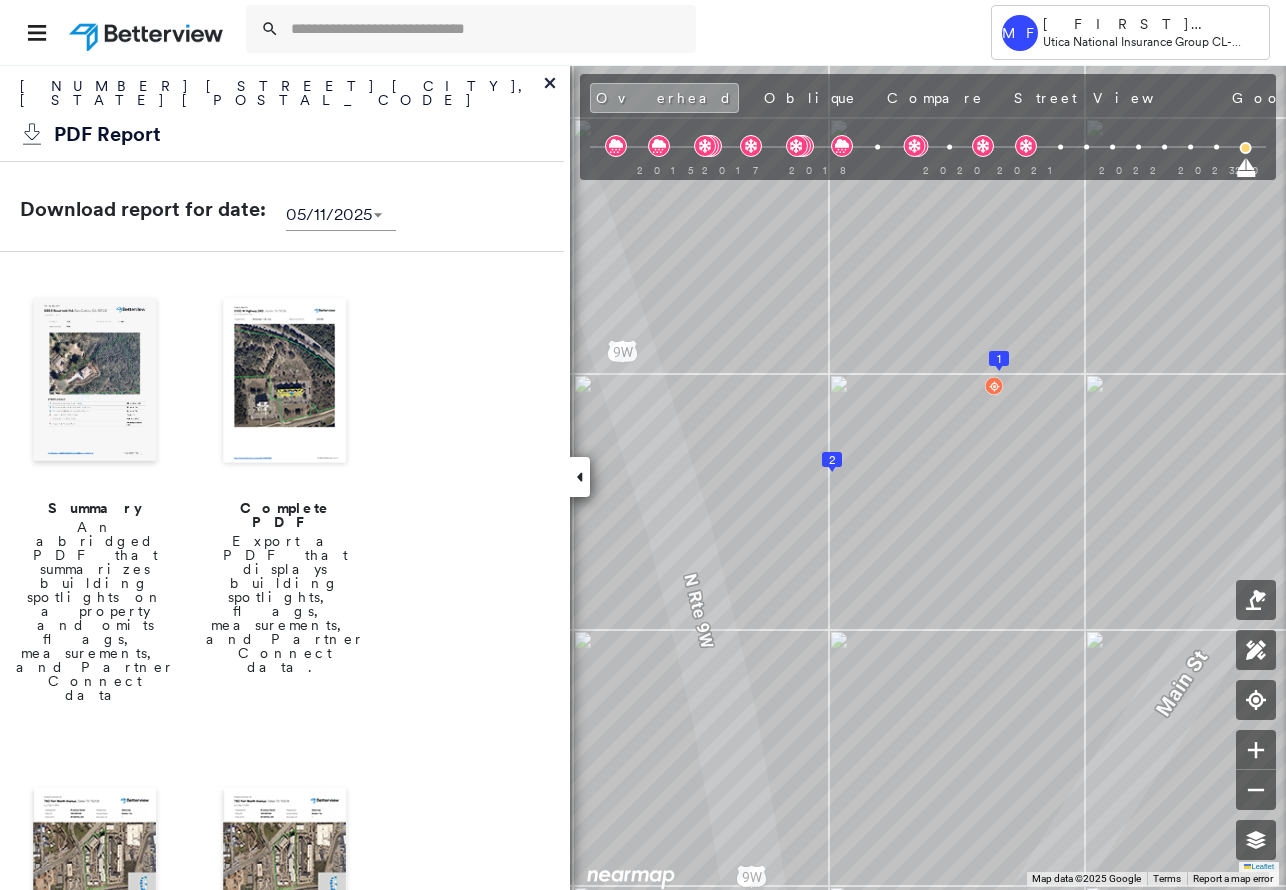 click on "Complete PDF" at bounding box center [285, 515] 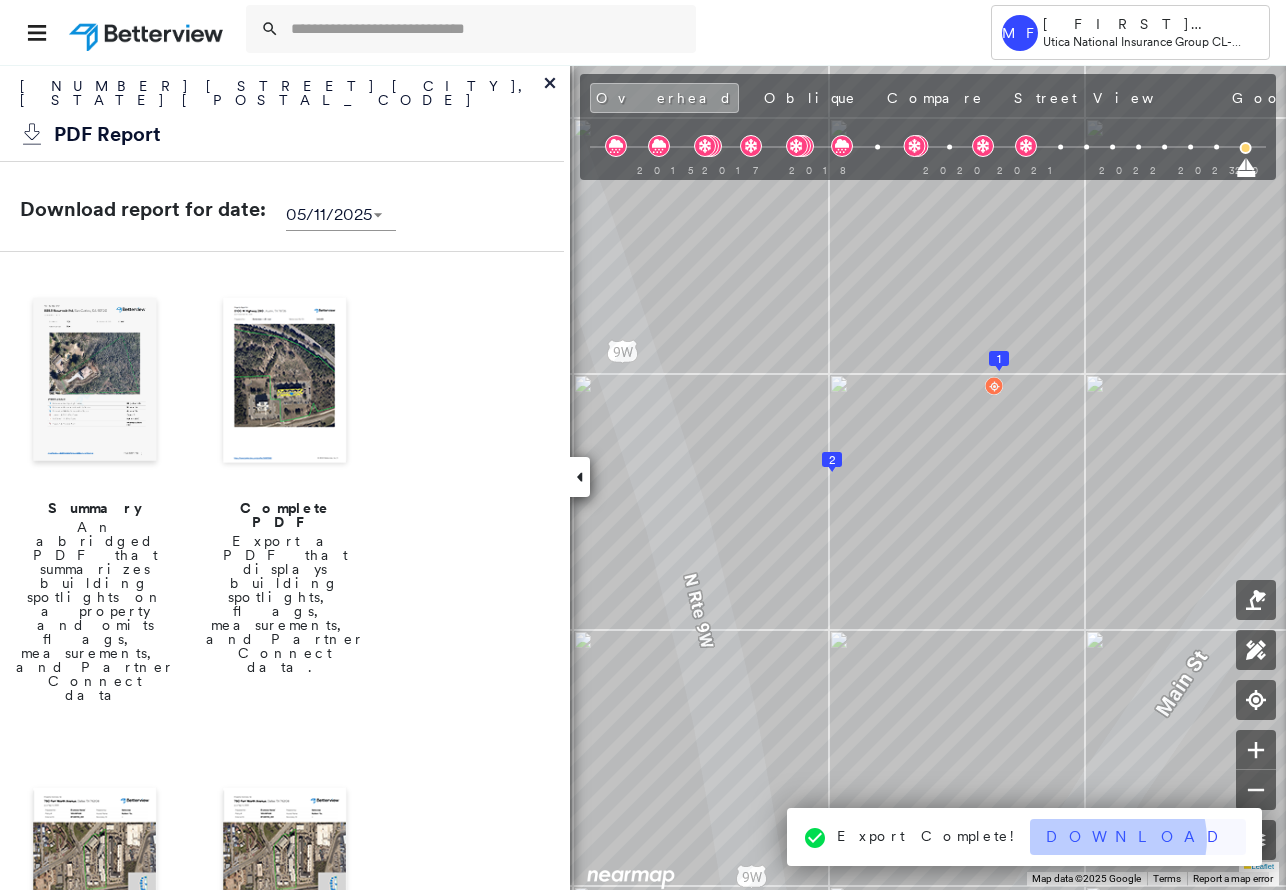click on "Download" at bounding box center (1138, 837) 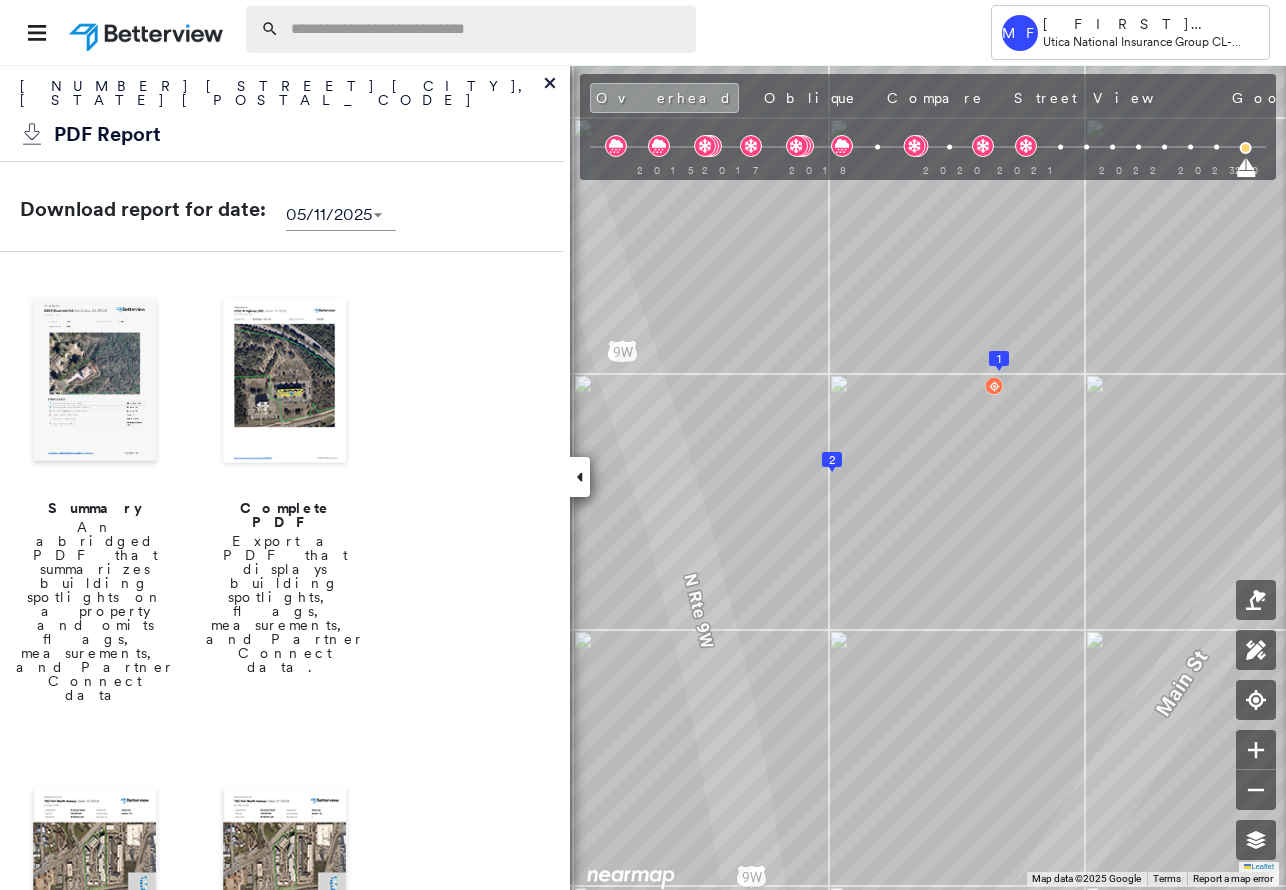 click at bounding box center [487, 29] 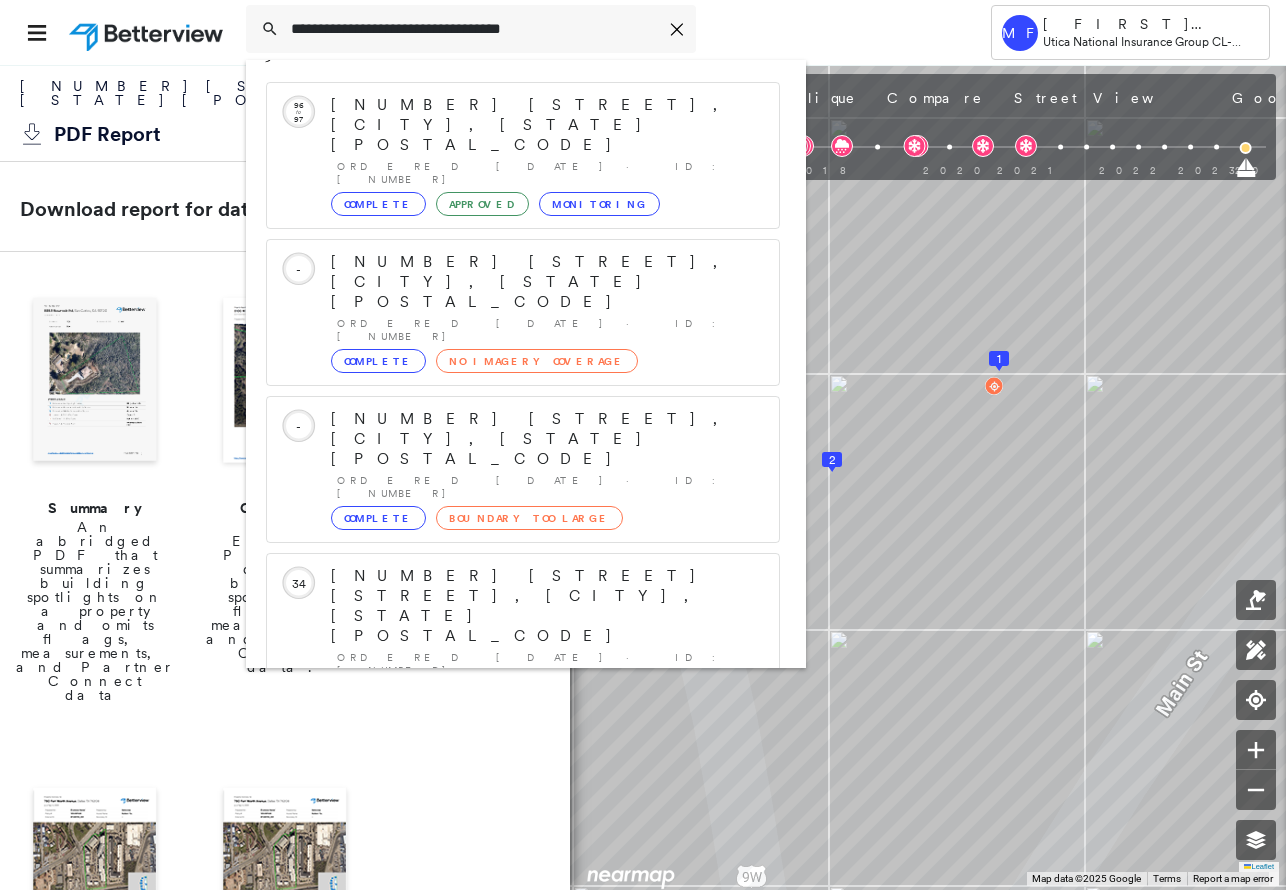 scroll, scrollTop: 213, scrollLeft: 0, axis: vertical 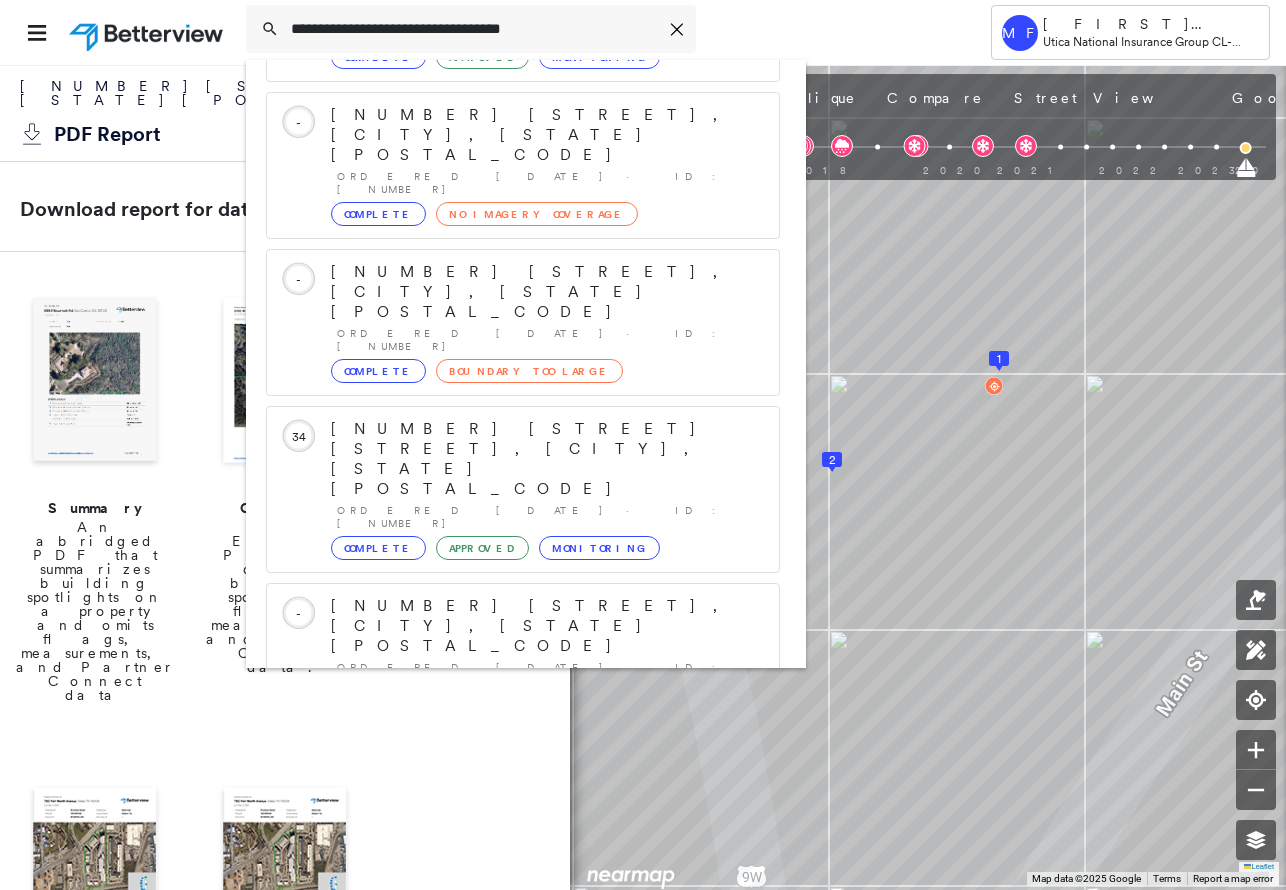 type on "**********" 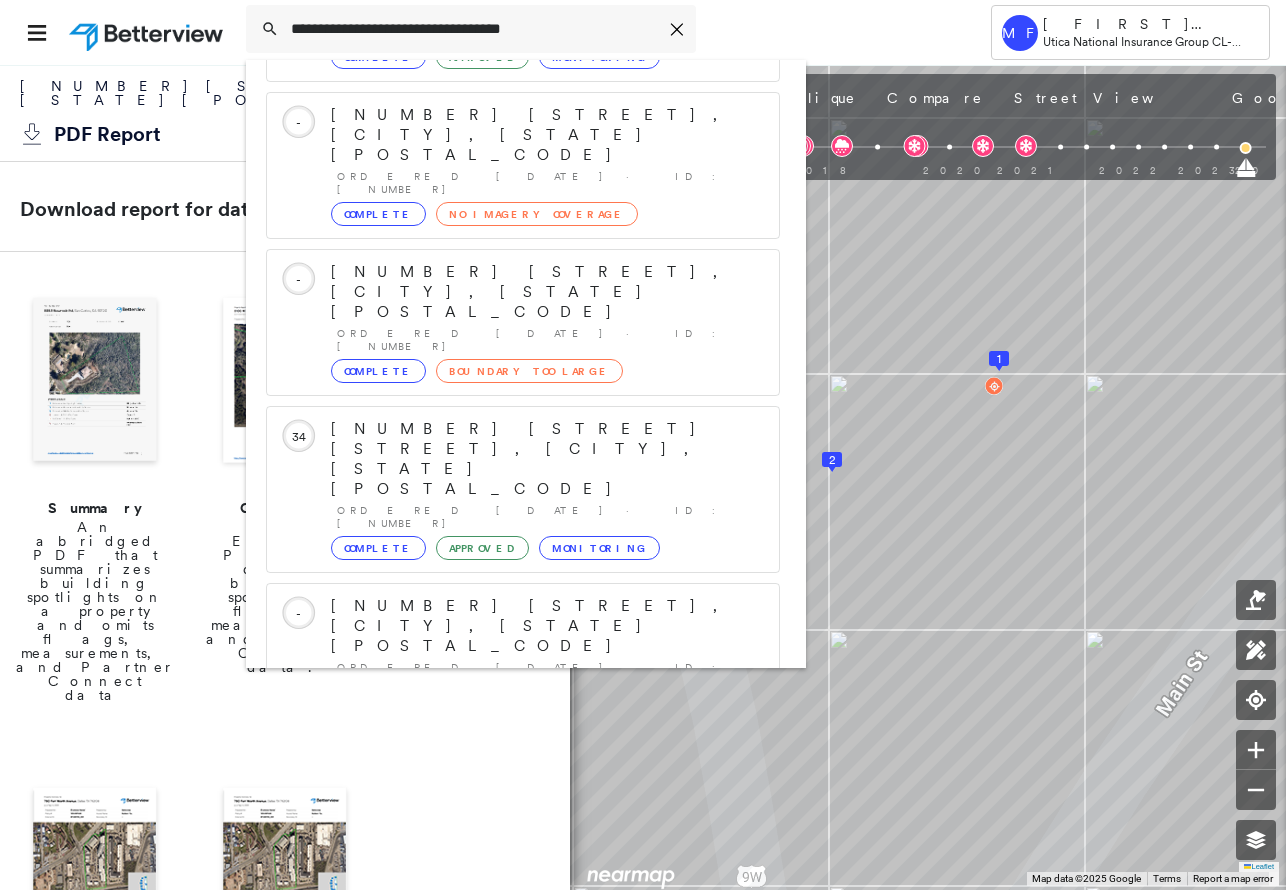 click 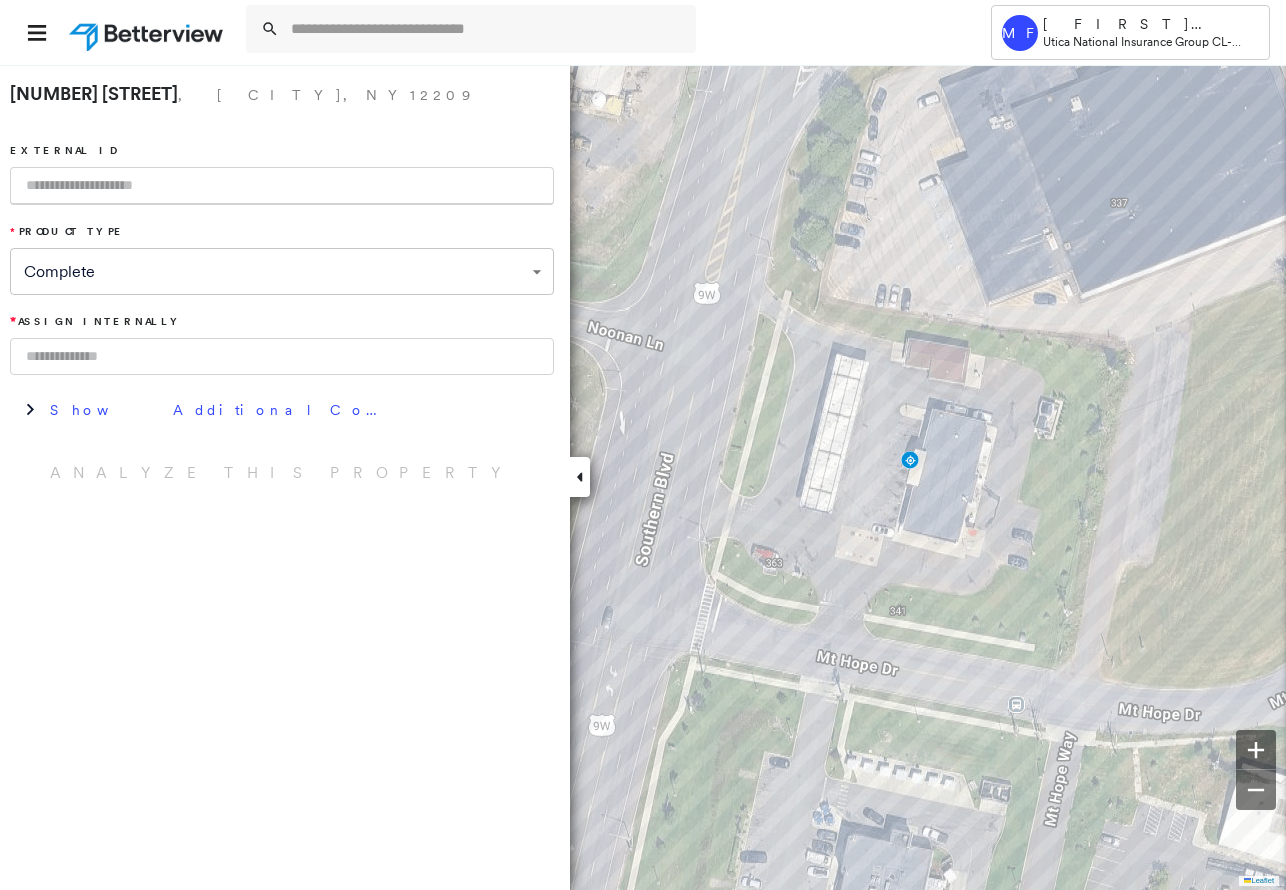 click at bounding box center (282, 186) 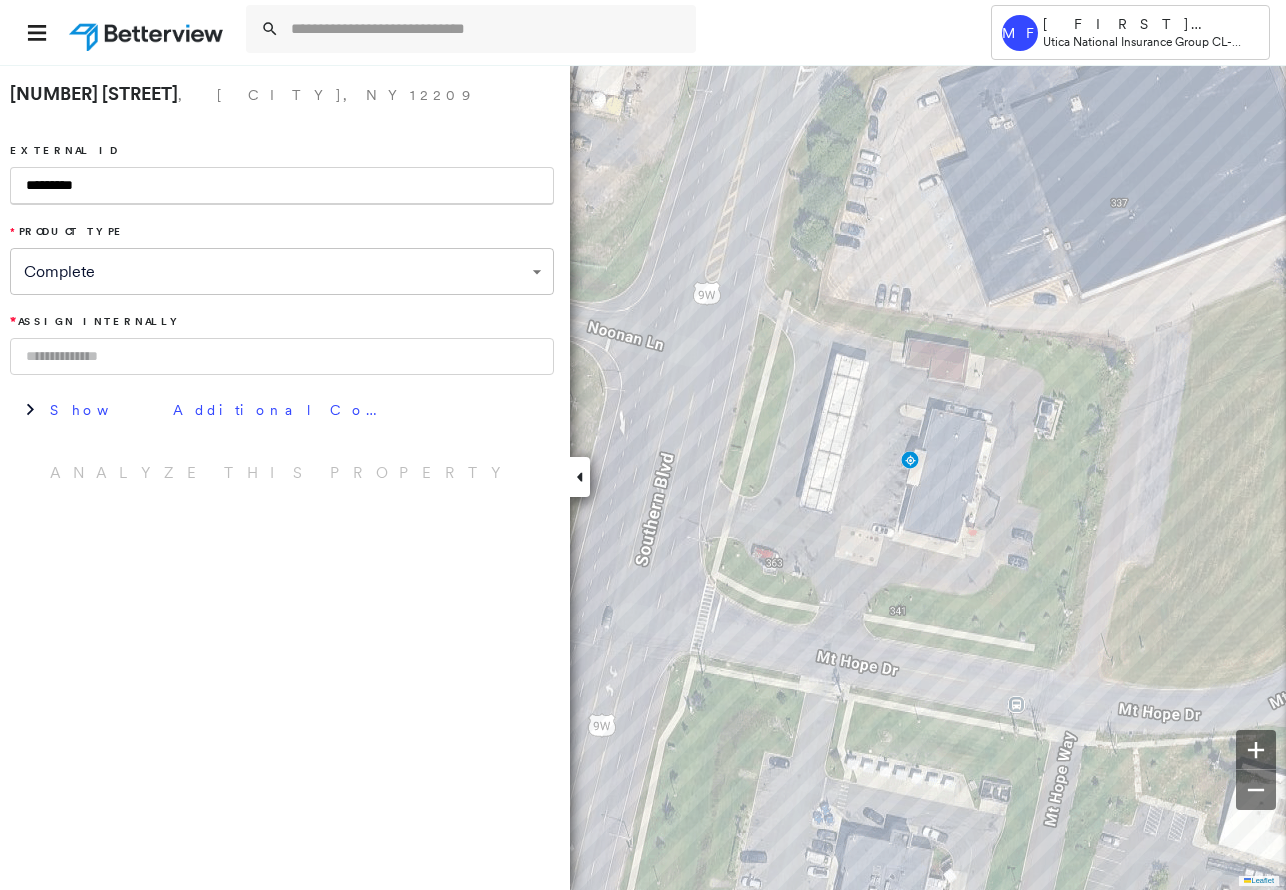type on "*********" 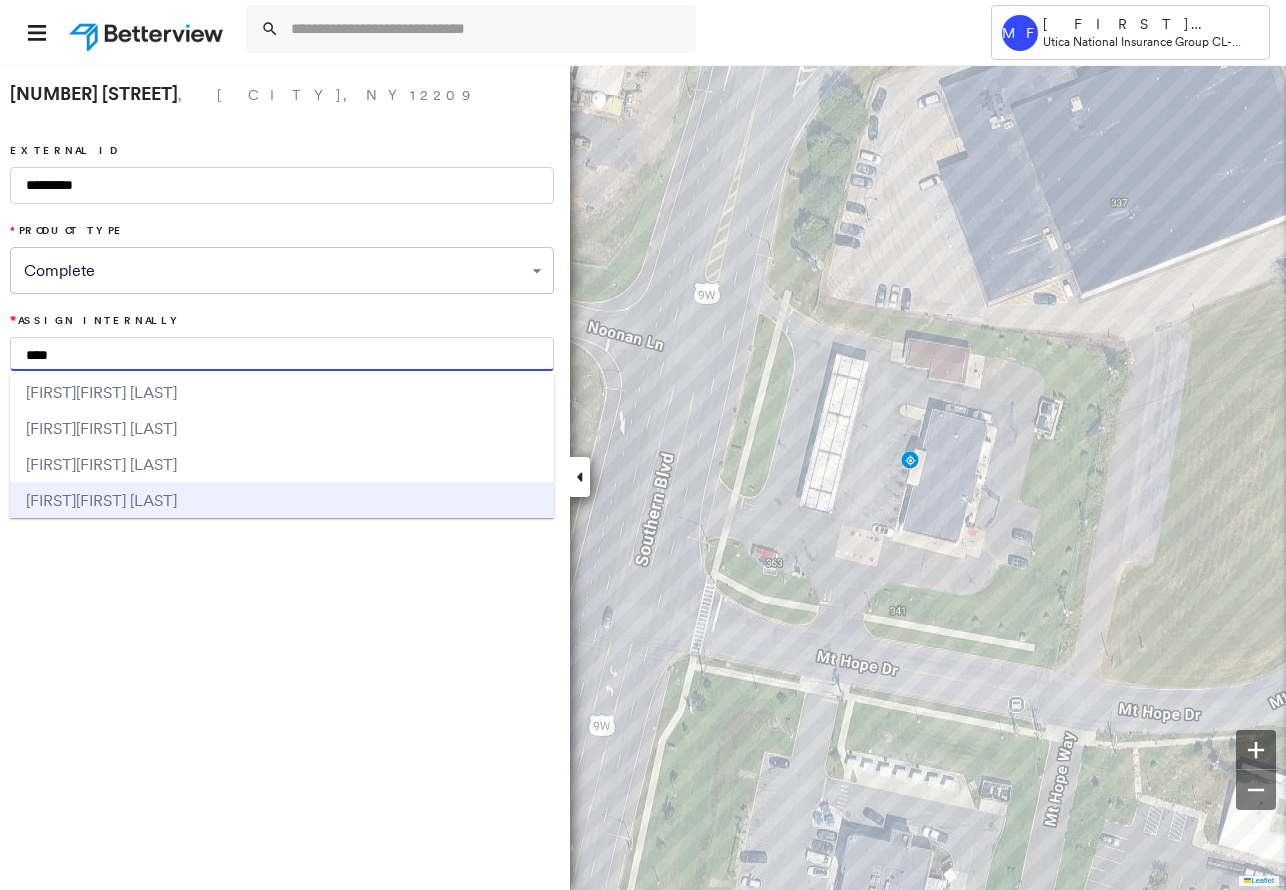 type on "****" 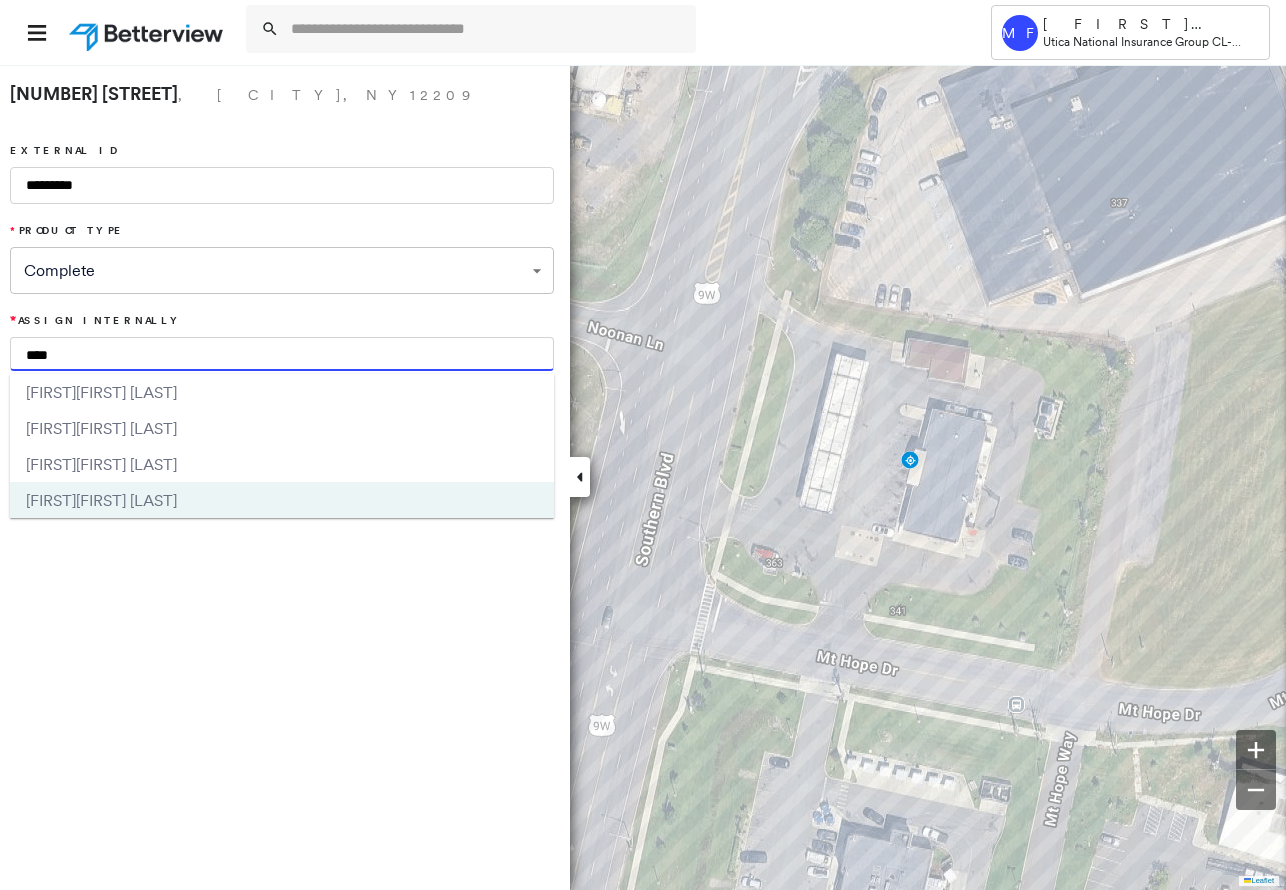 click on "[FIRST] [LAST] [LAST]" at bounding box center (282, 500) 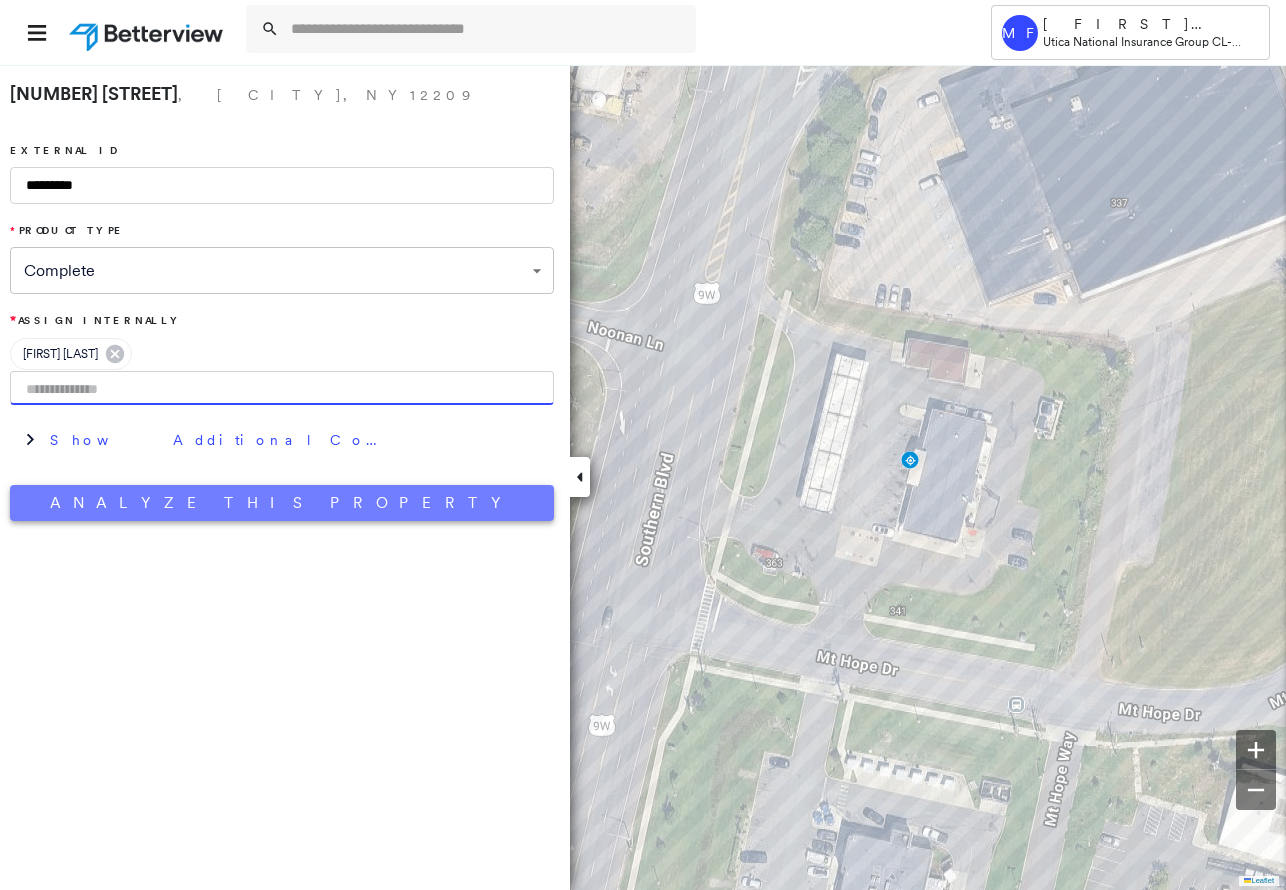 click on "[NUMBER] [STREET], [CITY], [STATE] [EXTERNAL_ID] [PRODUCT_TYPE_COMPLETE] [ASSIGN_INTERNALLY] [FIRST] [LAST] [SHOW_ADDITIONAL_COMPANY_DATA] [ANALYZE_THIS_PROPERTY]" at bounding box center (282, 297) 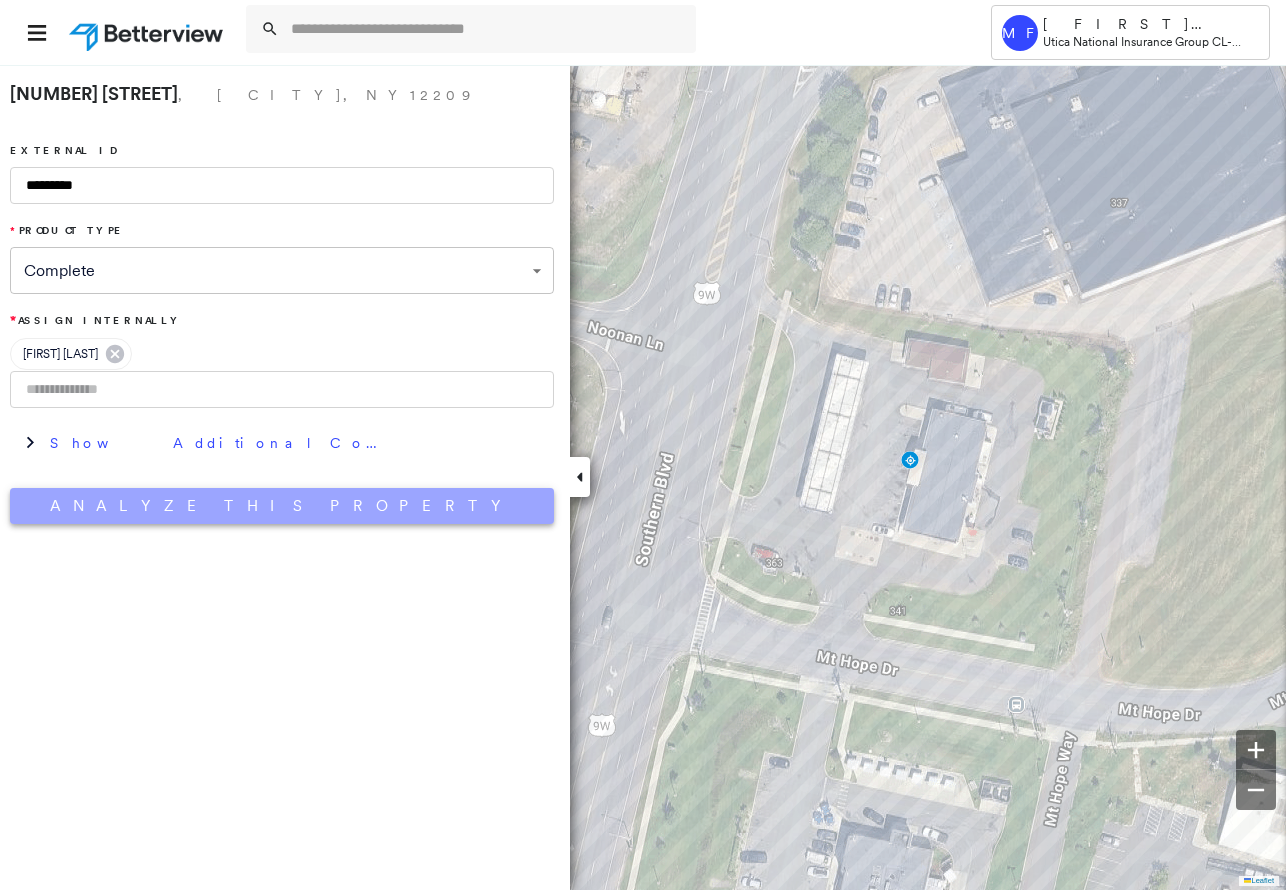 click on "Analyze This Property" at bounding box center [282, 506] 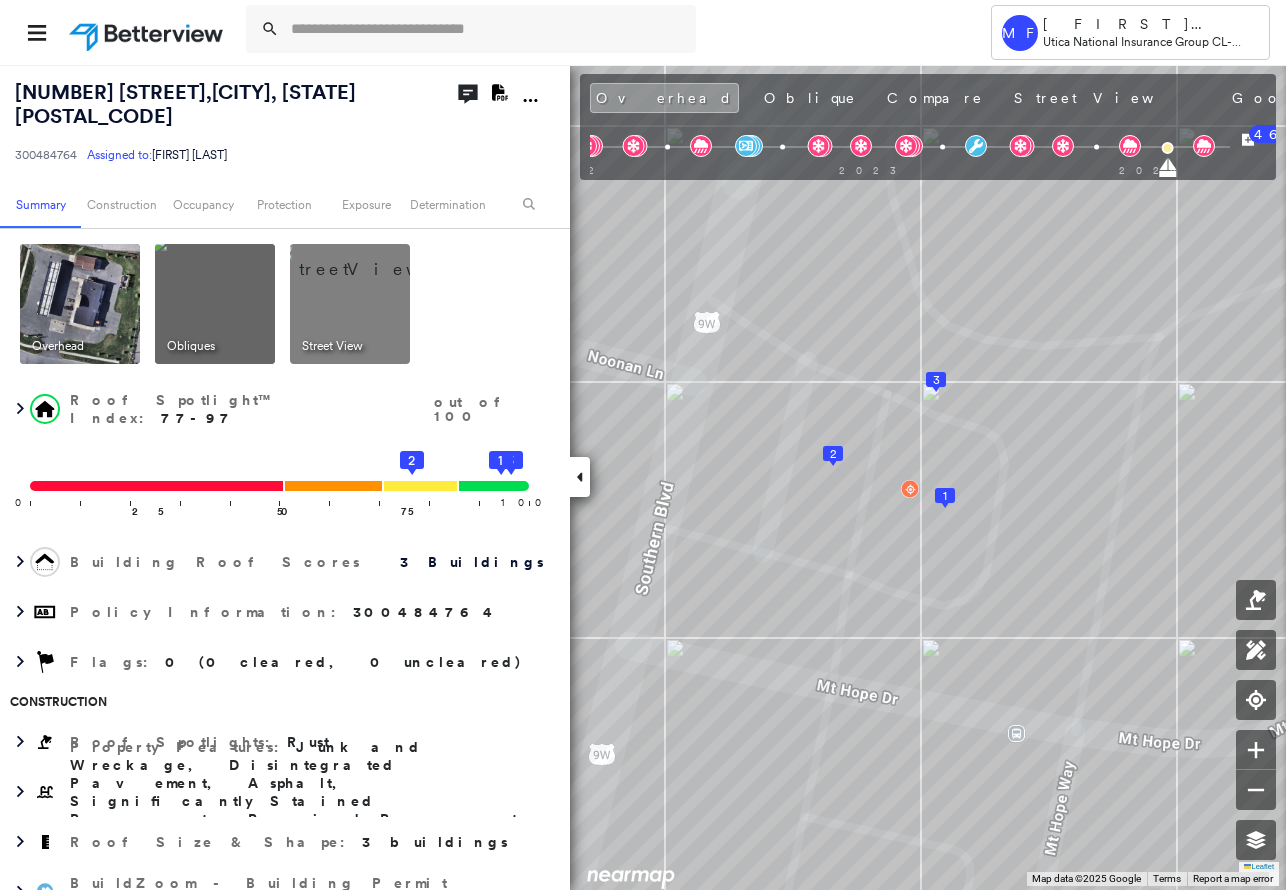 click 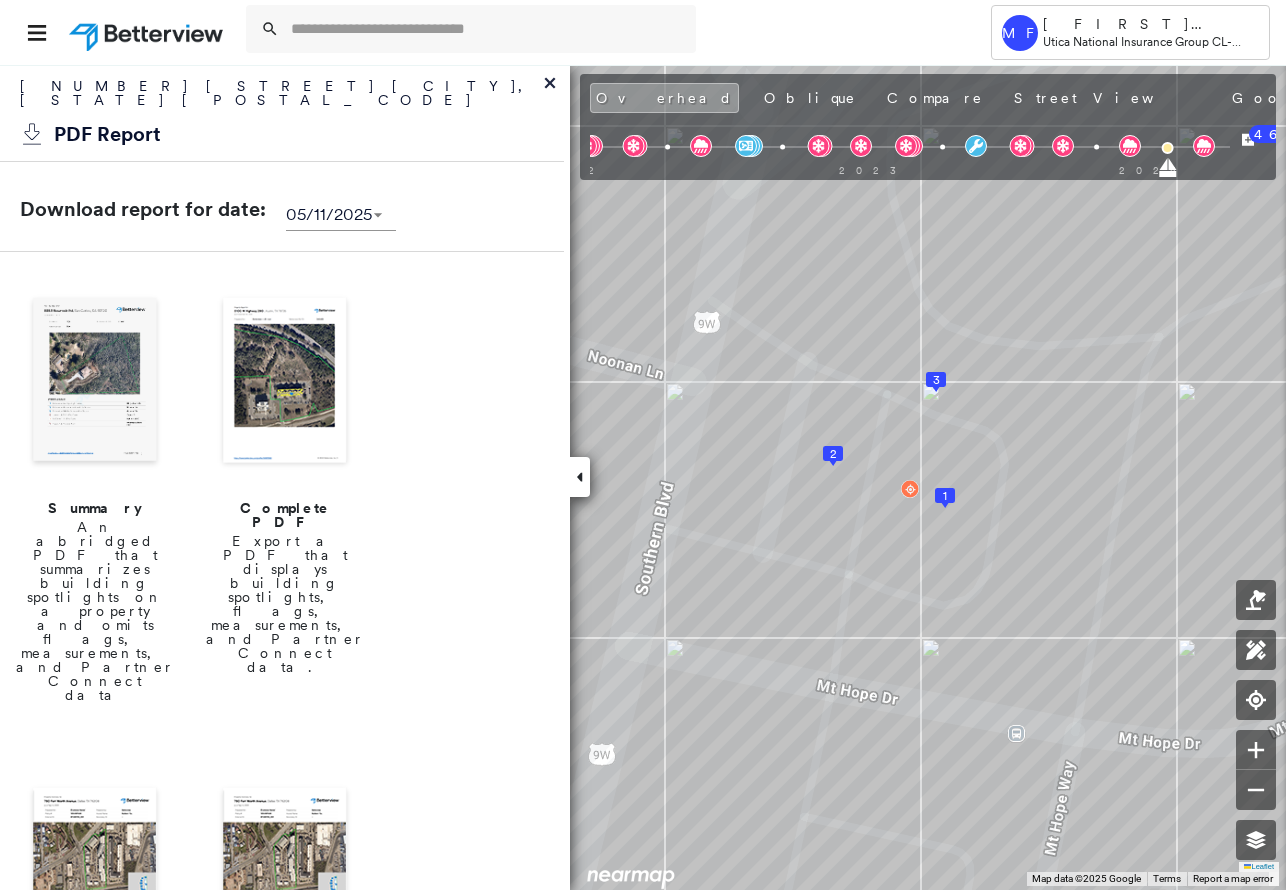click on "Complete PDF" at bounding box center [285, 515] 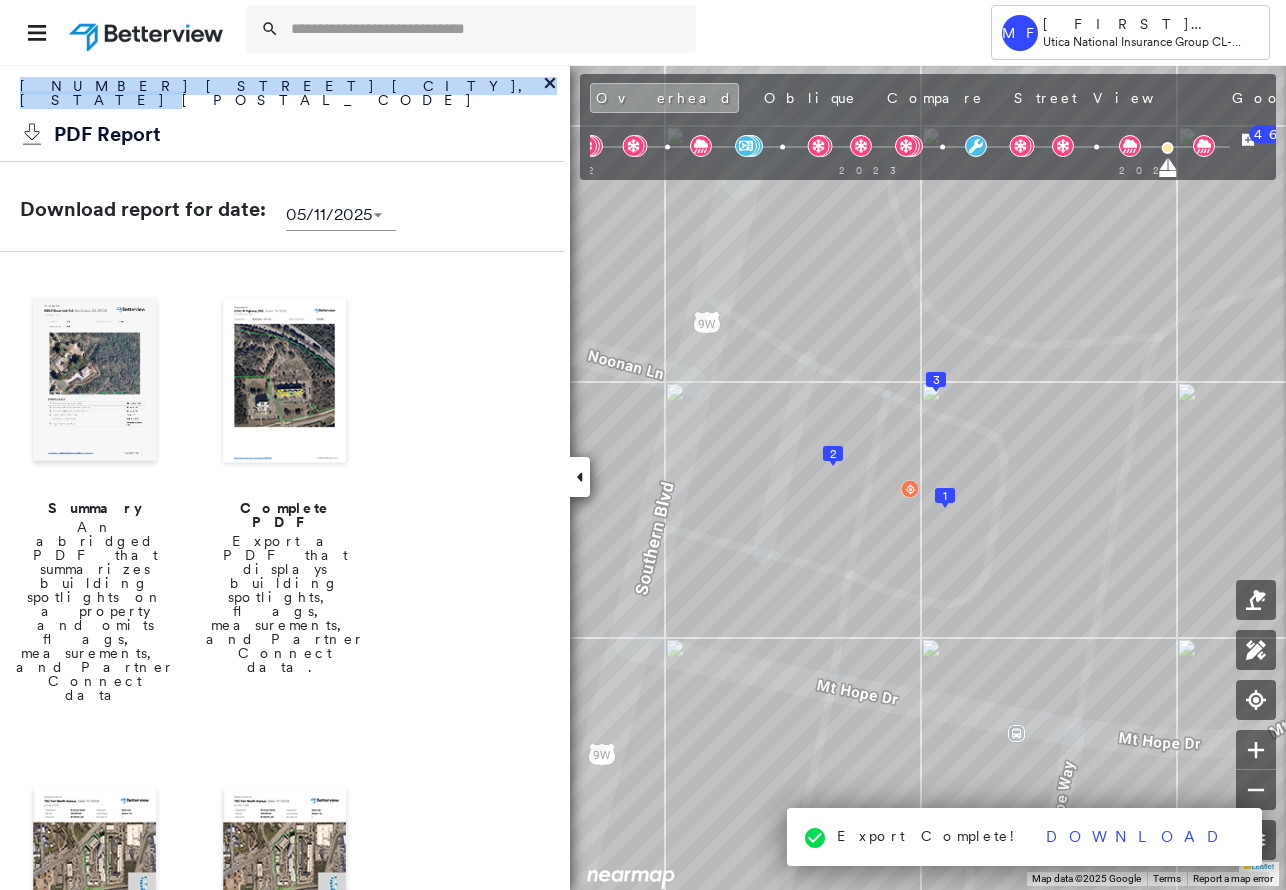 drag, startPoint x: 246, startPoint y: 83, endPoint x: -3, endPoint y: 87, distance: 249.03212 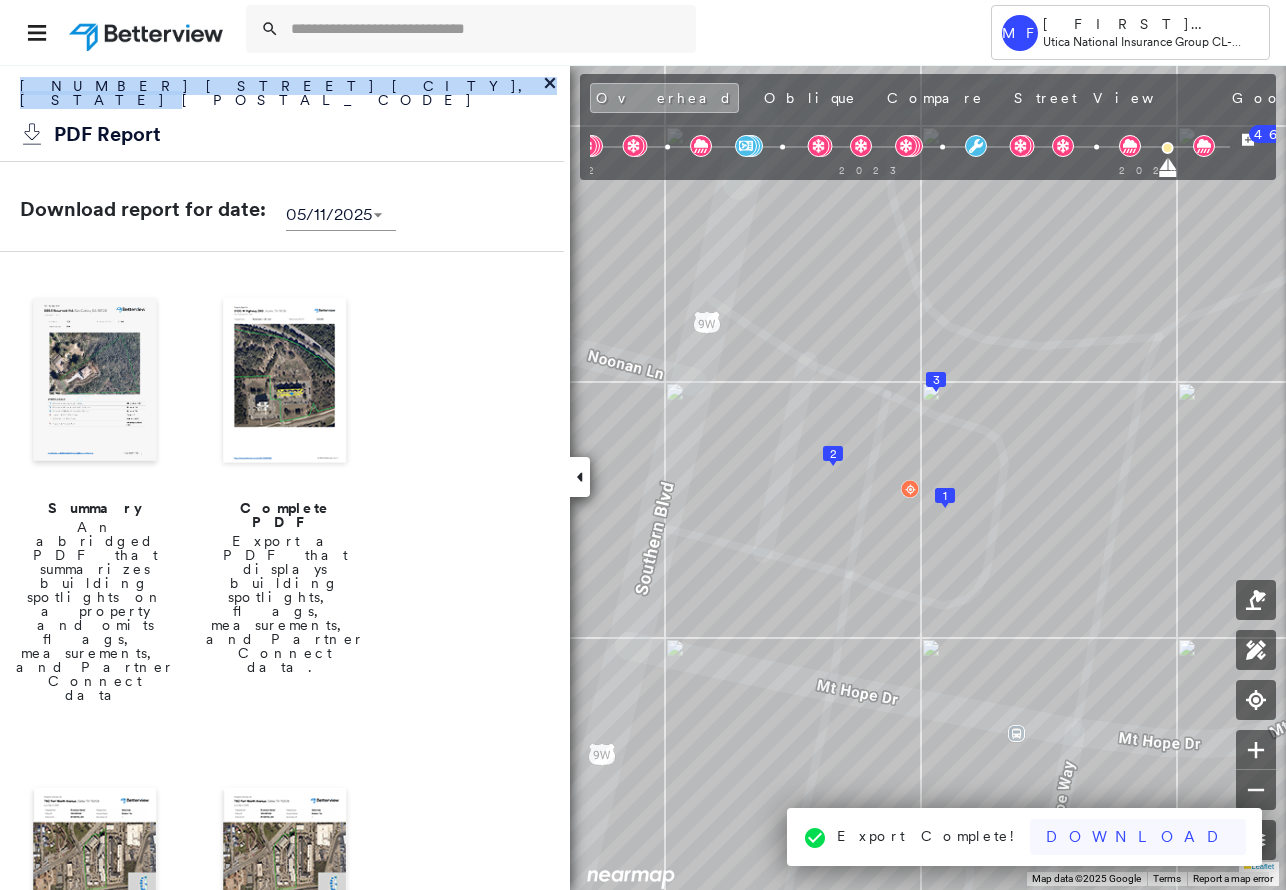 click on "Download" at bounding box center (1138, 837) 